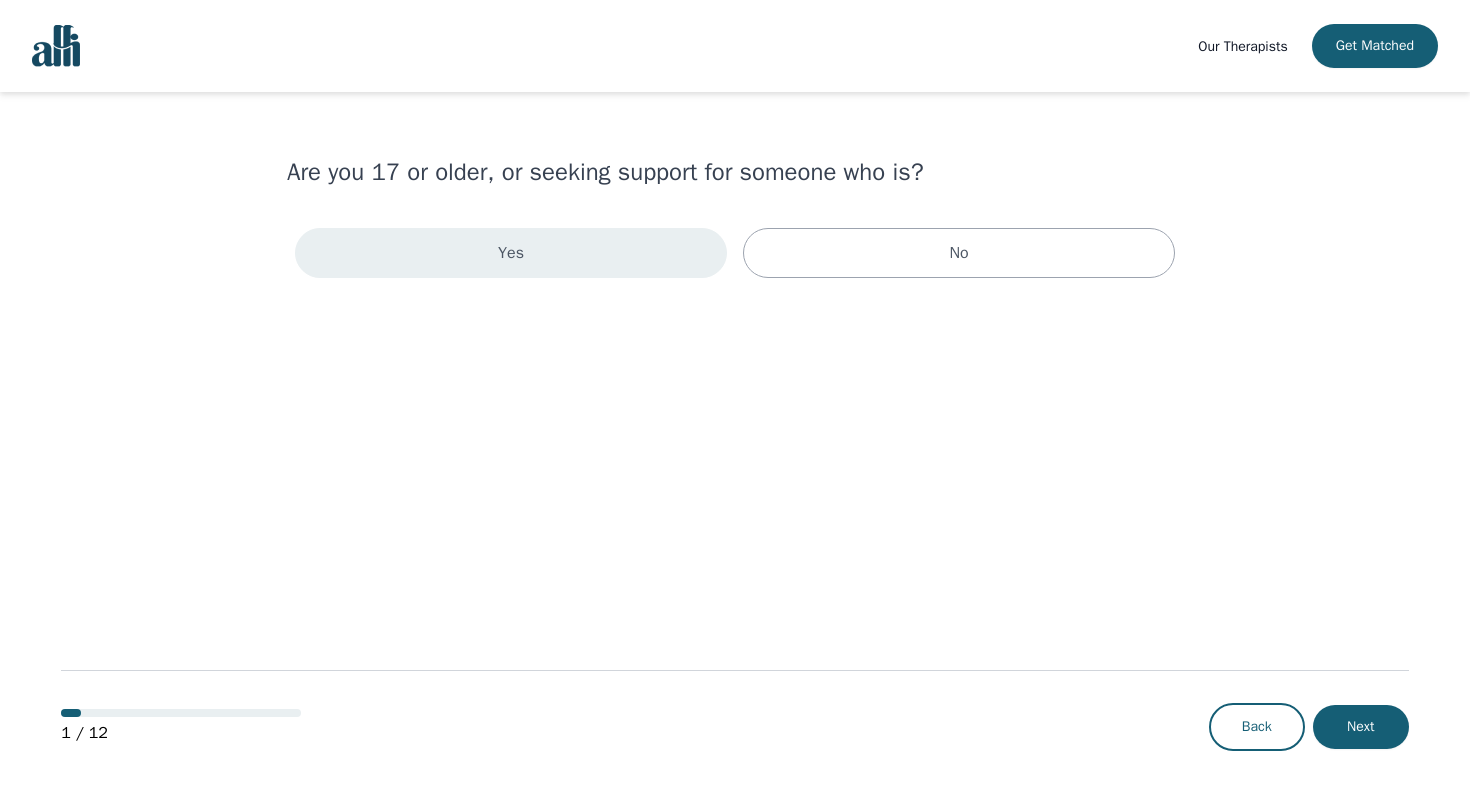 scroll, scrollTop: 0, scrollLeft: 0, axis: both 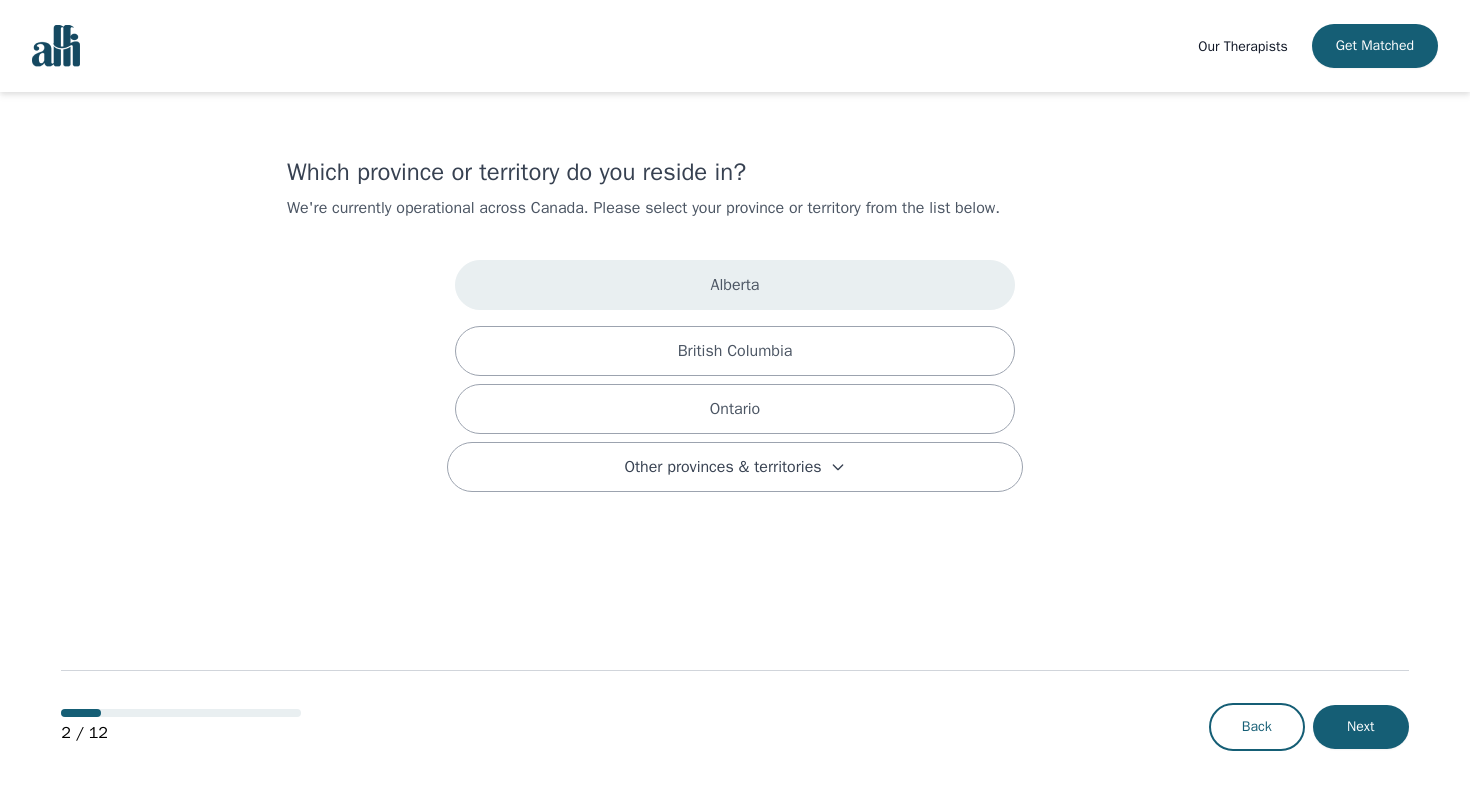 click on "Alberta" at bounding box center (735, 285) 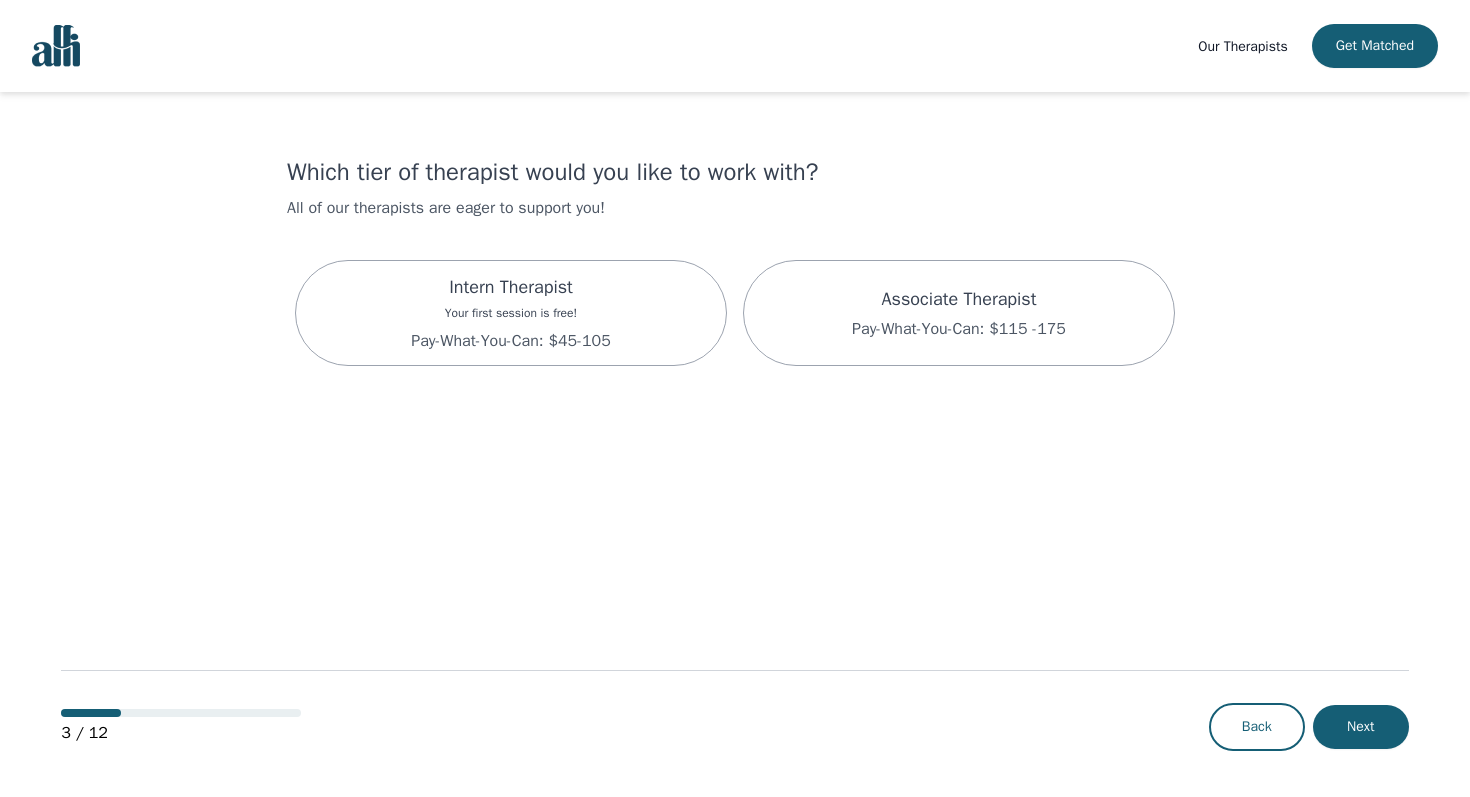 scroll, scrollTop: 2, scrollLeft: 0, axis: vertical 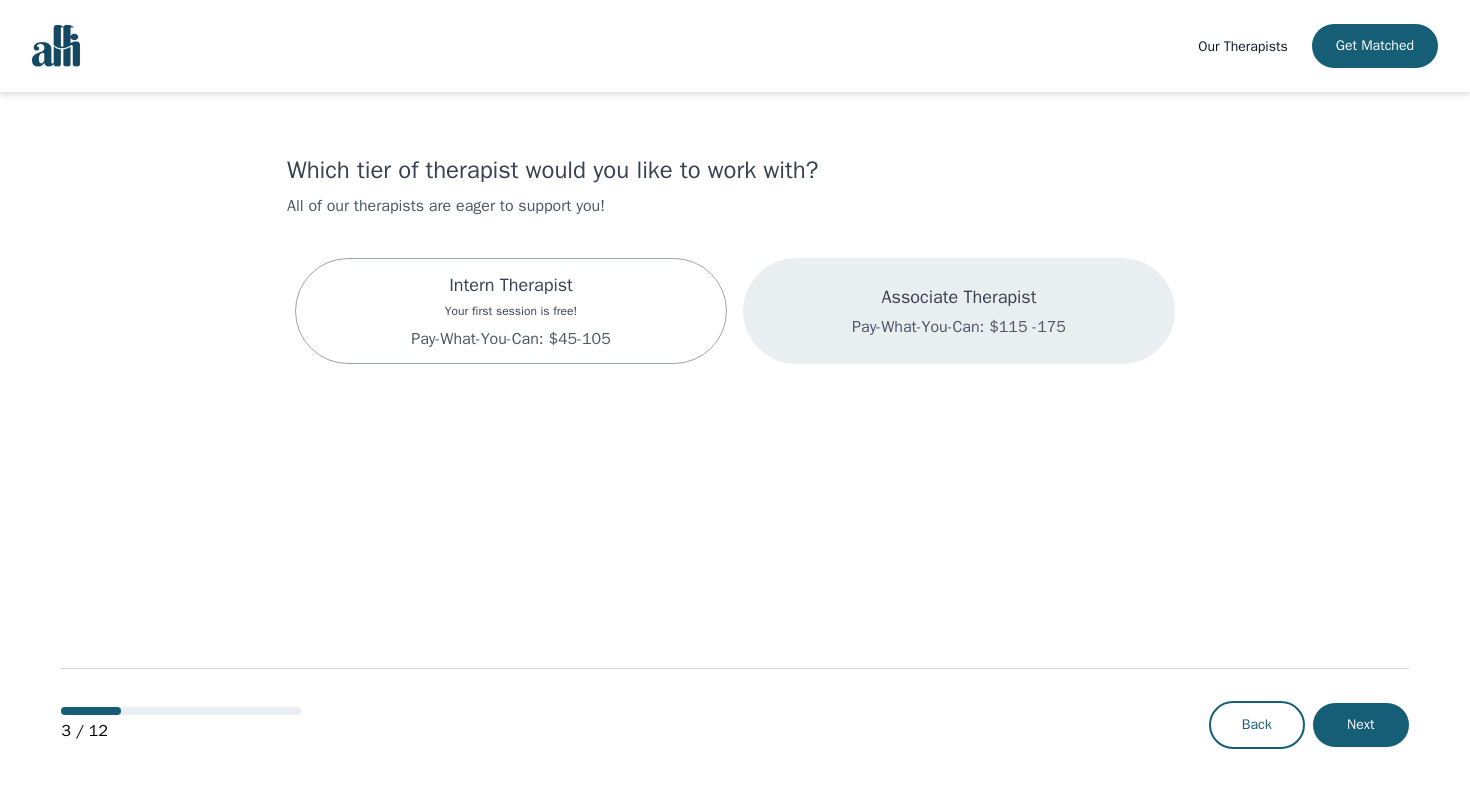 click on "Associate Therapist" at bounding box center (959, 297) 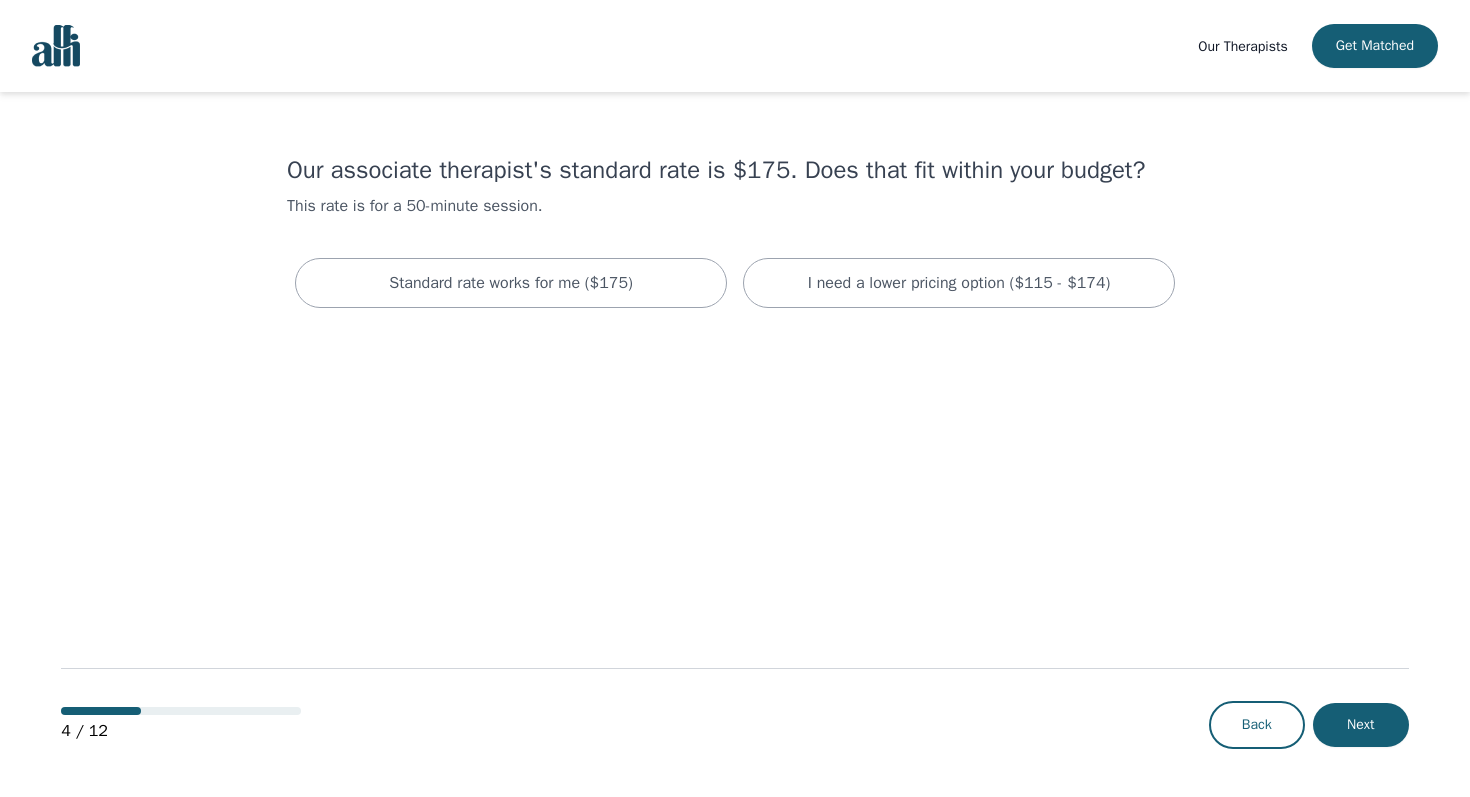 scroll, scrollTop: 0, scrollLeft: 0, axis: both 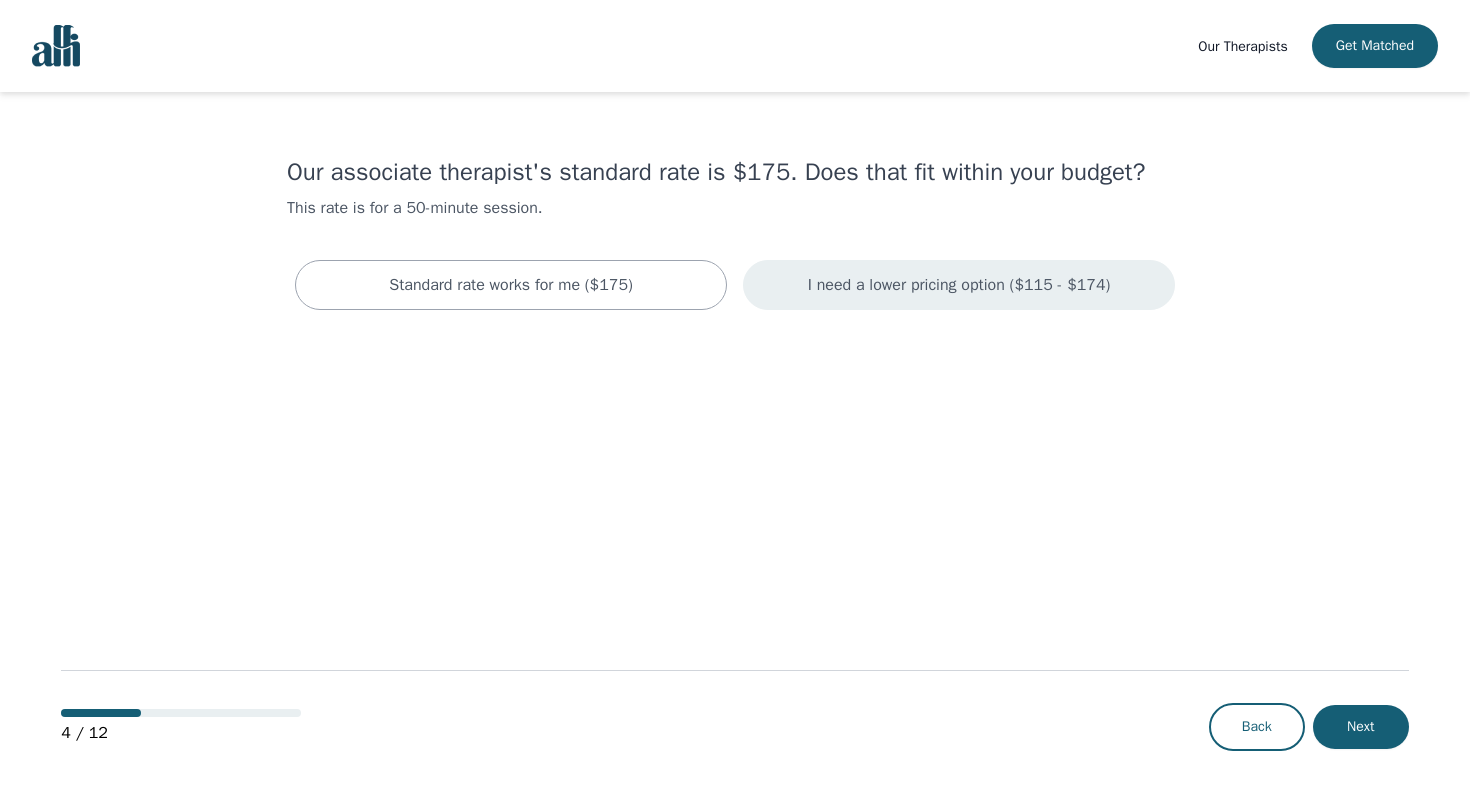 drag, startPoint x: 1334, startPoint y: 718, endPoint x: 868, endPoint y: 291, distance: 632.0483 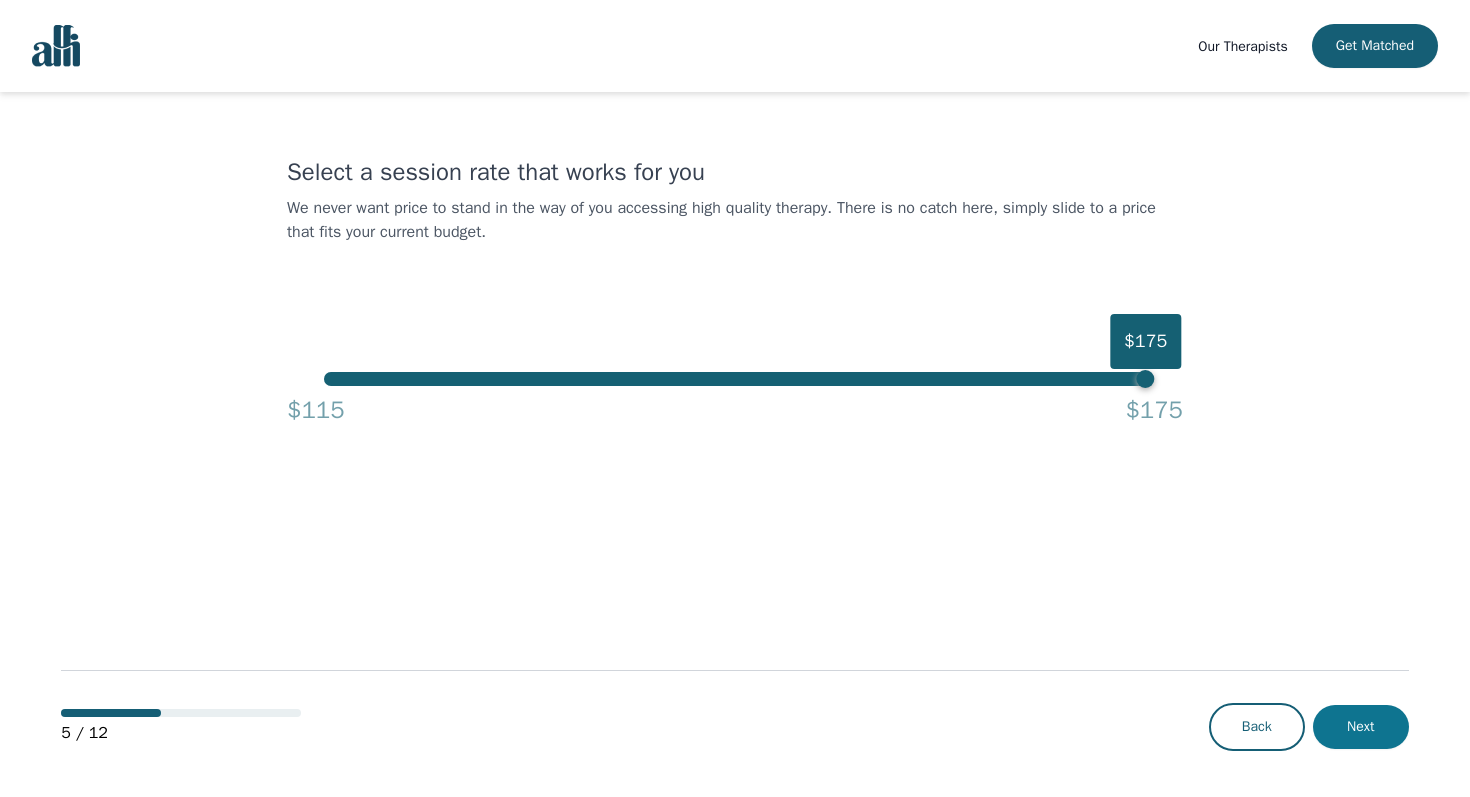 click on "Next" at bounding box center [1361, 727] 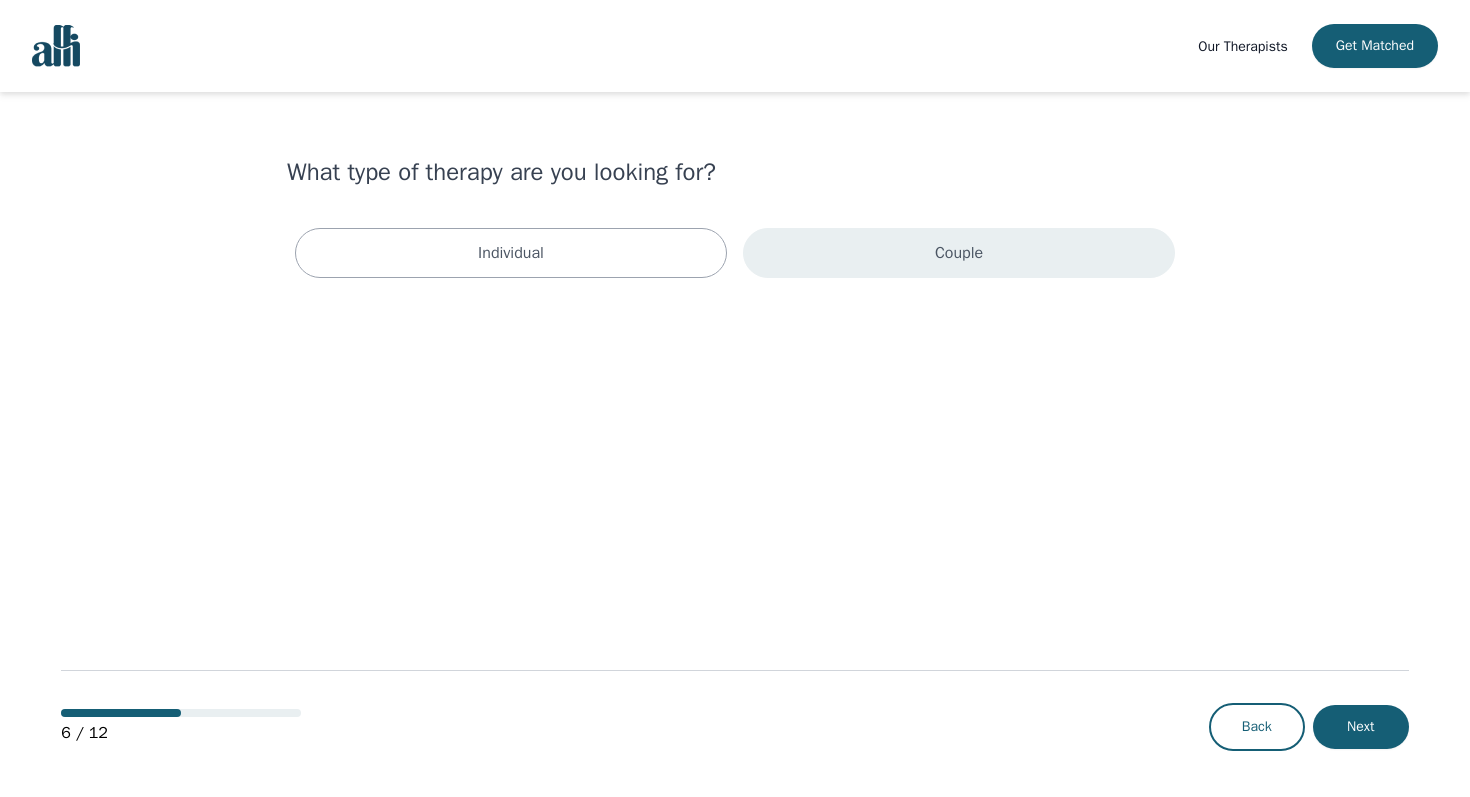 click on "Couple" at bounding box center (959, 253) 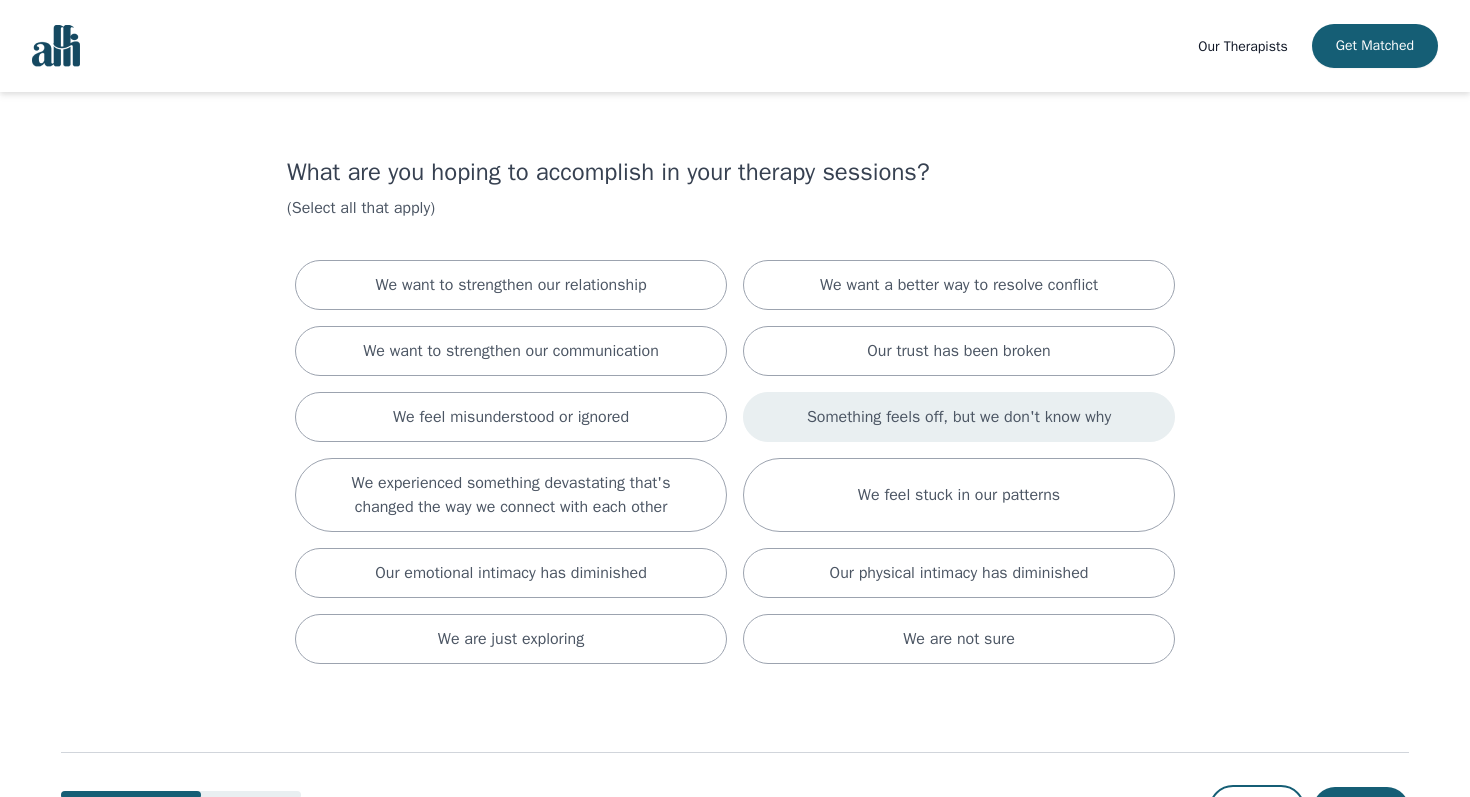 scroll, scrollTop: 84, scrollLeft: 0, axis: vertical 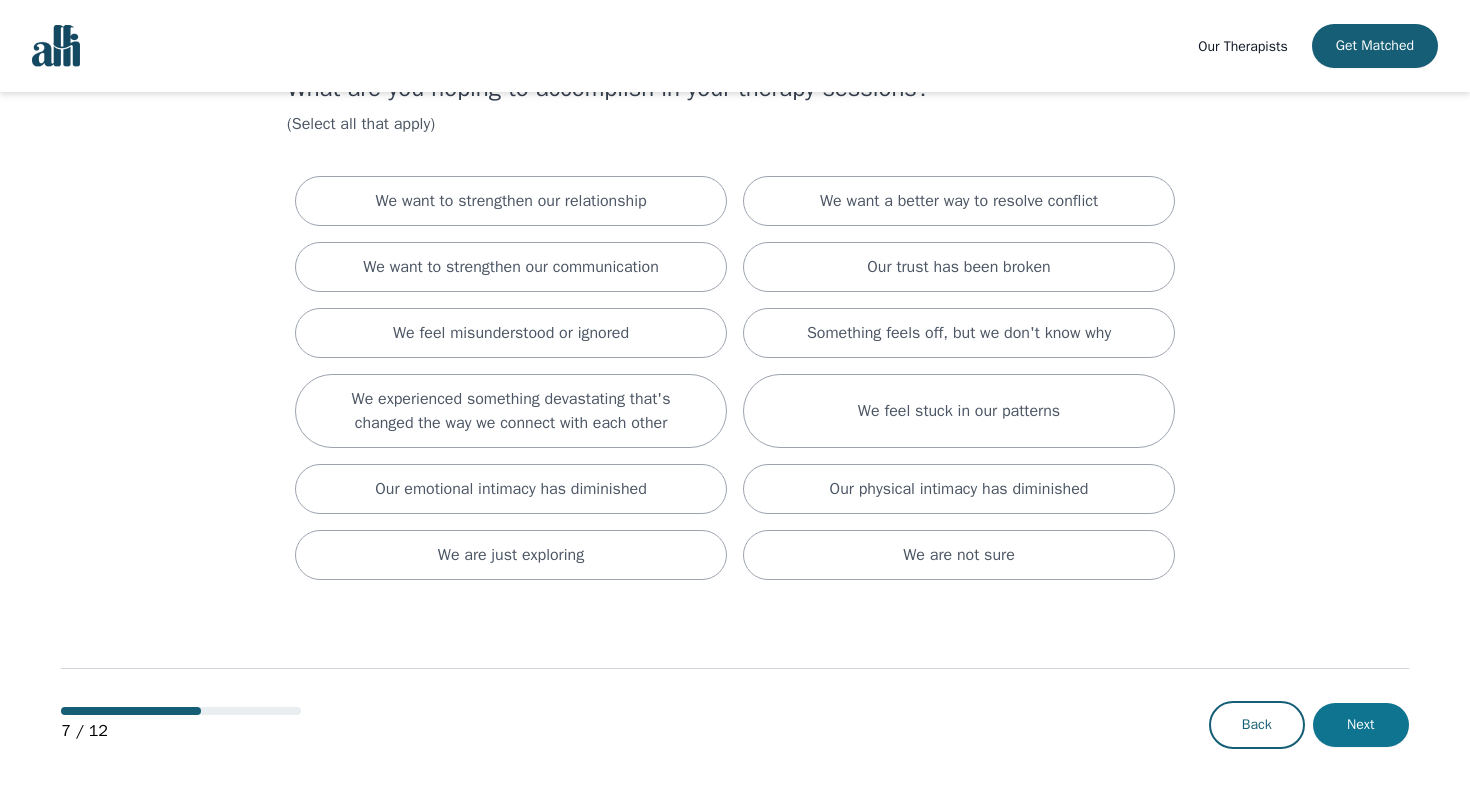 click on "Next" at bounding box center [1361, 725] 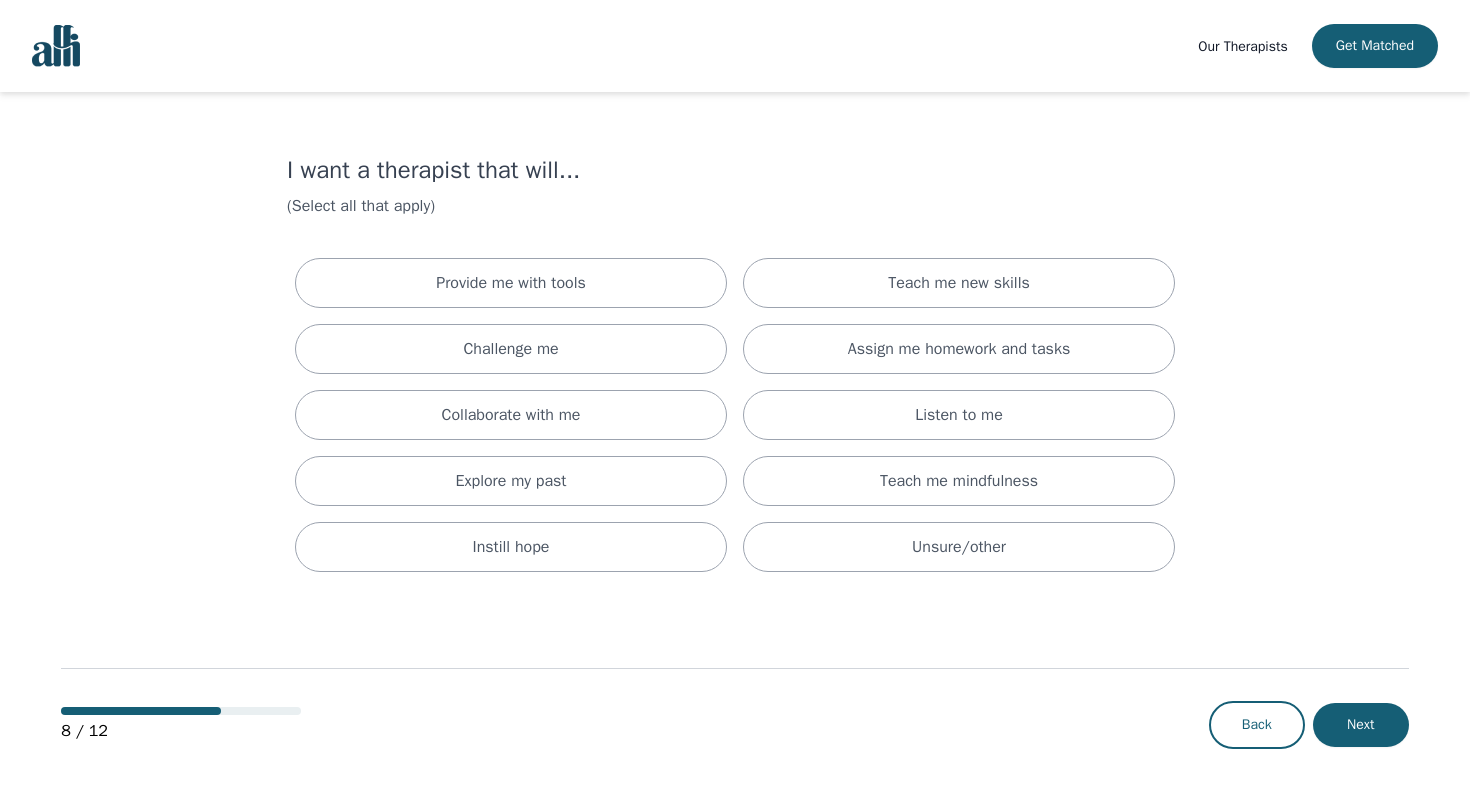 scroll, scrollTop: 0, scrollLeft: 0, axis: both 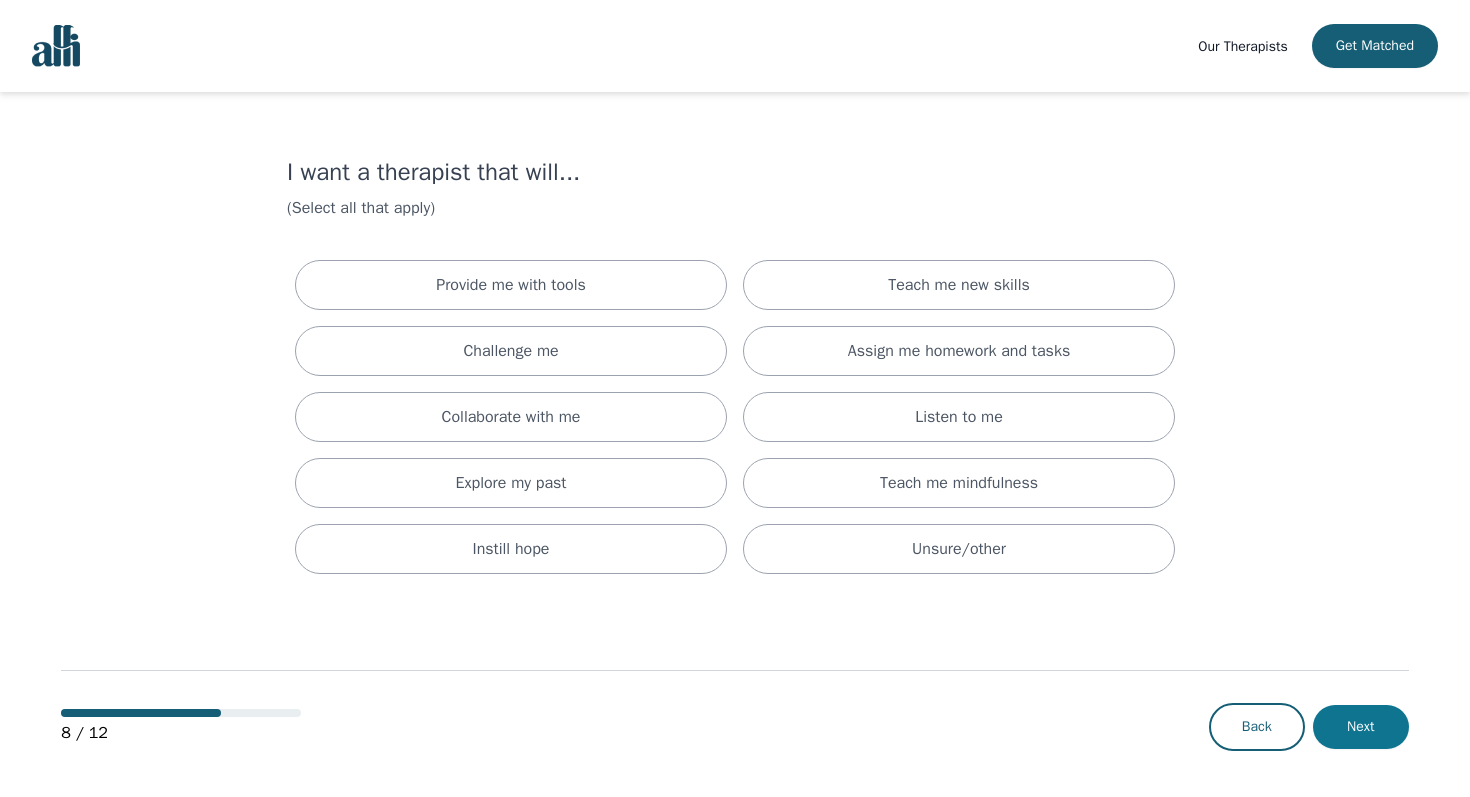 click on "Next" at bounding box center (1361, 727) 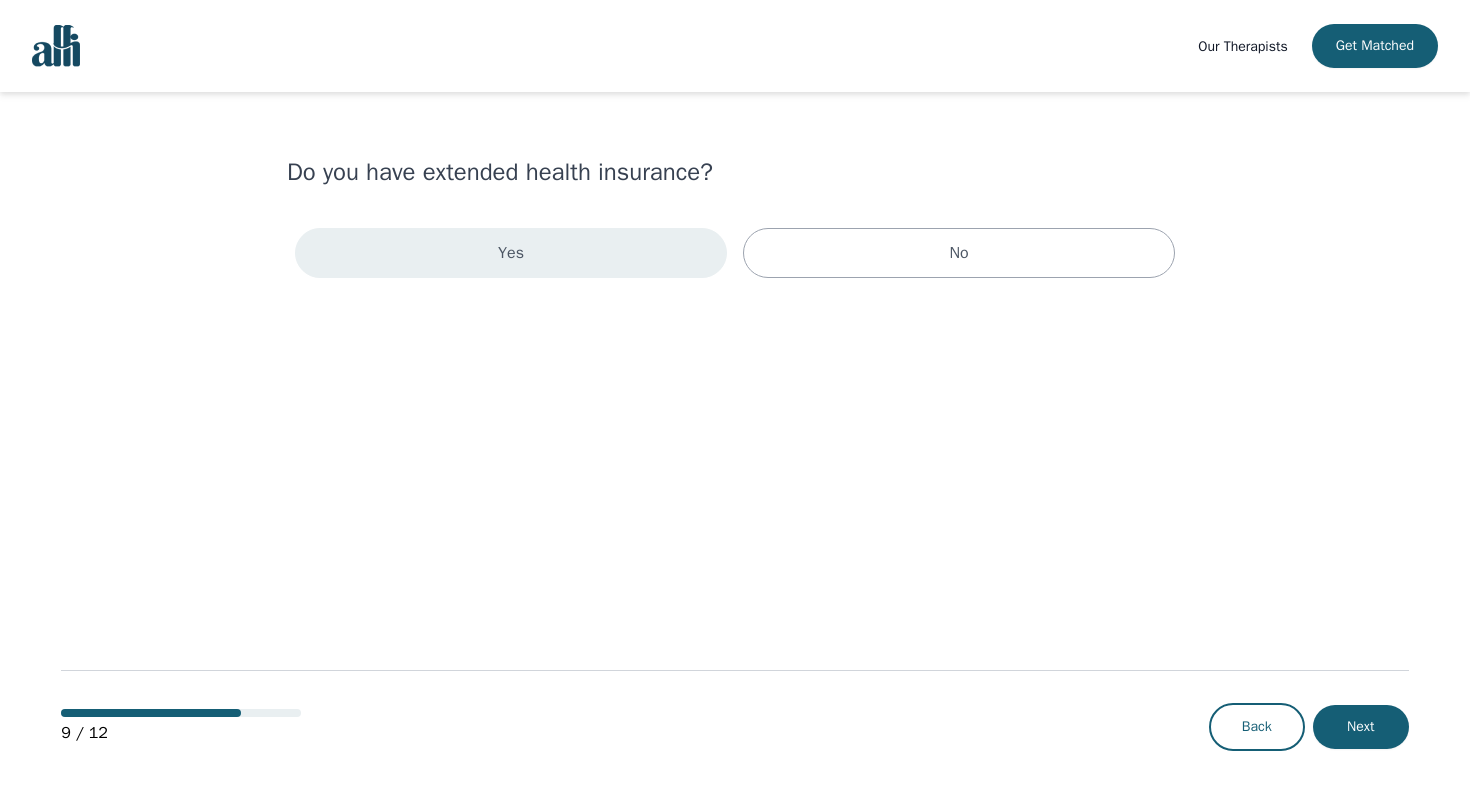 click on "Yes" at bounding box center [511, 253] 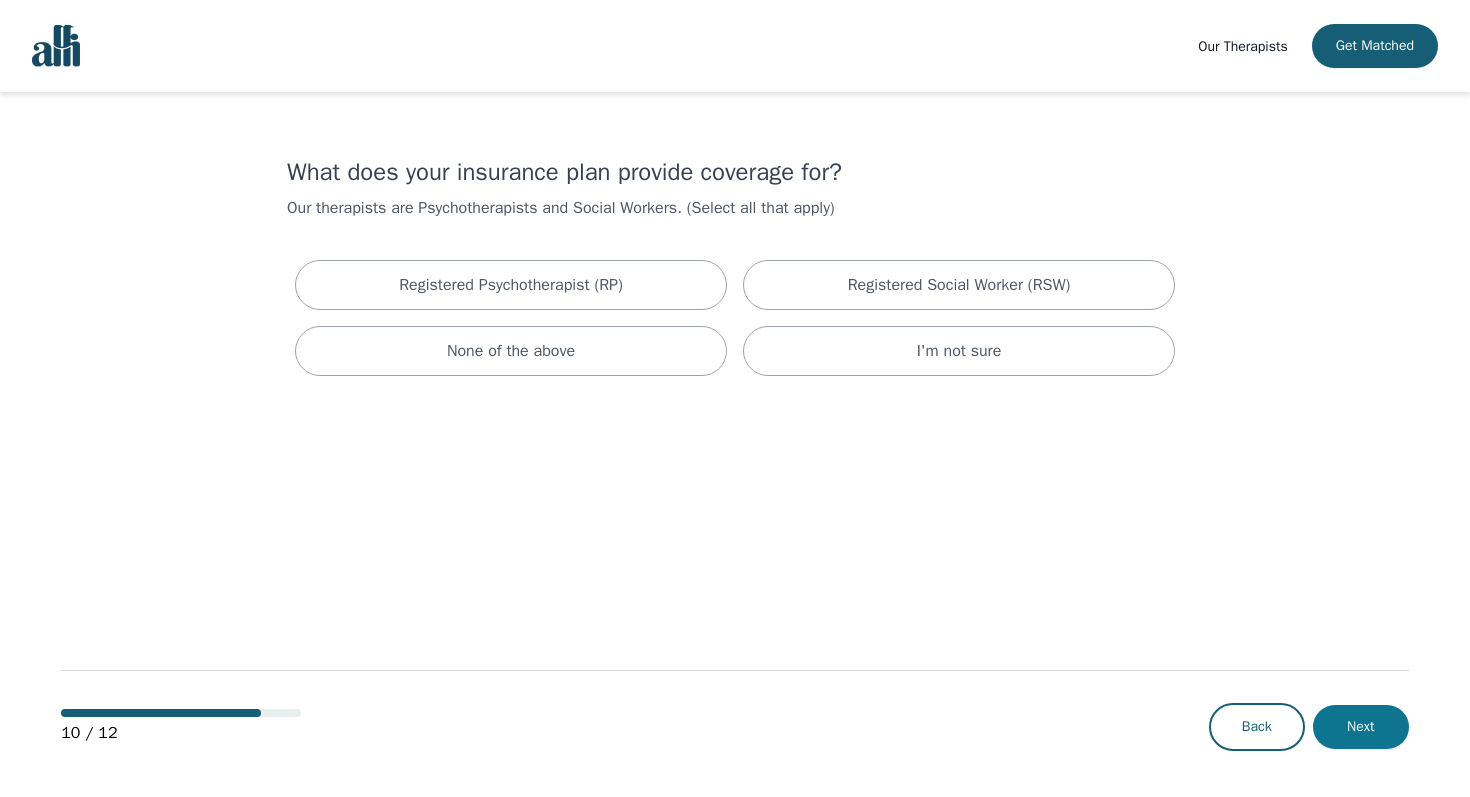 click on "Next" at bounding box center [1361, 727] 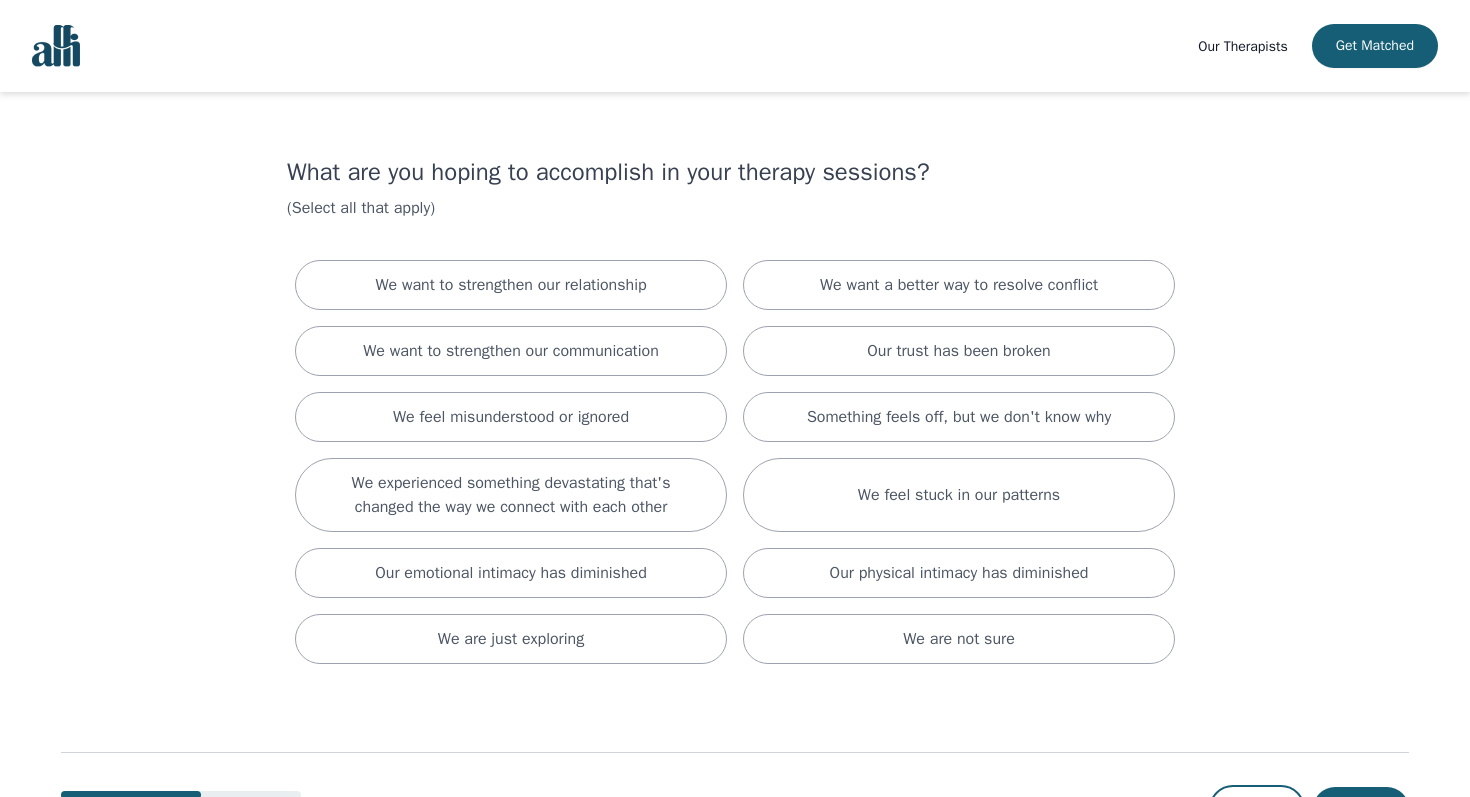 scroll, scrollTop: 2, scrollLeft: 0, axis: vertical 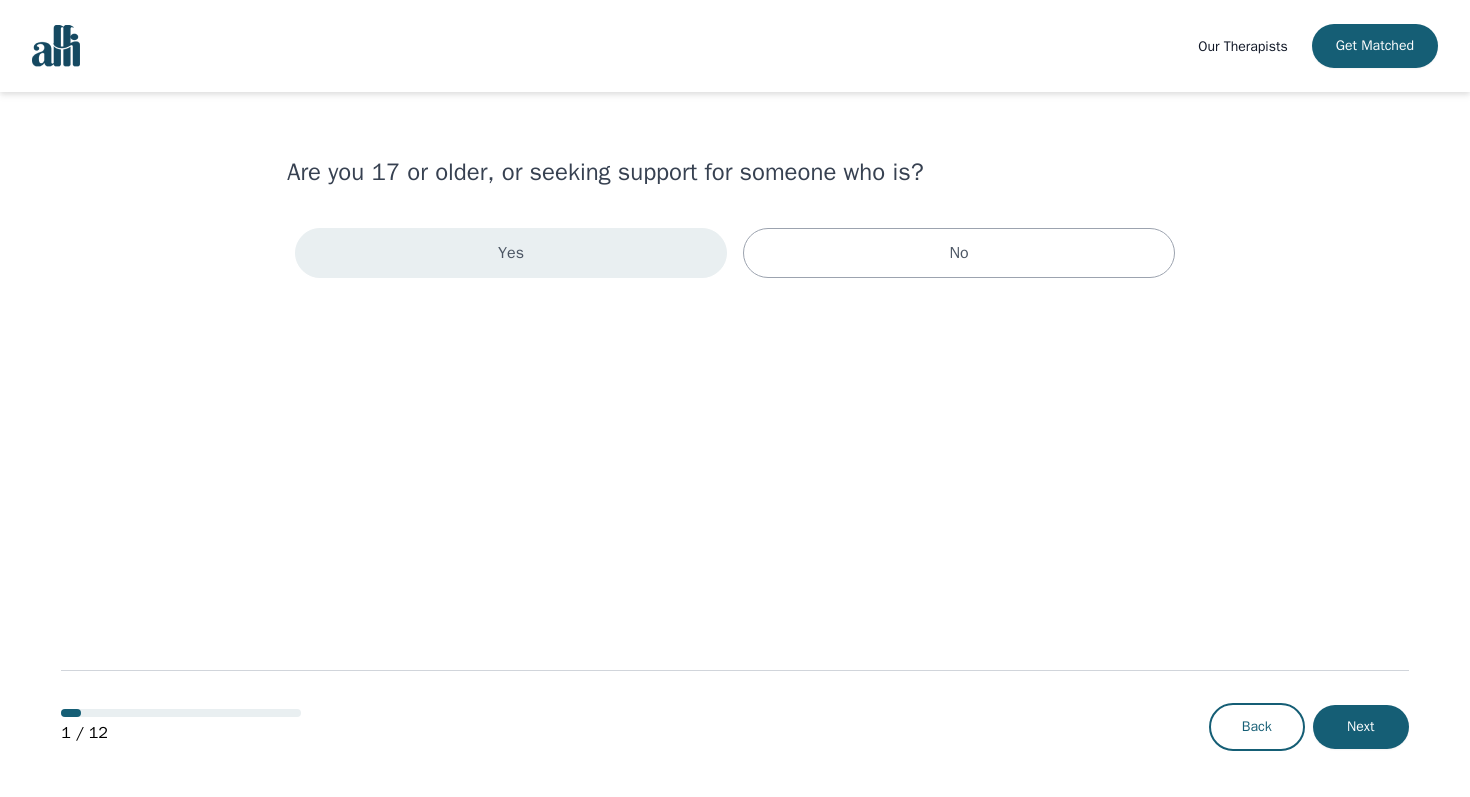 click on "Yes" at bounding box center (511, 253) 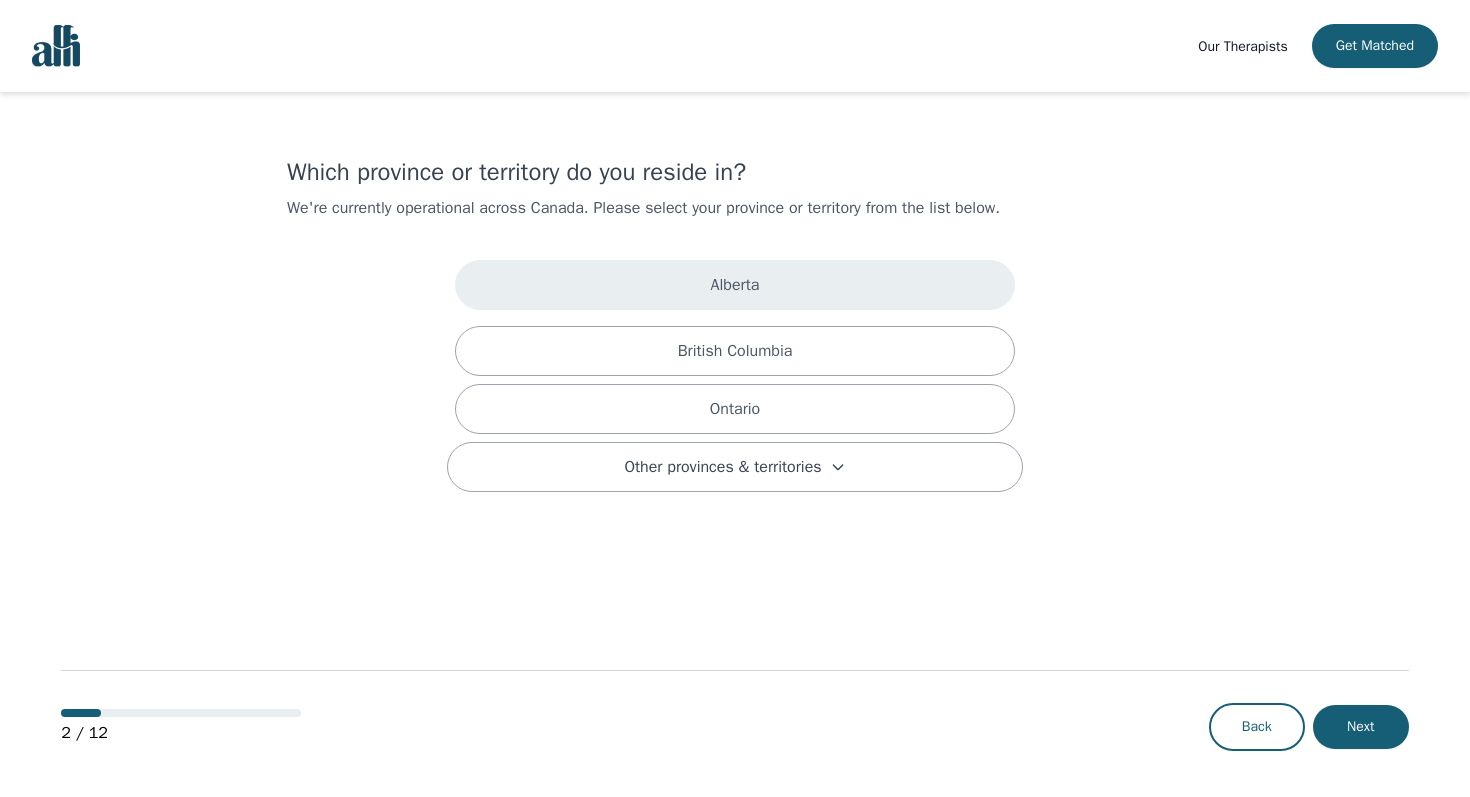 click on "Alberta" at bounding box center (735, 285) 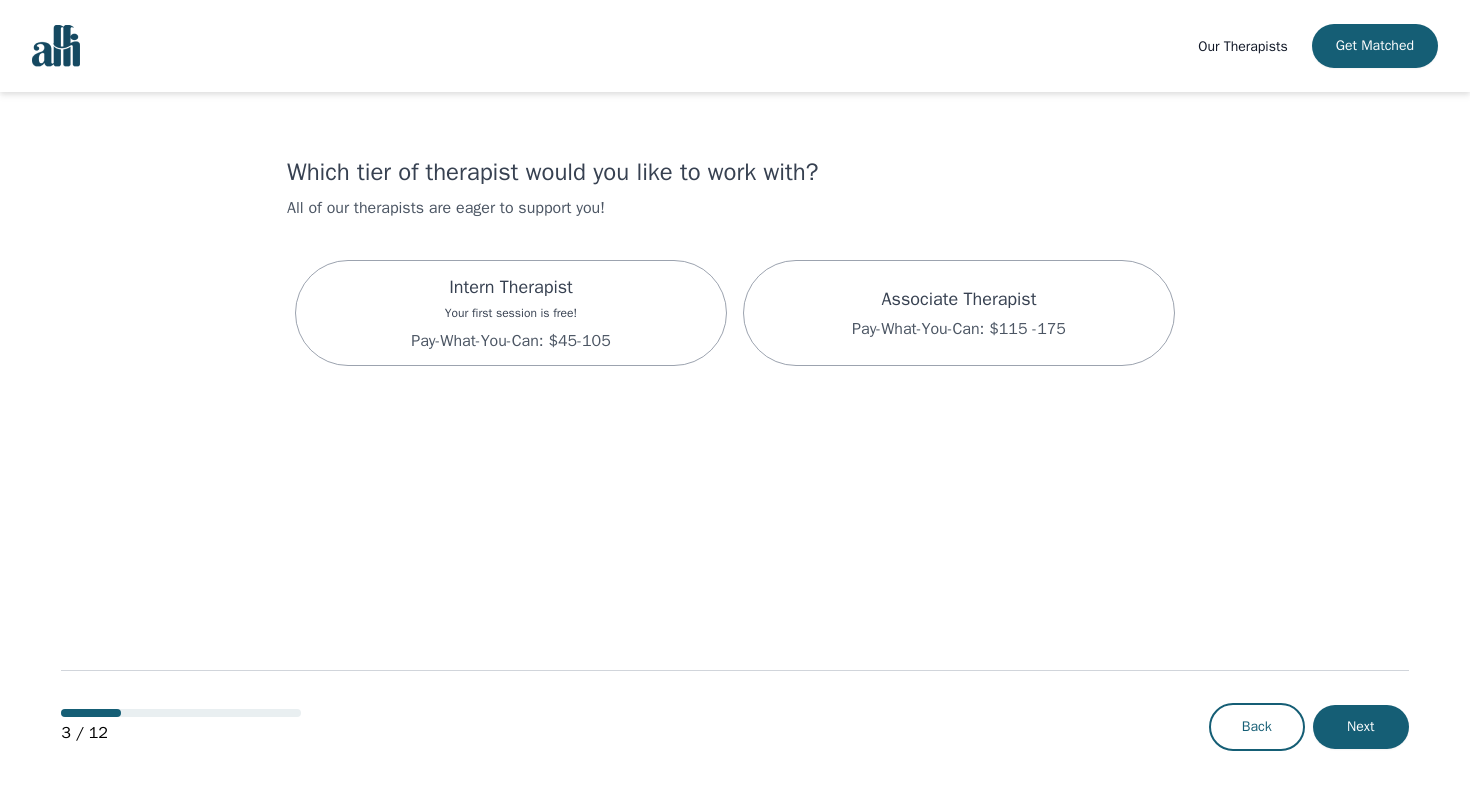 click on "Which tier of therapist would you like to work with? All of our therapists are eager to support you! Intern Therapist Your first session is free! Pay-What-You-Can: $45-105 Associate Therapist Pay-What-You-Can: $115 -175 3 / 12 Back Next" at bounding box center [735, 445] 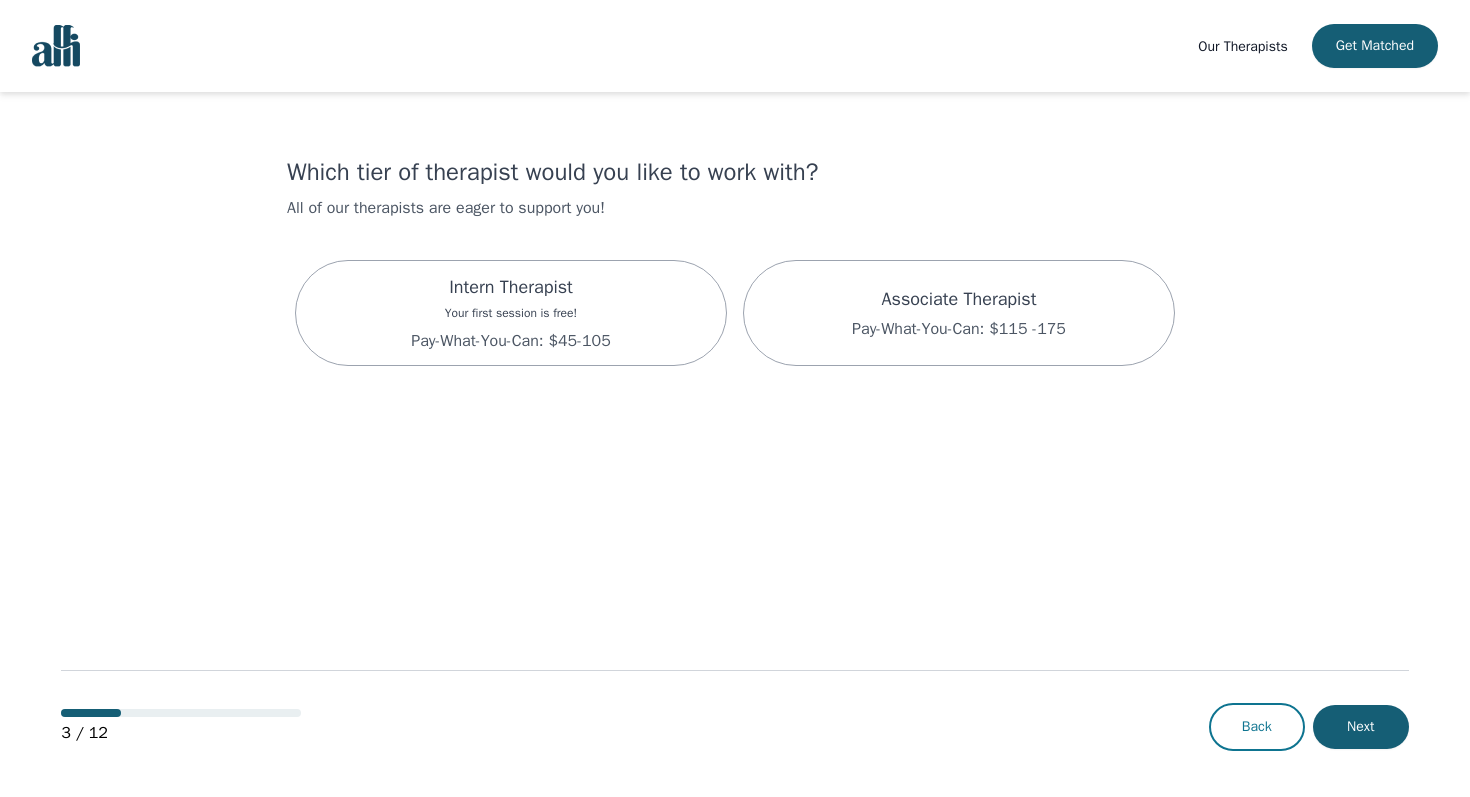 click on "Back" at bounding box center (1257, 727) 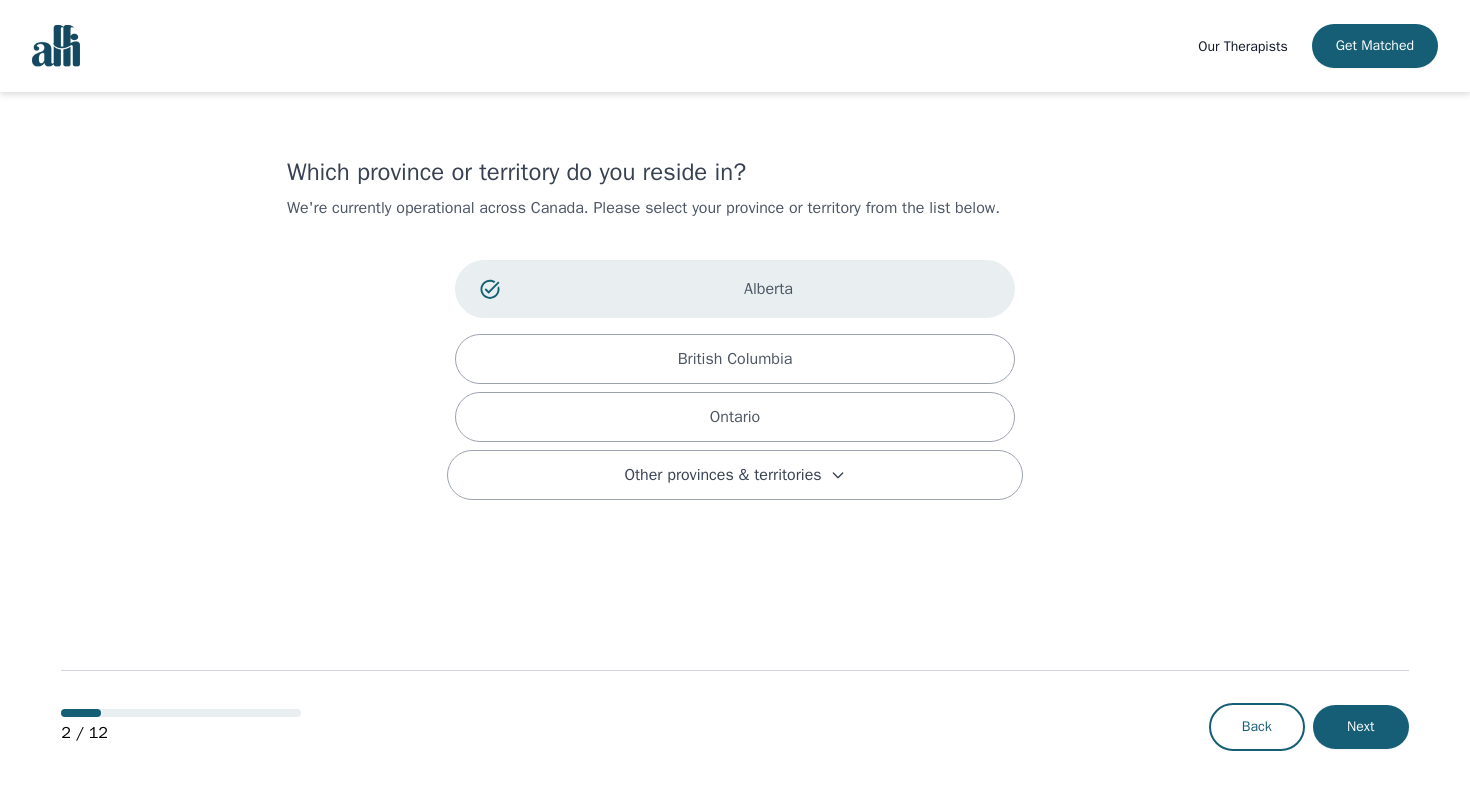 click on "Back" at bounding box center [1257, 727] 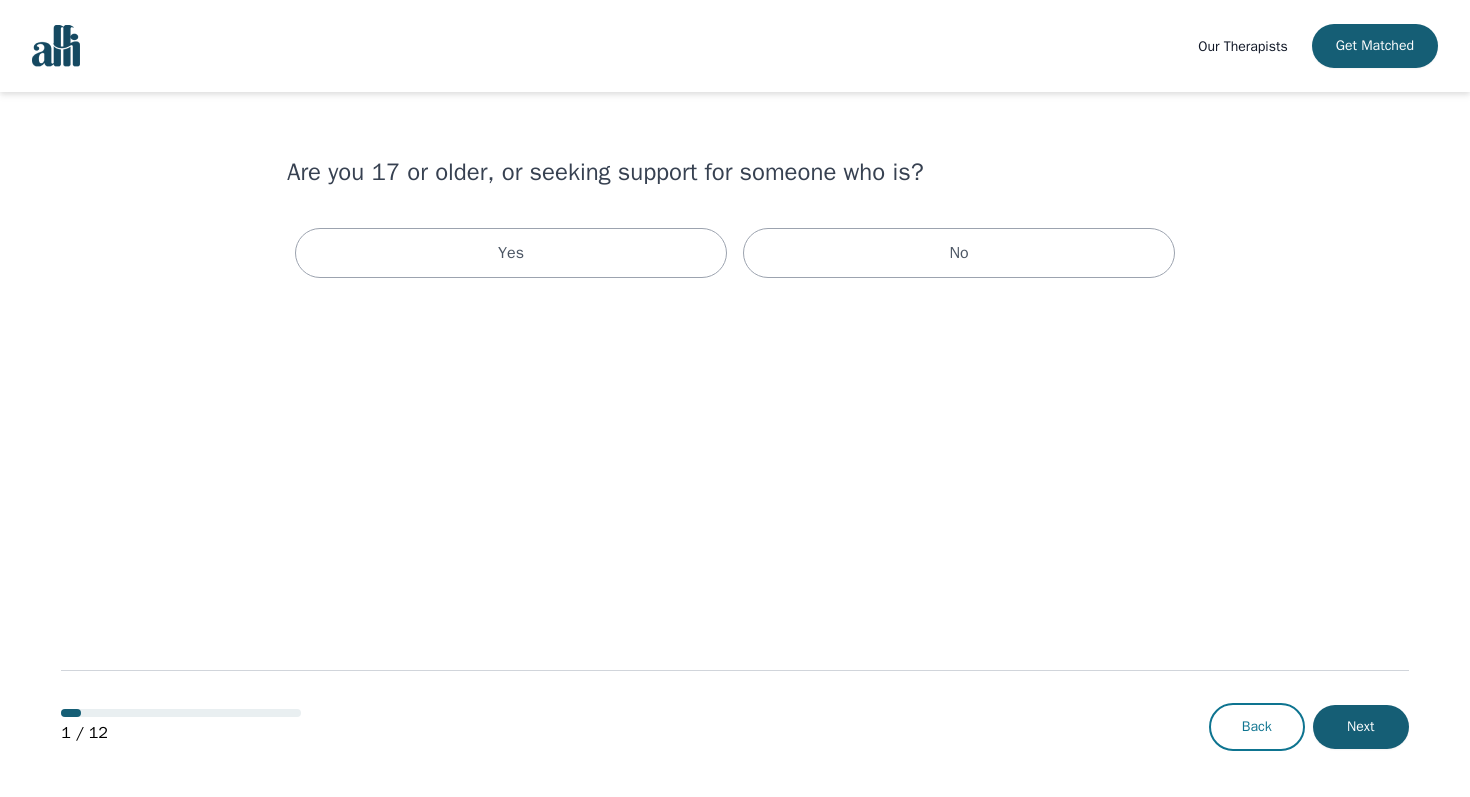 click on "Back" at bounding box center [1257, 727] 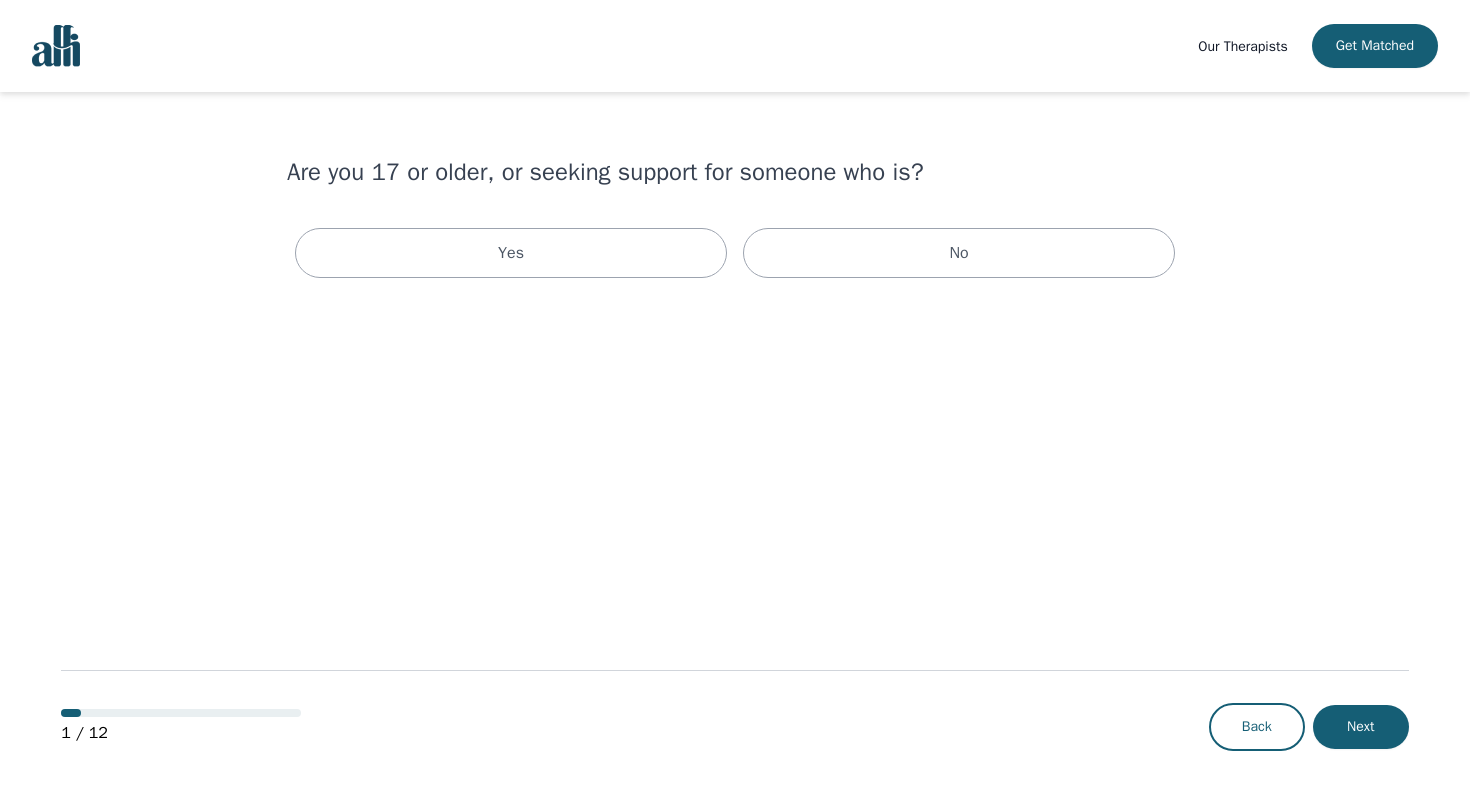 click on "Are you 17 or older, or seeking support for someone who is?" at bounding box center [735, 172] 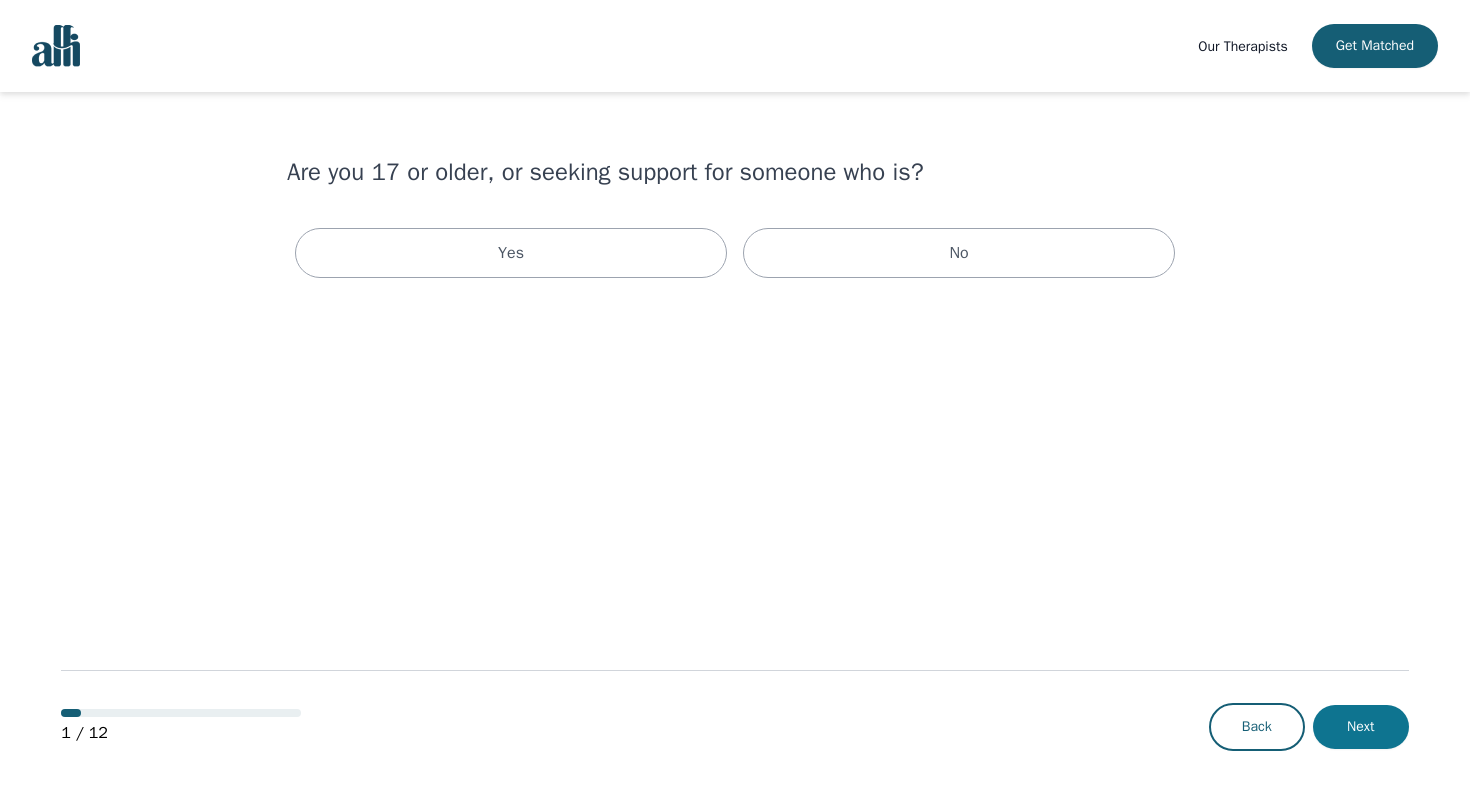 click on "Next" at bounding box center (1361, 727) 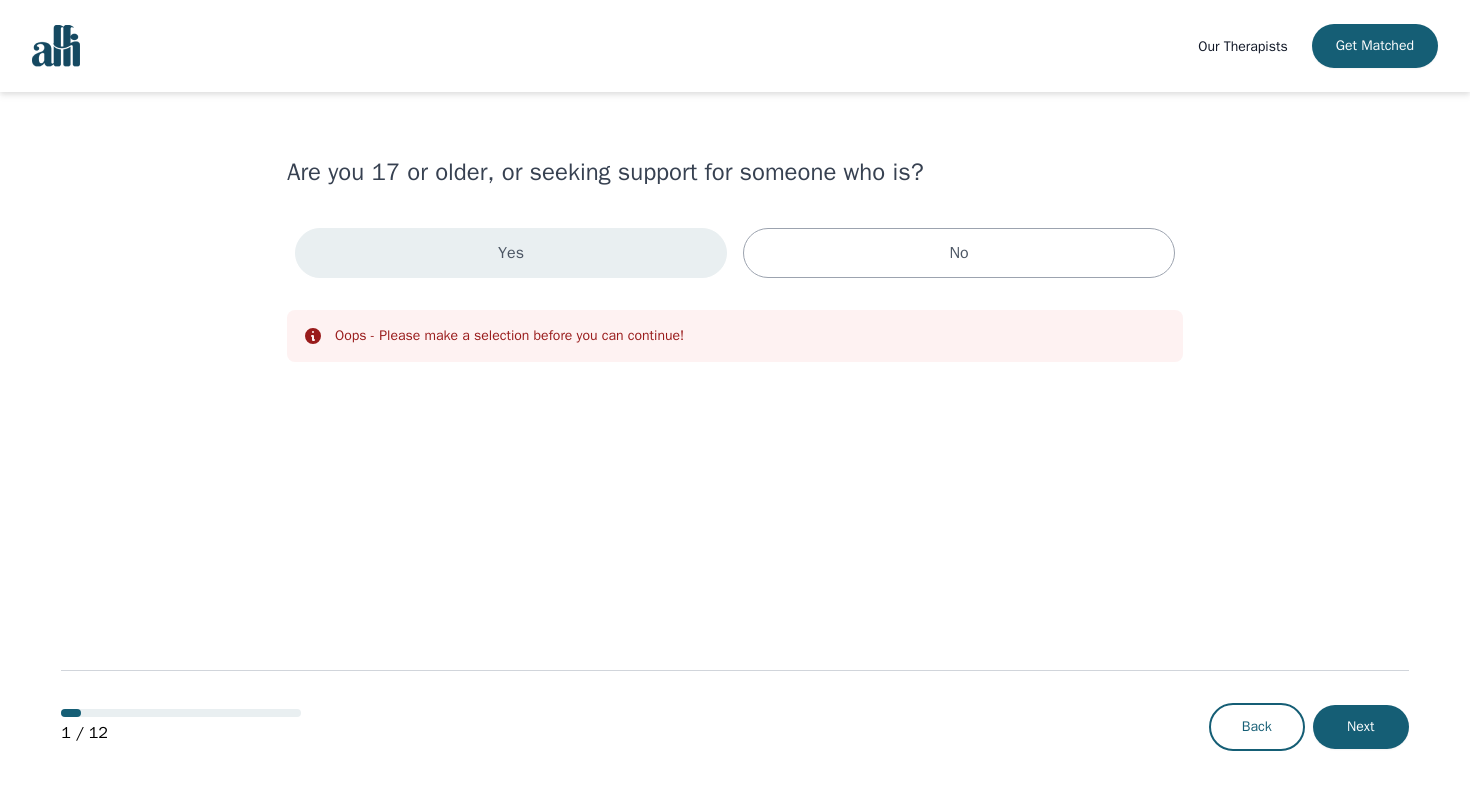 click on "Yes" at bounding box center (511, 253) 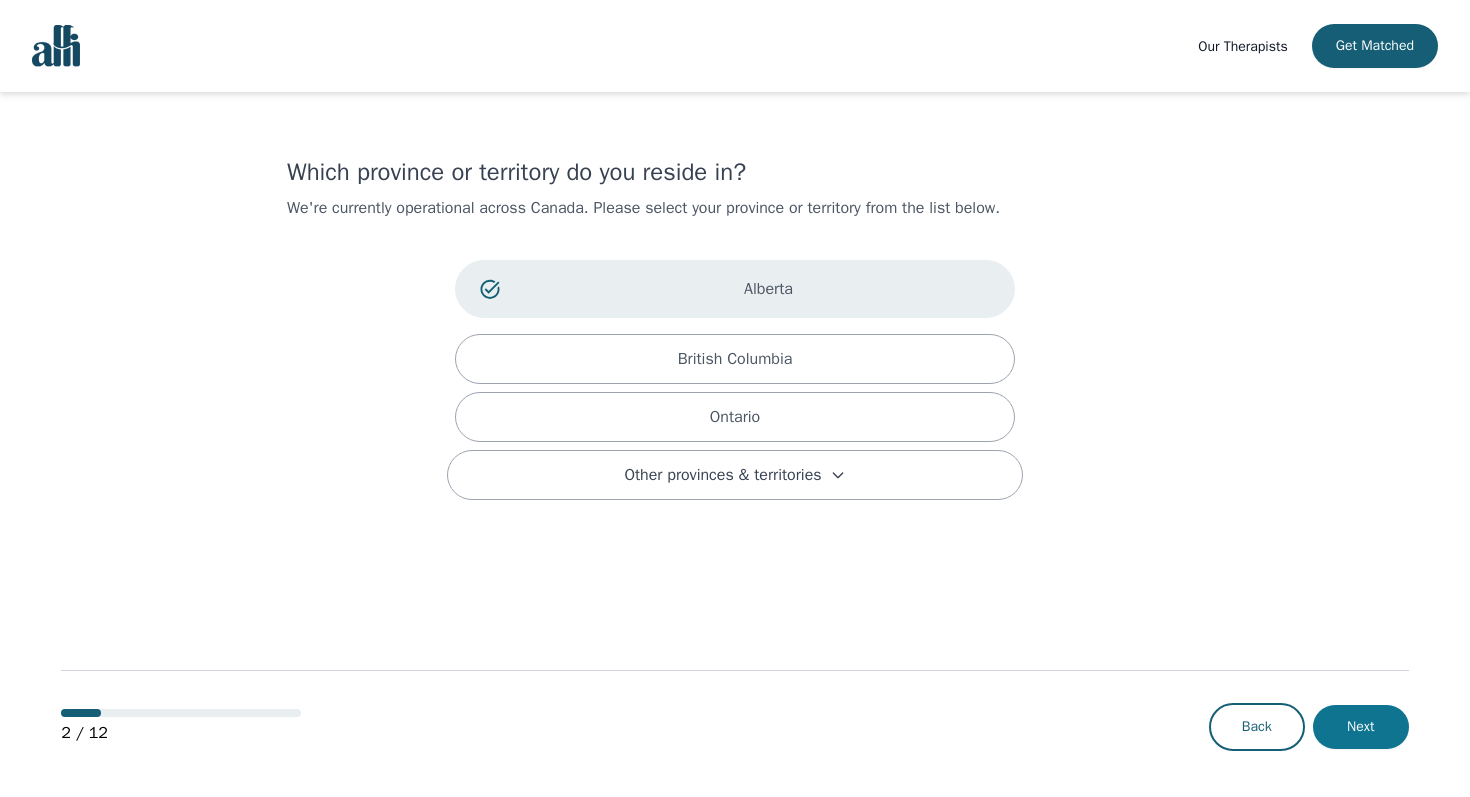 click on "Next" at bounding box center [1361, 727] 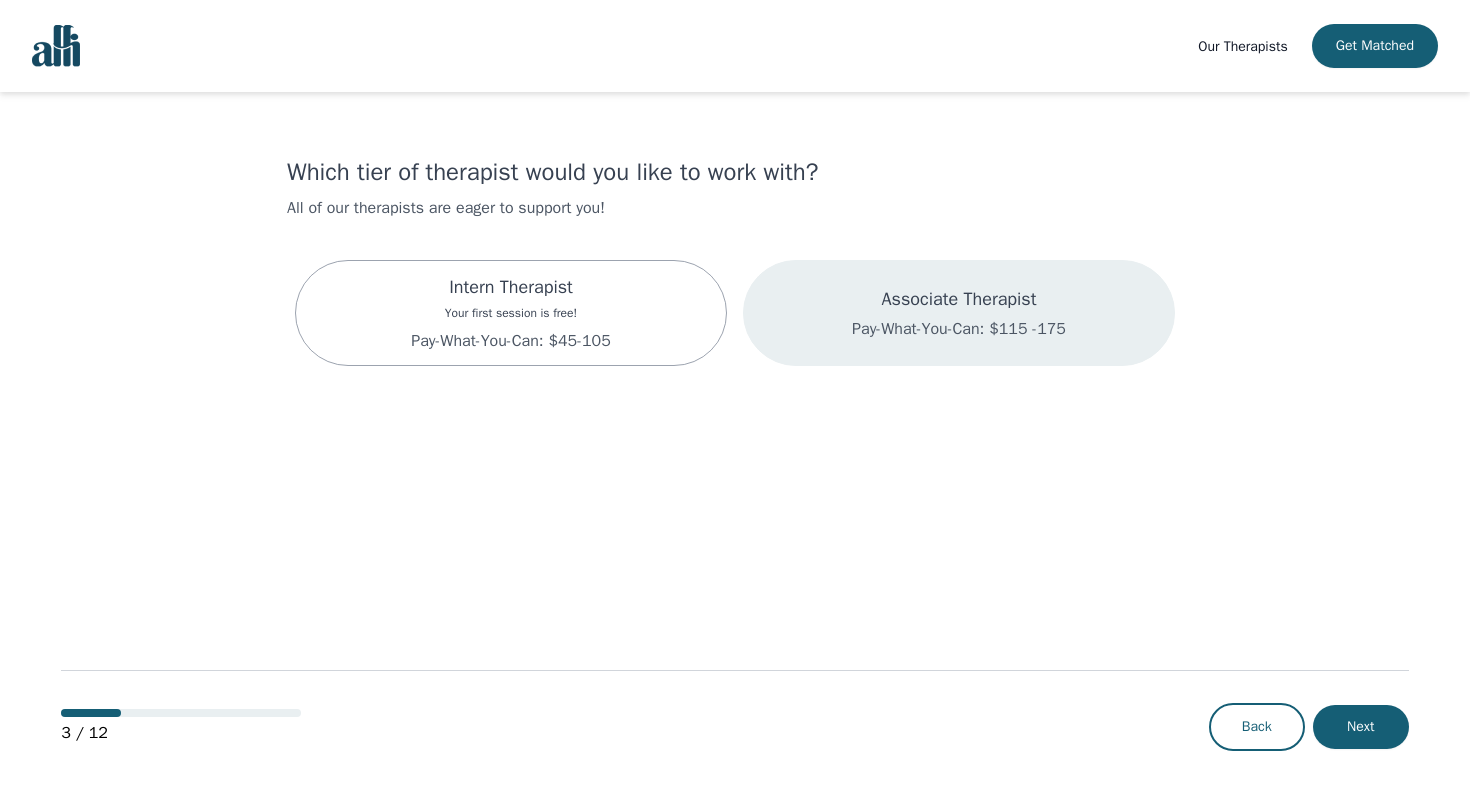 click on "Associate Therapist Pay-What-You-Can: $115 -175" at bounding box center [959, 313] 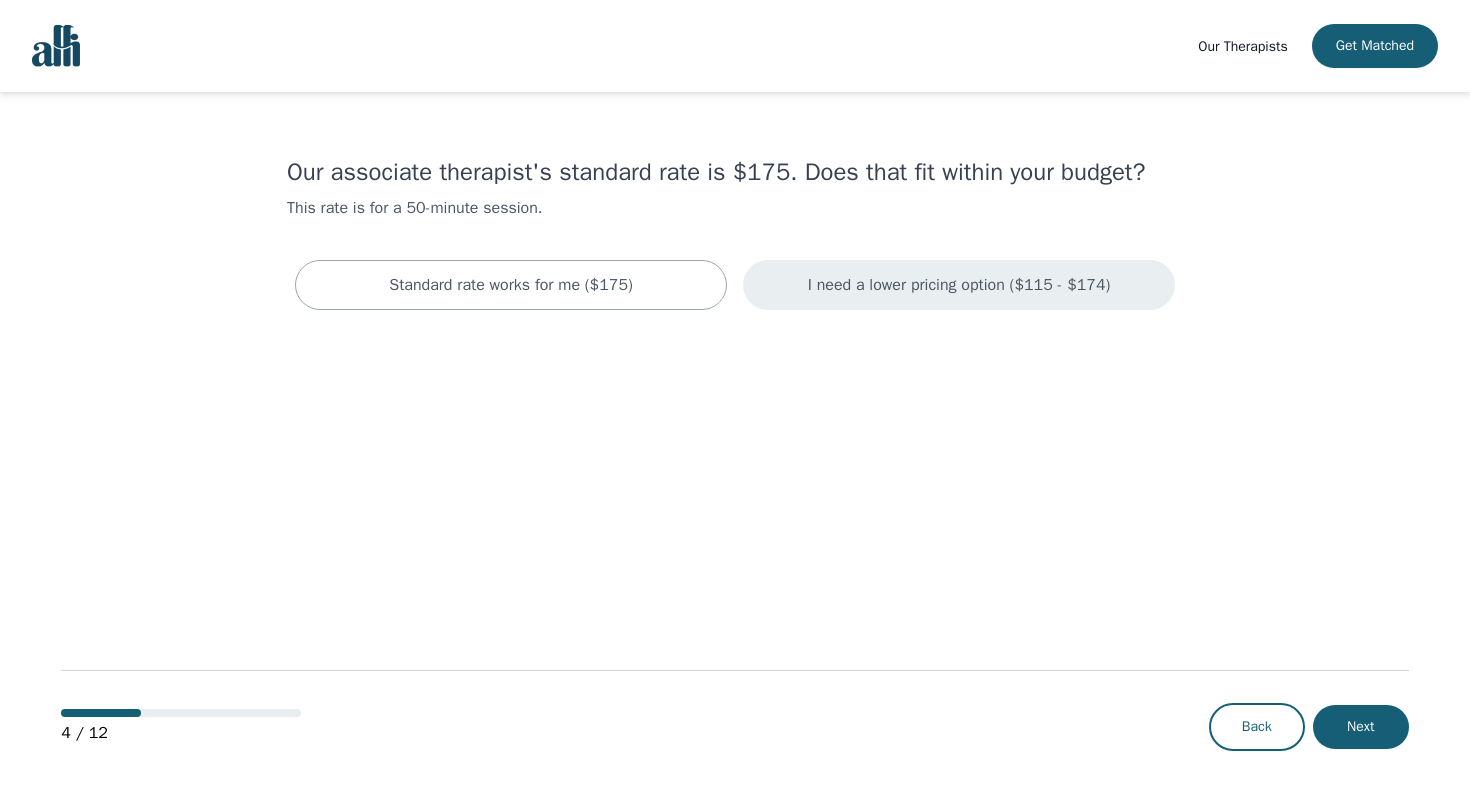 click on "I need a lower pricing option ($115 - $174)" at bounding box center (959, 285) 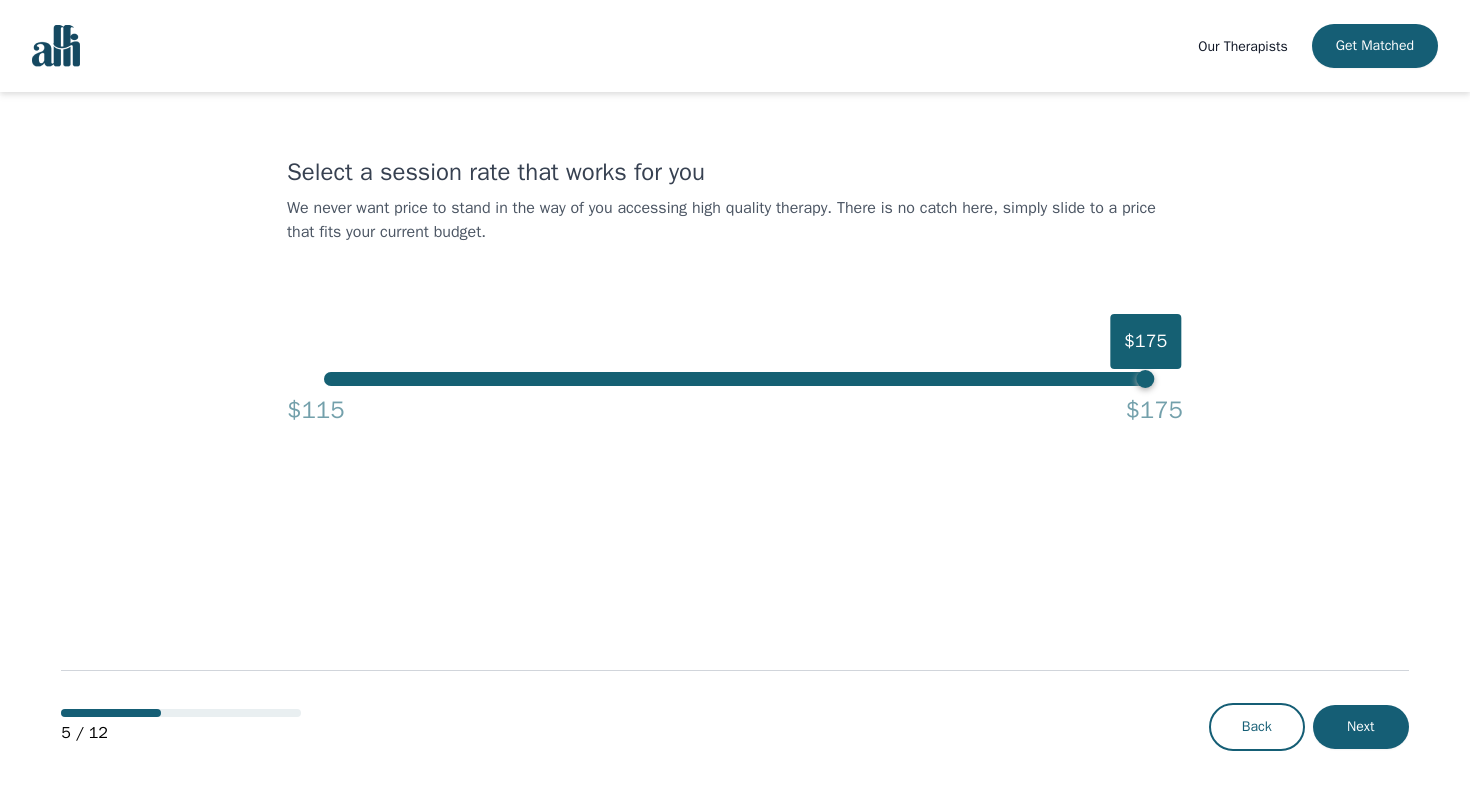 click on "$115 $175" at bounding box center [735, 406] 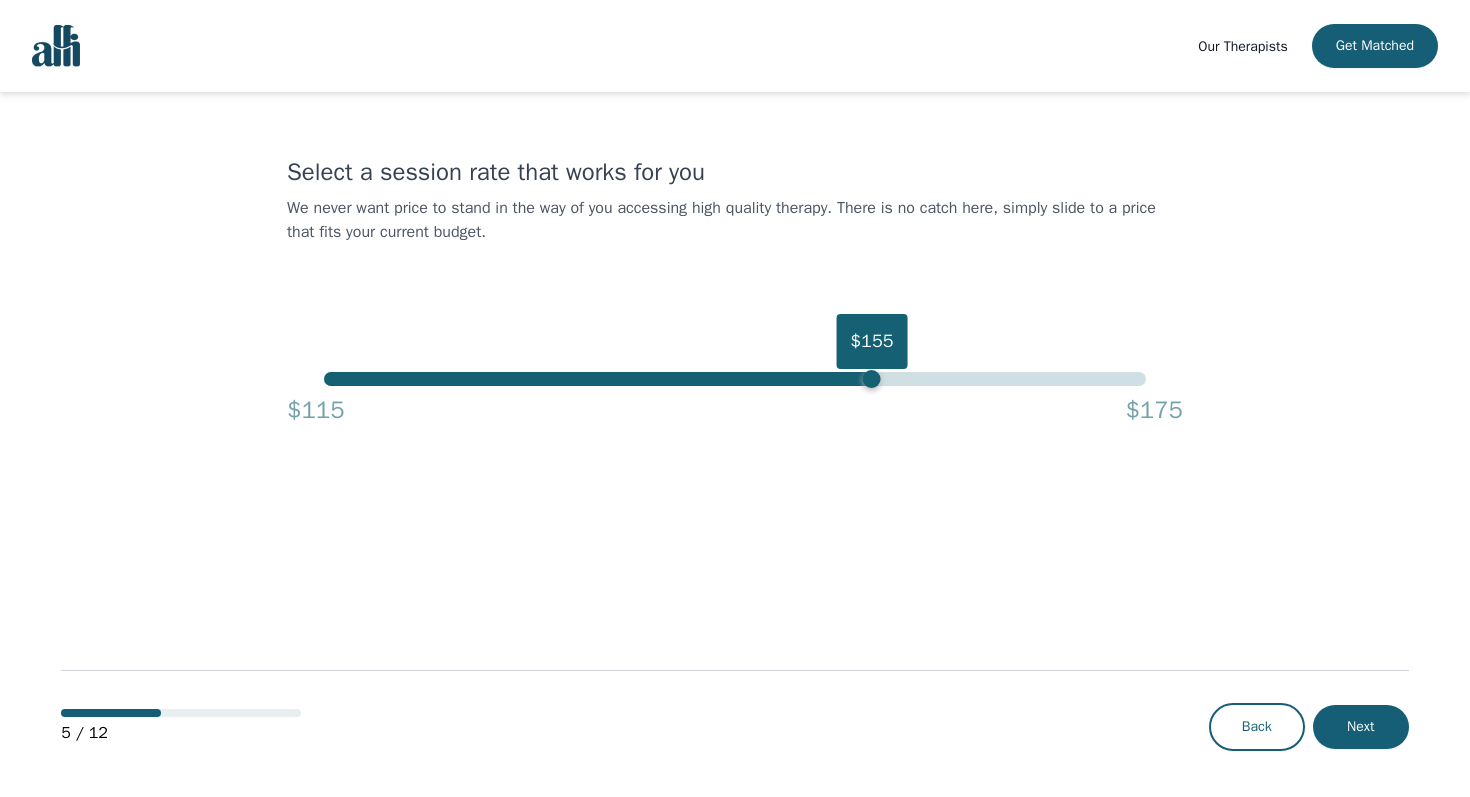drag, startPoint x: 719, startPoint y: 383, endPoint x: 946, endPoint y: 406, distance: 228.16222 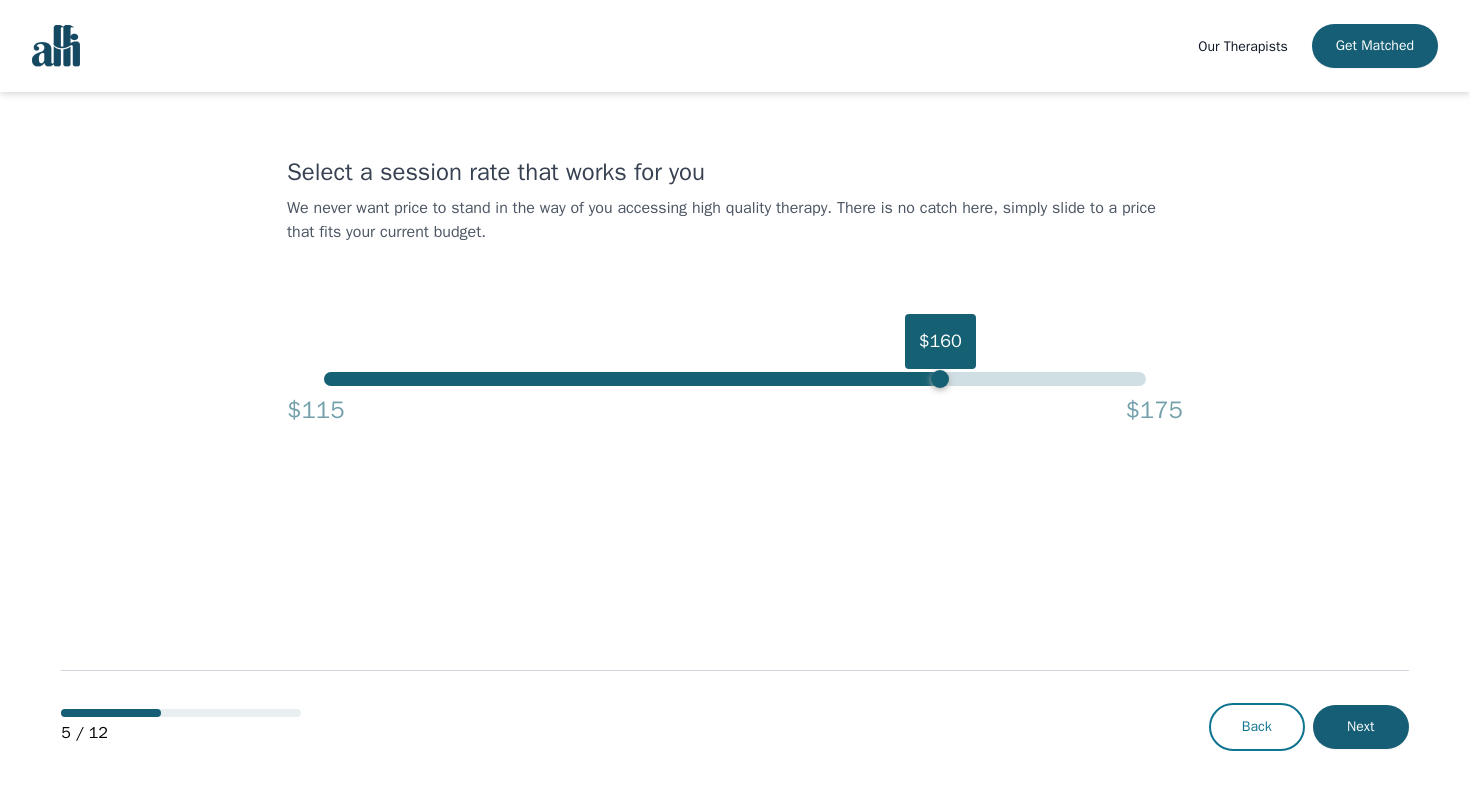 click on "Back" at bounding box center (1257, 727) 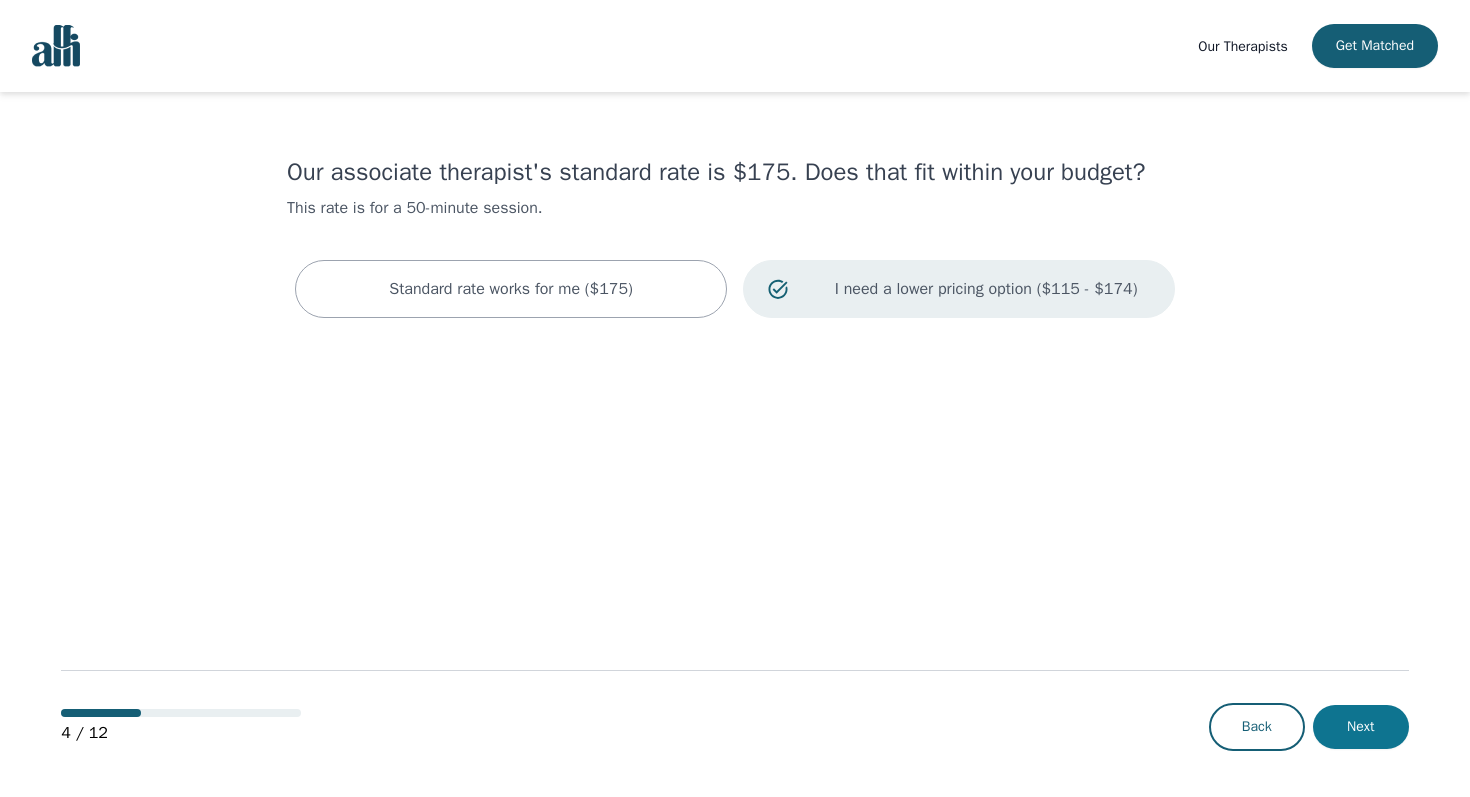 click on "Next" at bounding box center [1361, 727] 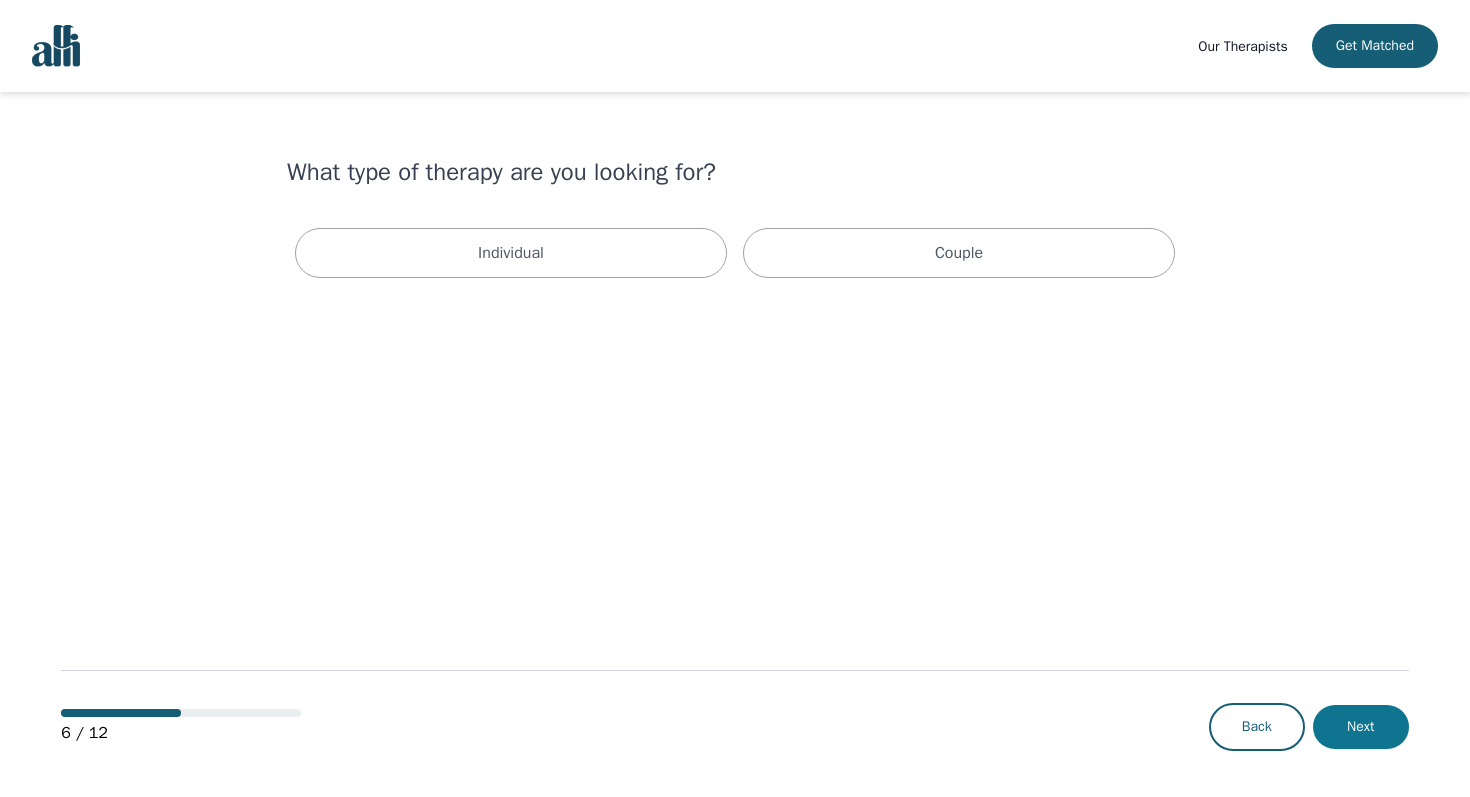 click on "Next" at bounding box center [1361, 727] 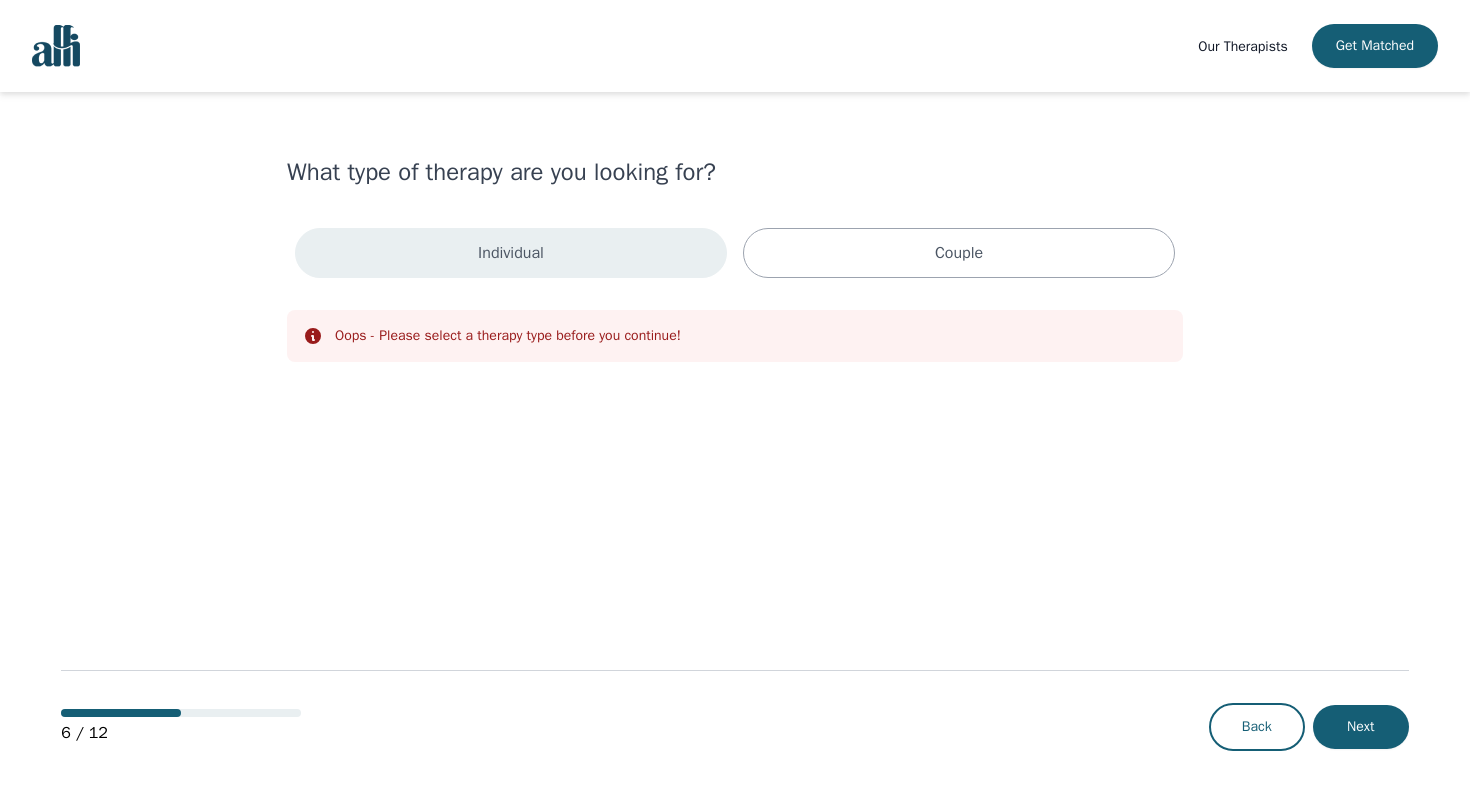 click on "Individual" at bounding box center (511, 253) 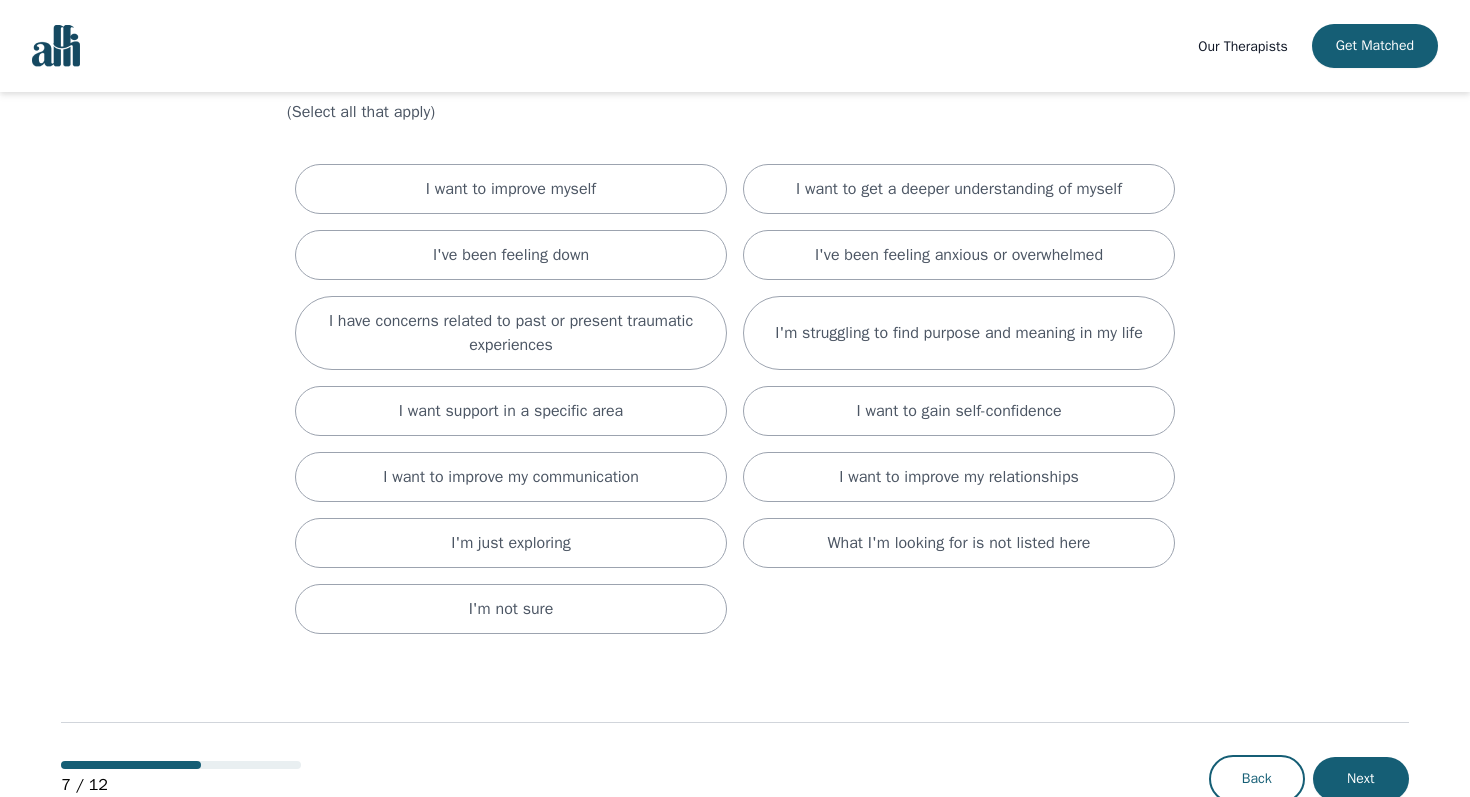 scroll, scrollTop: 150, scrollLeft: 0, axis: vertical 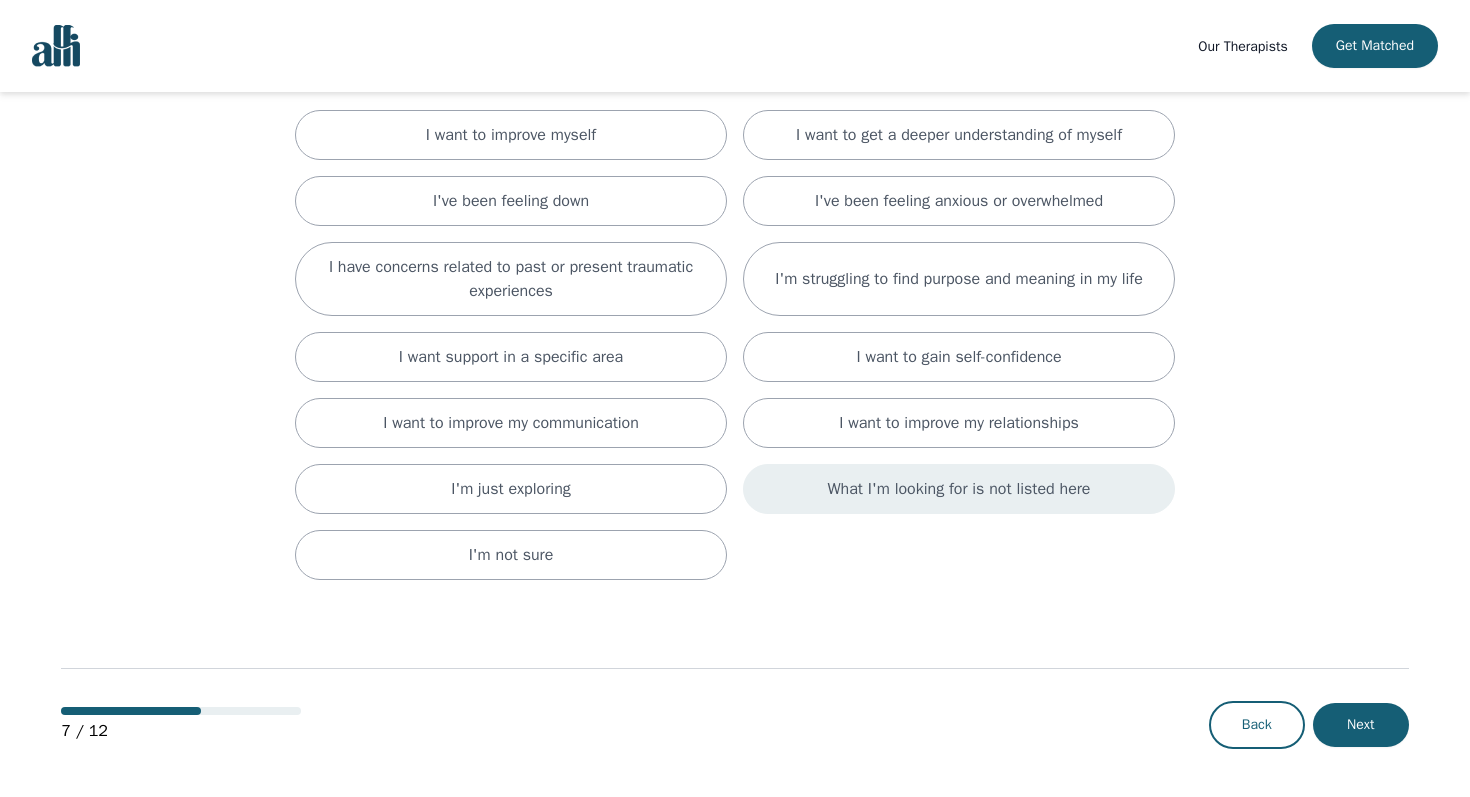 click on "What I'm looking for is not listed here" at bounding box center [959, 489] 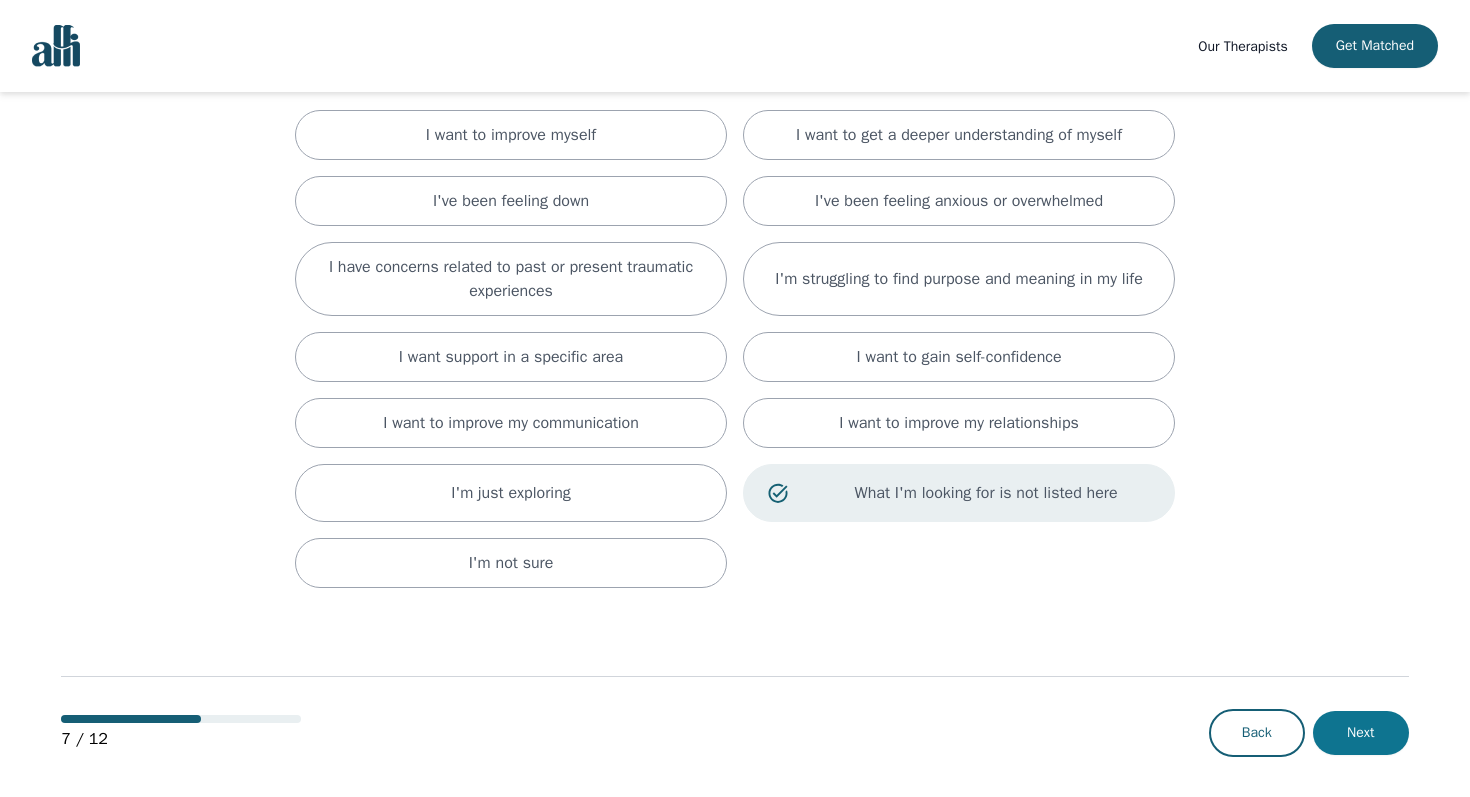 click on "Next" at bounding box center [1361, 733] 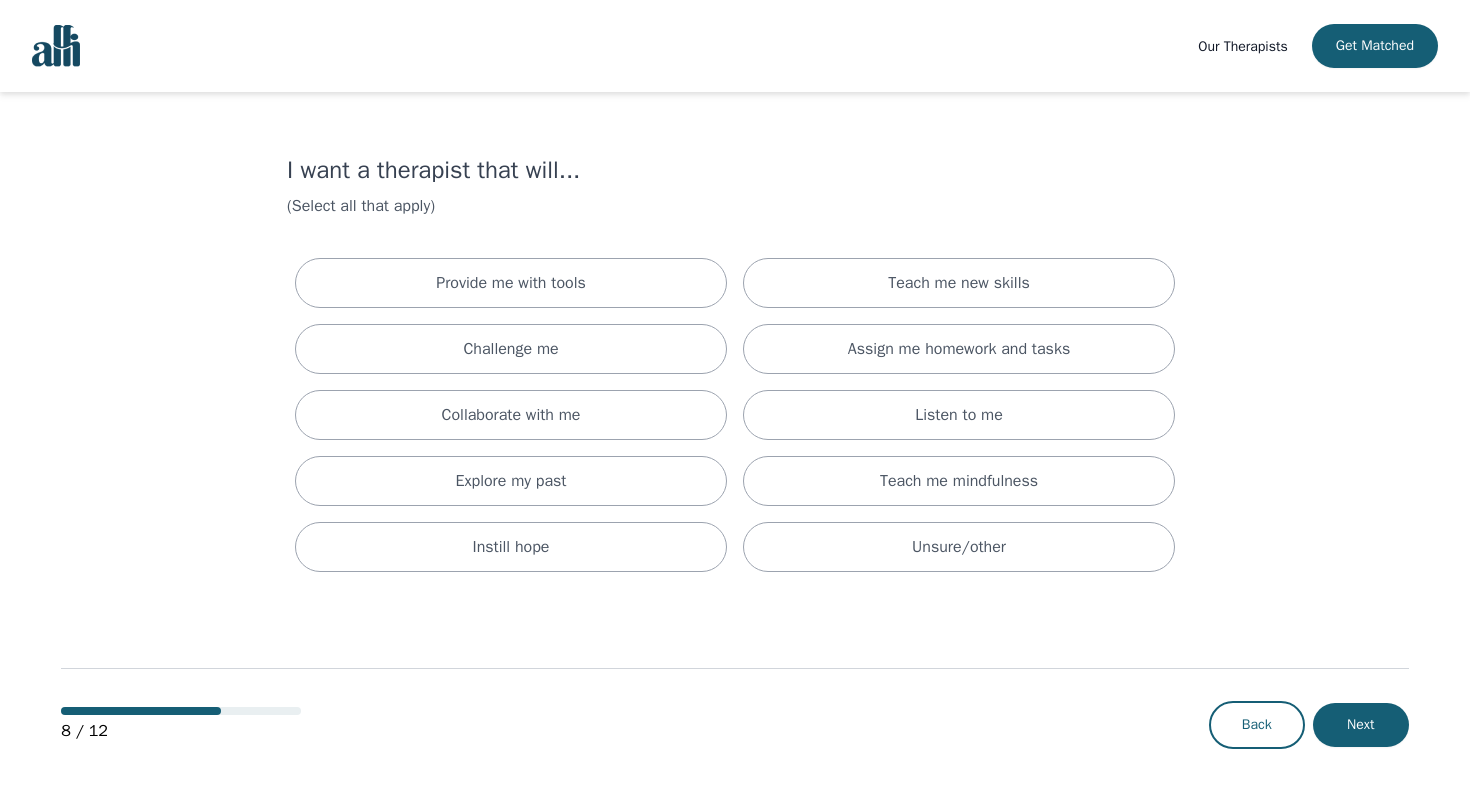 scroll, scrollTop: 0, scrollLeft: 0, axis: both 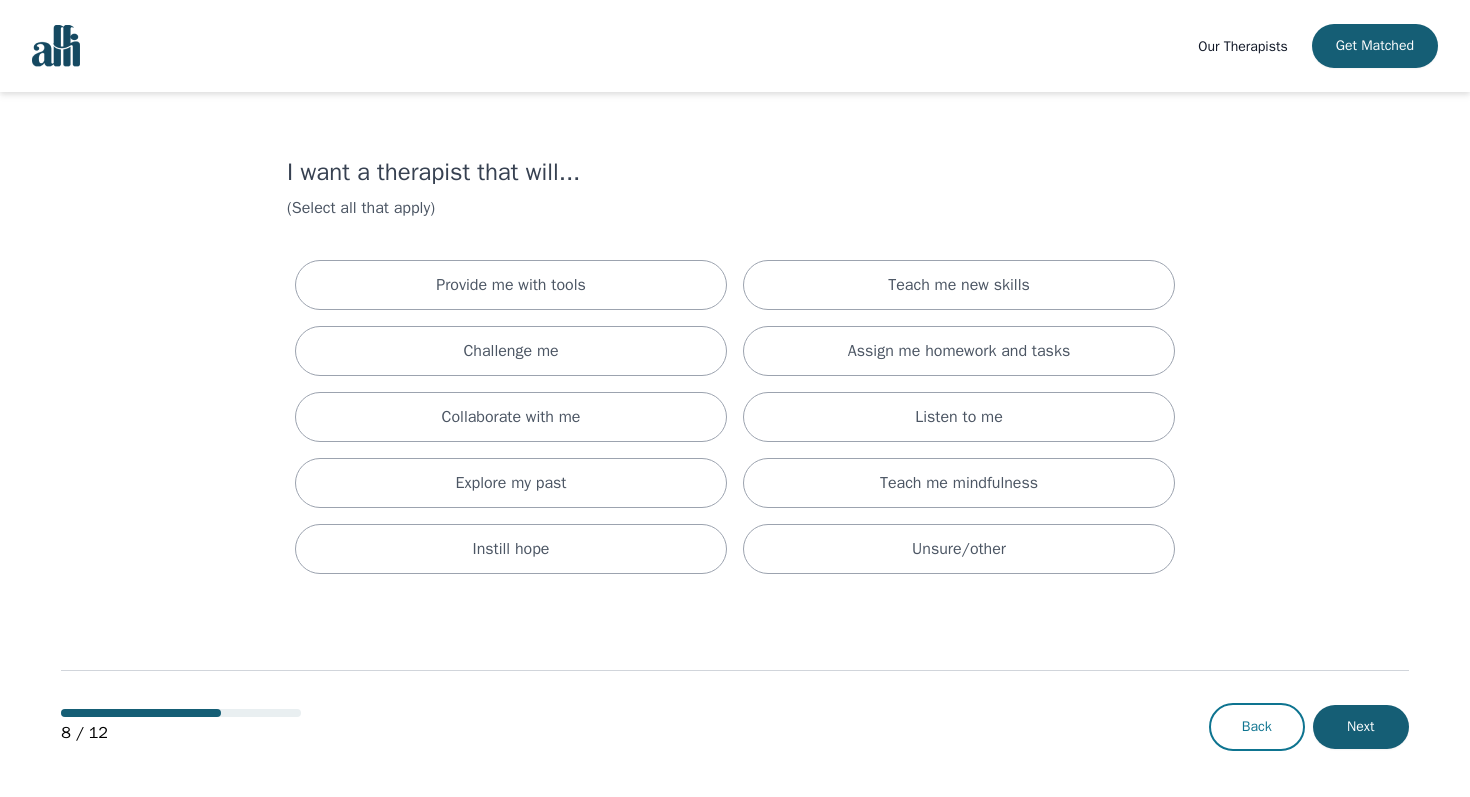 click on "Back" at bounding box center [1257, 727] 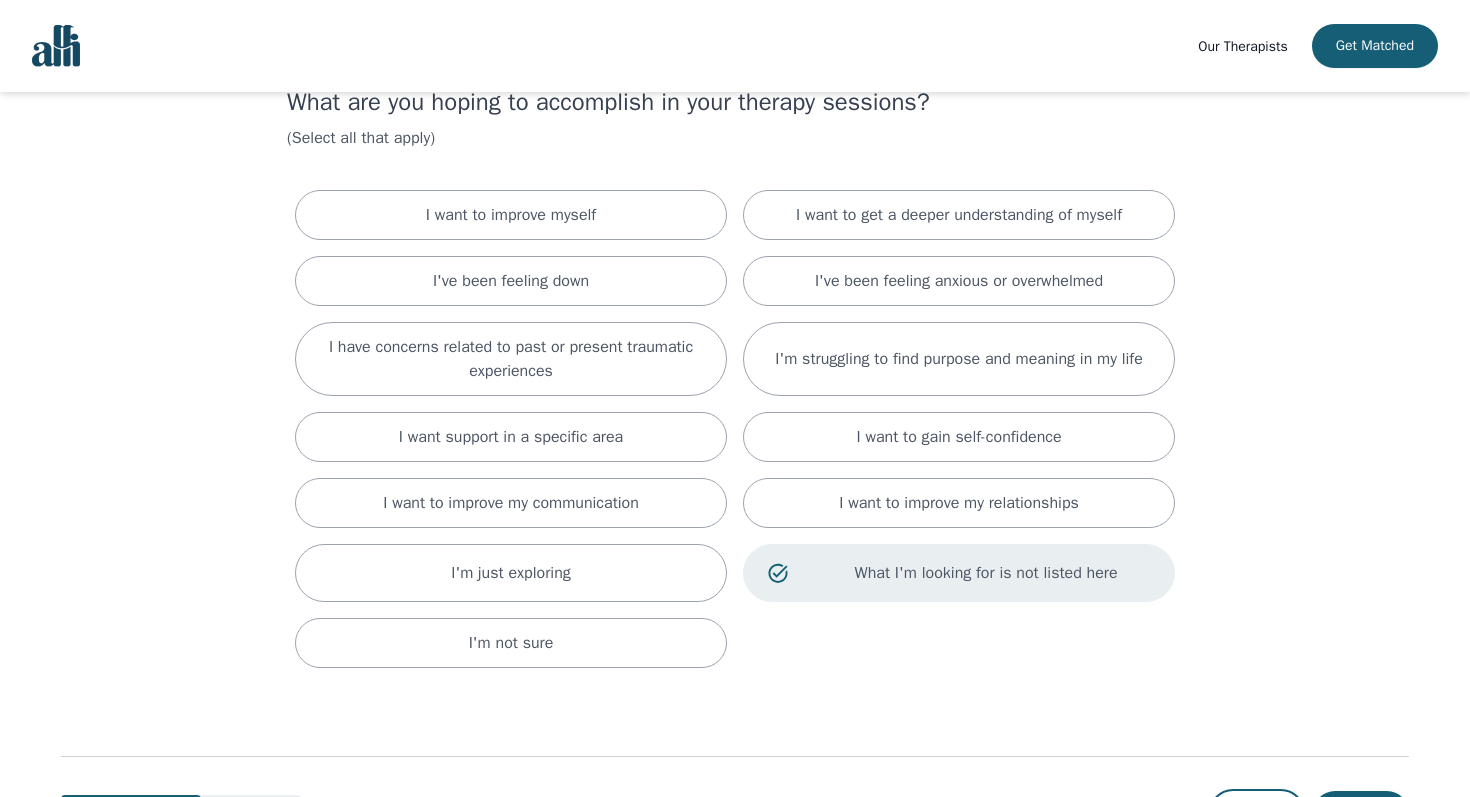 scroll, scrollTop: 158, scrollLeft: 0, axis: vertical 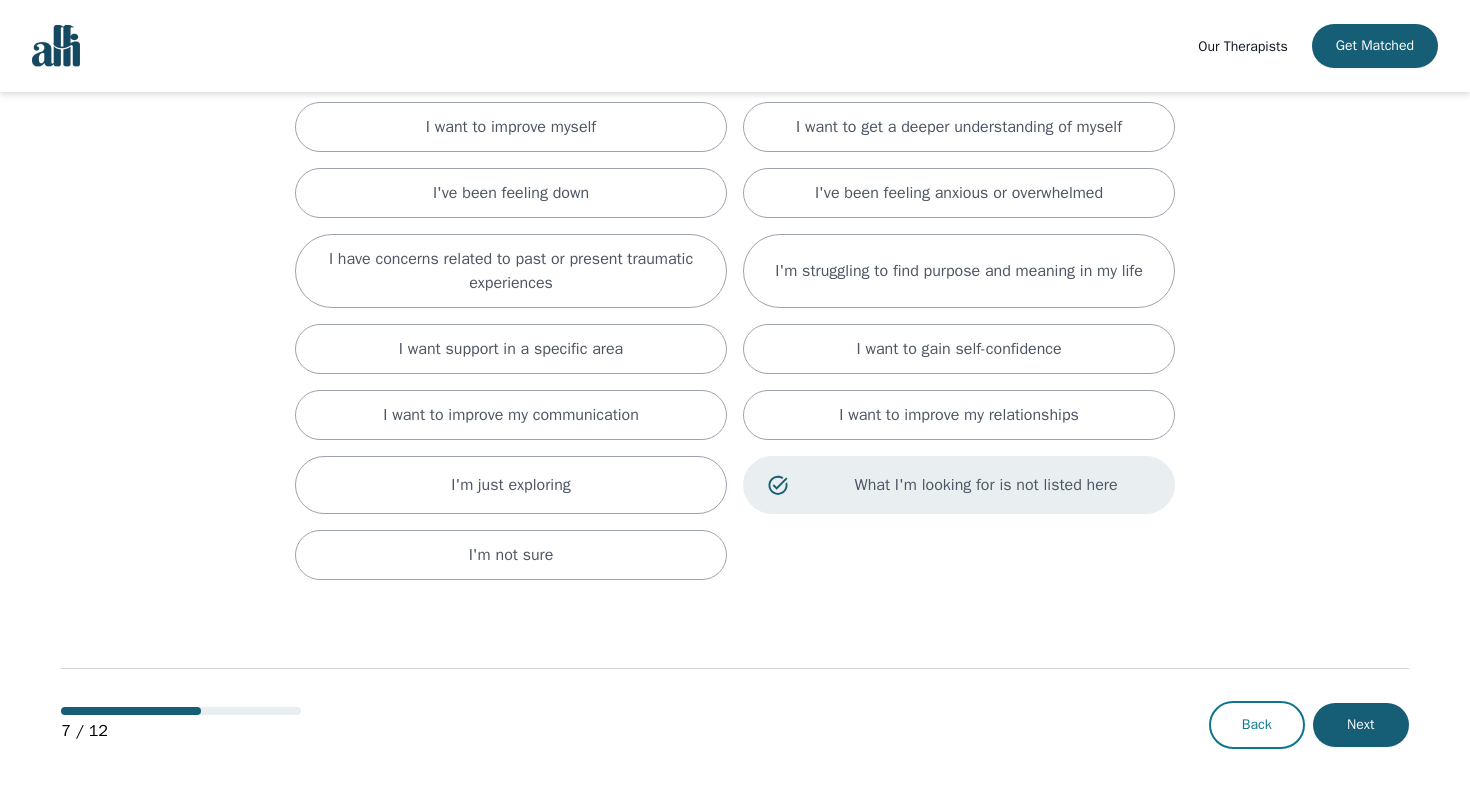 click on "Back" at bounding box center [1257, 725] 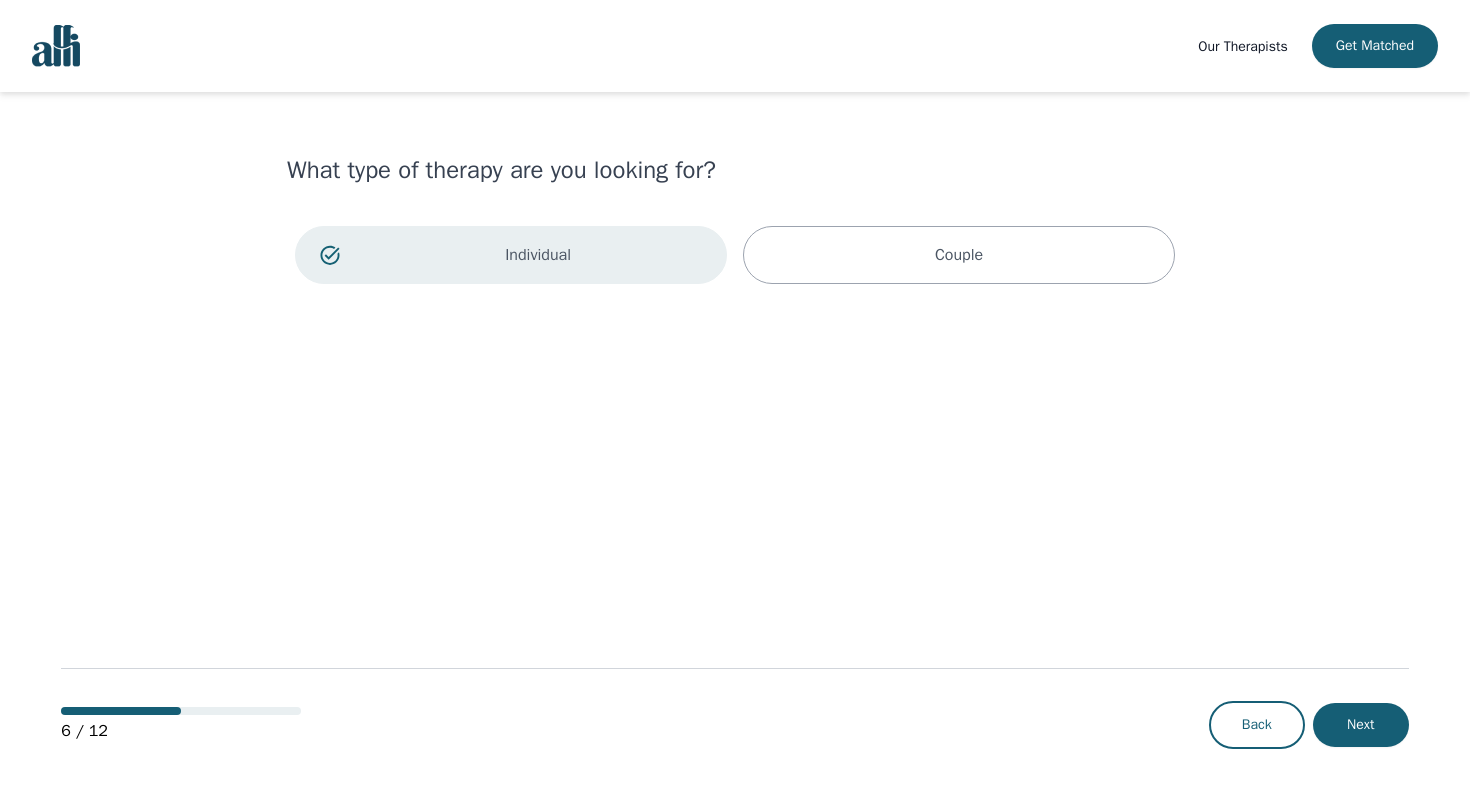 scroll, scrollTop: 0, scrollLeft: 0, axis: both 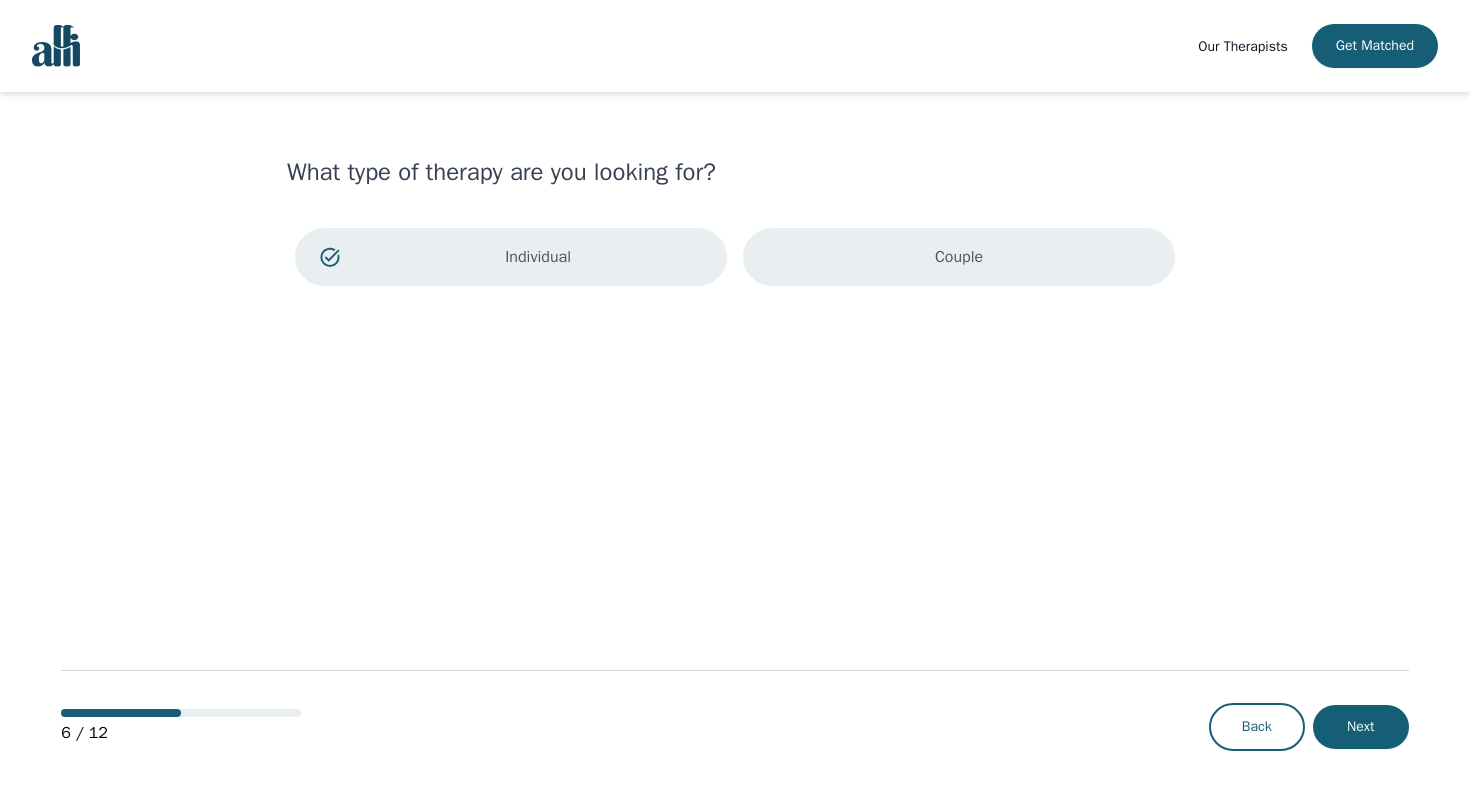 click on "Couple" at bounding box center (959, 257) 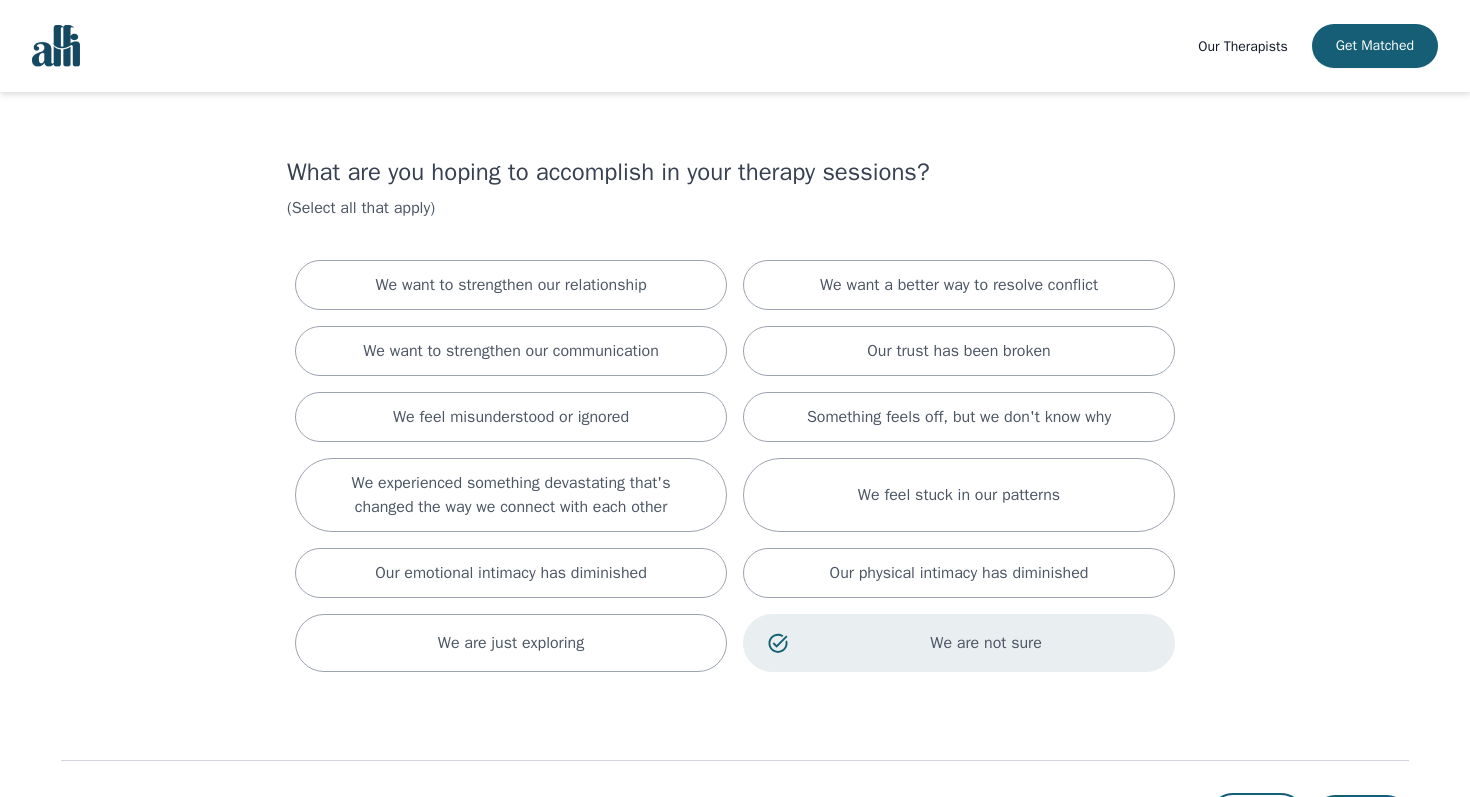scroll, scrollTop: 92, scrollLeft: 0, axis: vertical 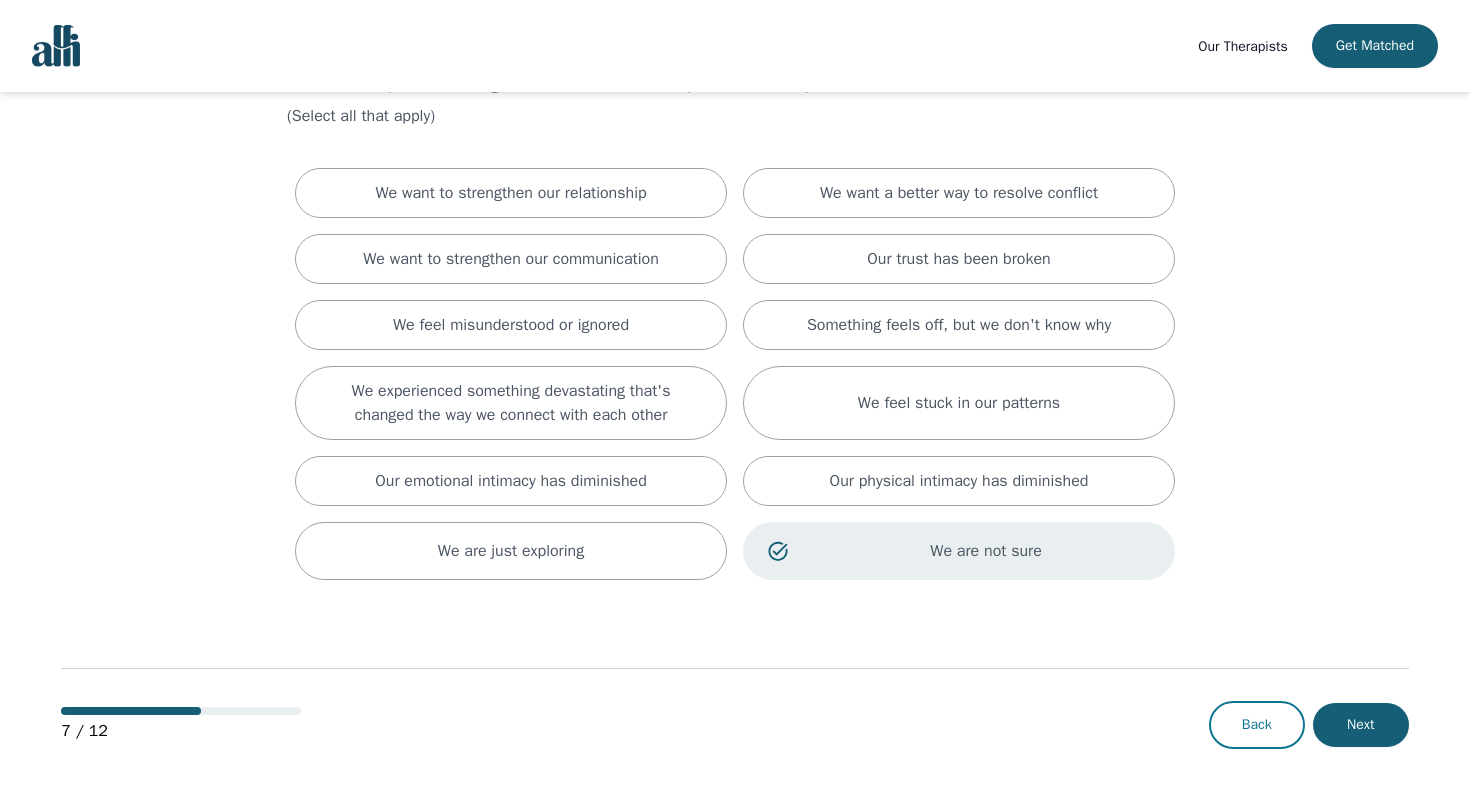 click on "Back" at bounding box center [1257, 725] 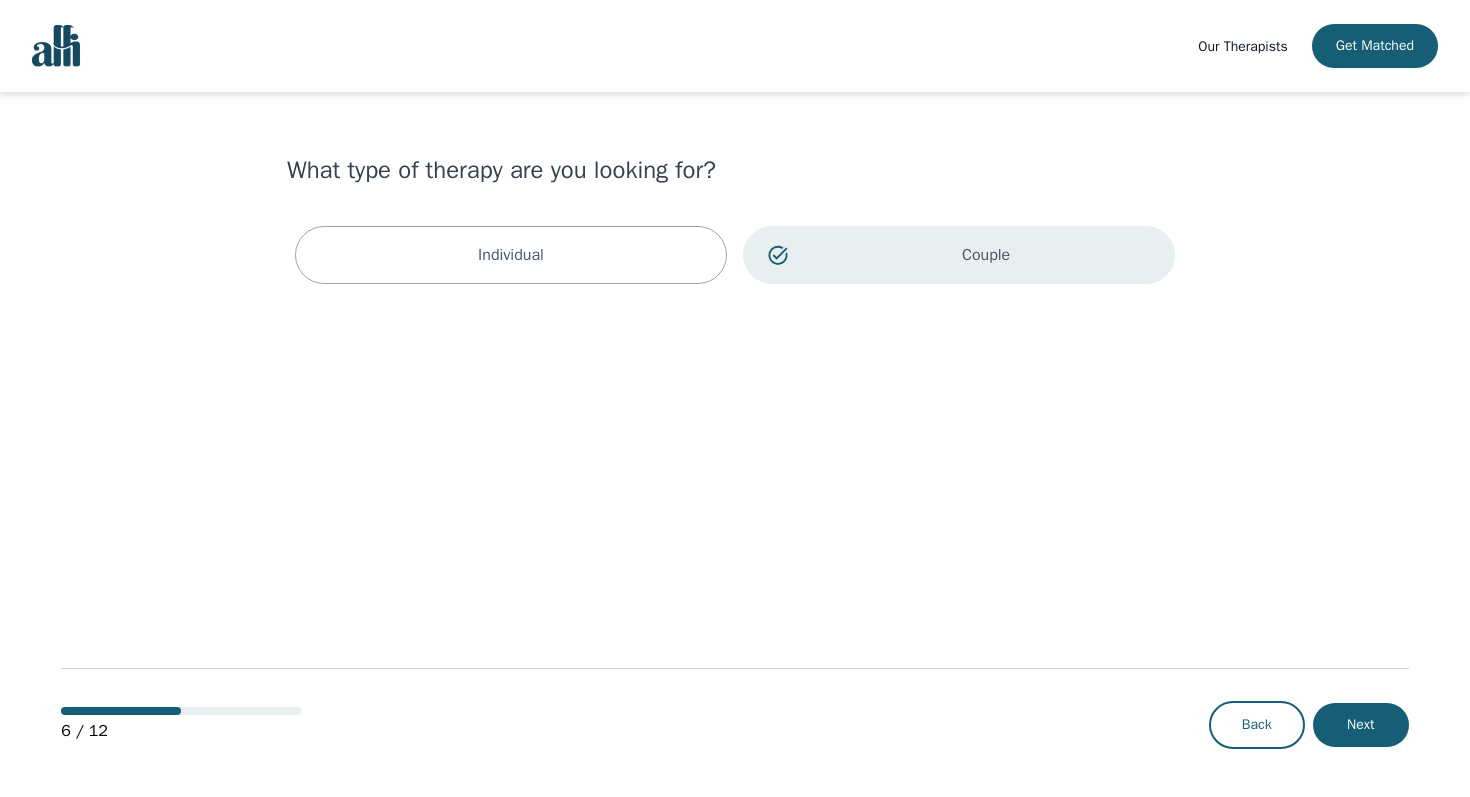 scroll, scrollTop: 0, scrollLeft: 0, axis: both 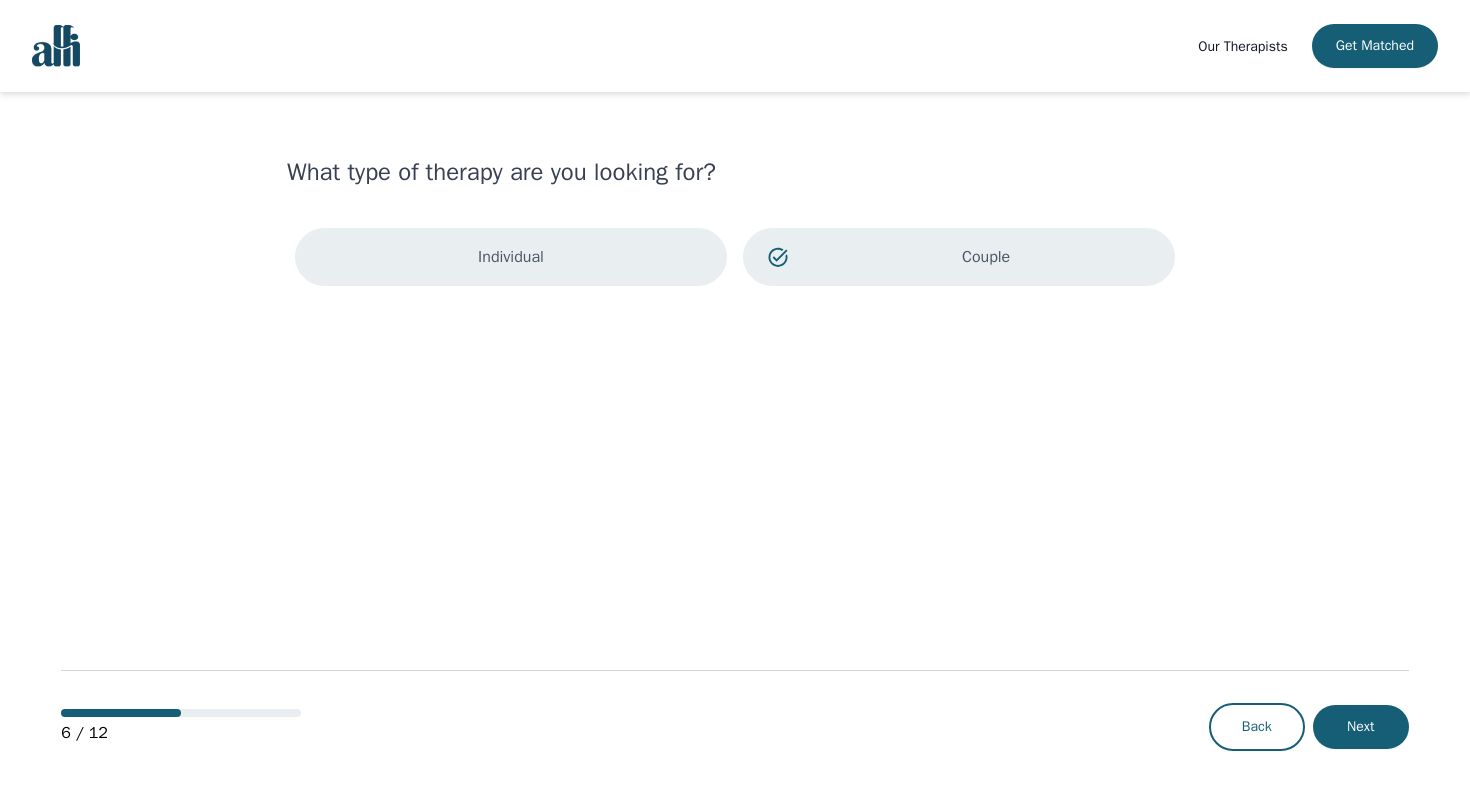 click on "Individual" at bounding box center (511, 257) 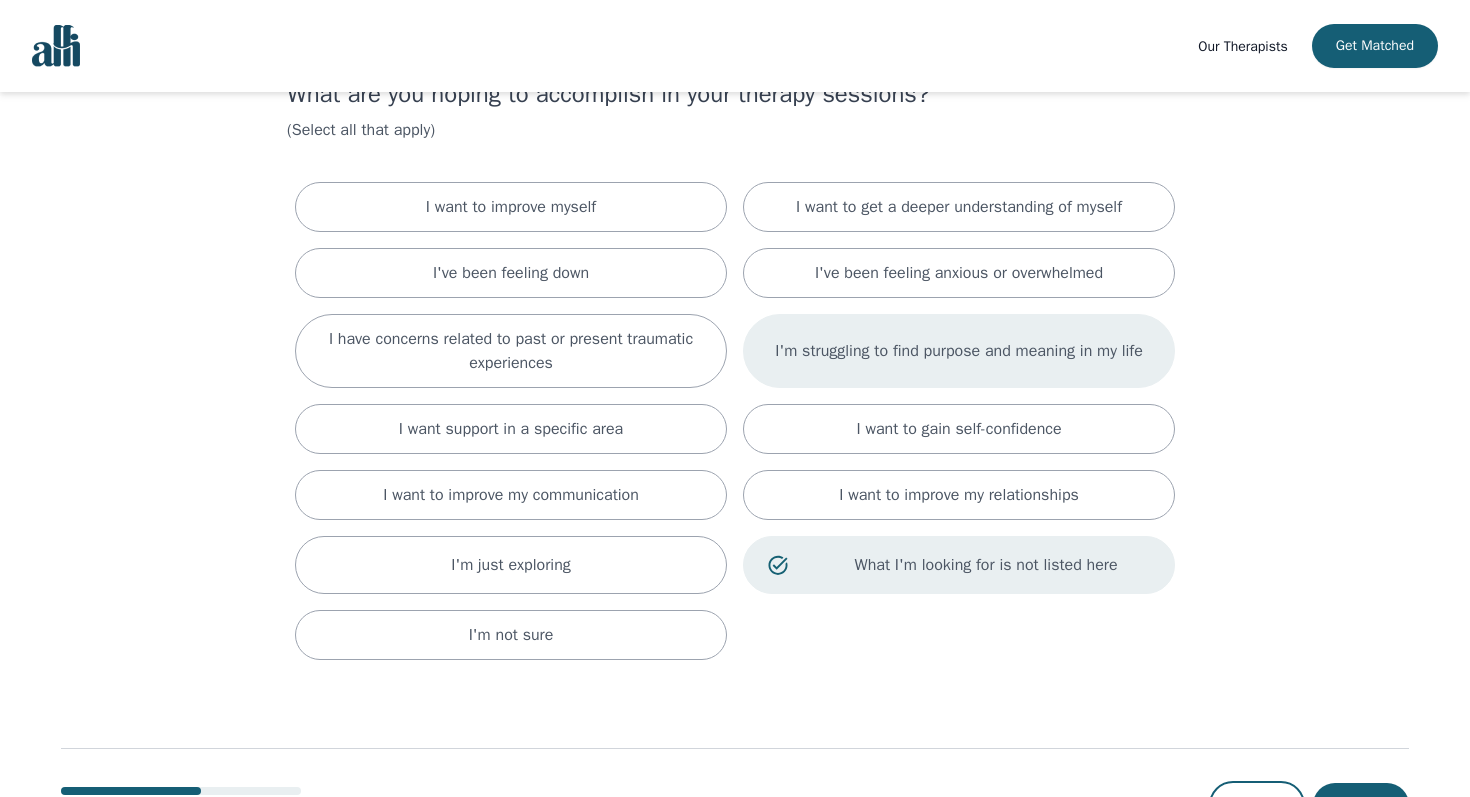 scroll, scrollTop: 158, scrollLeft: 0, axis: vertical 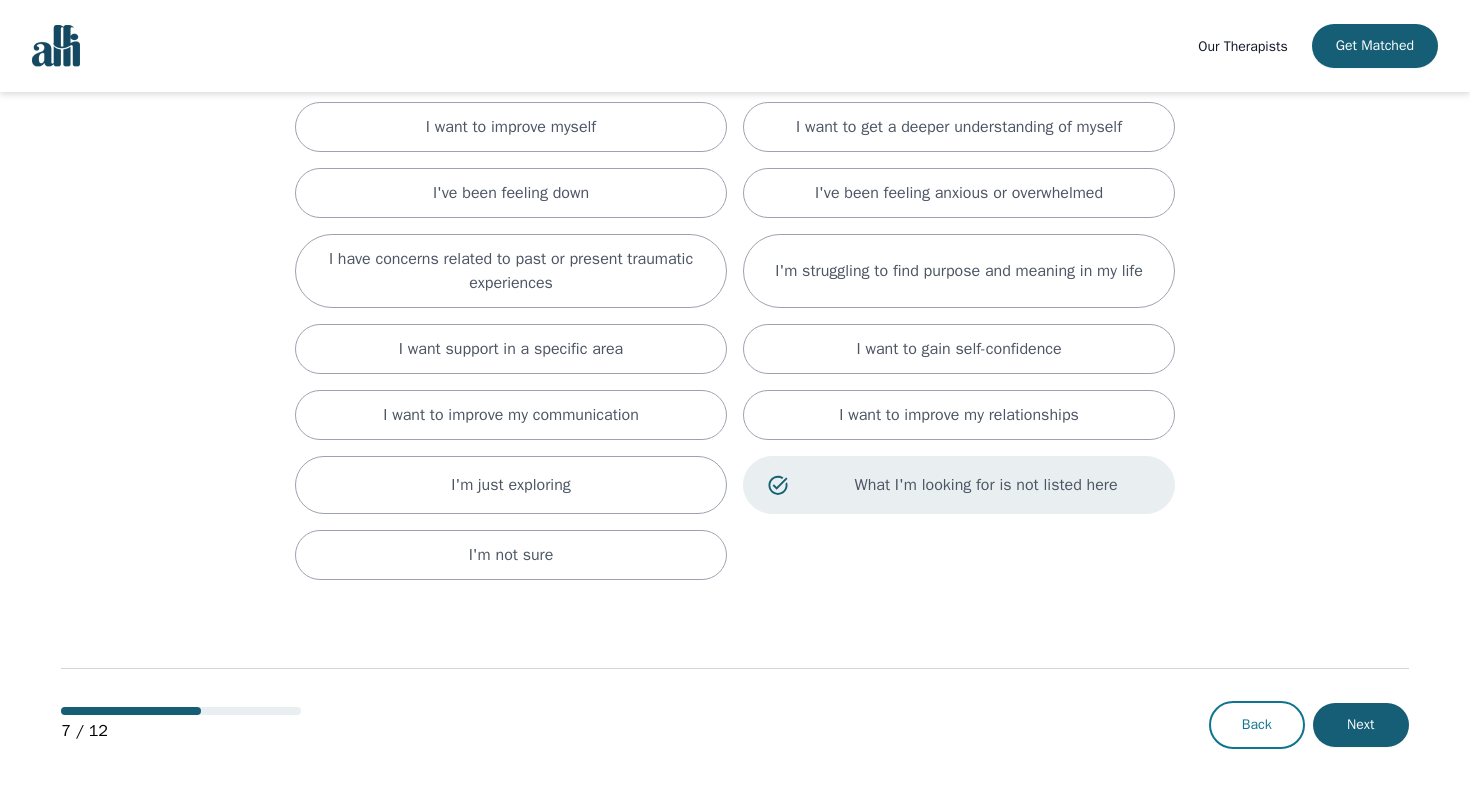 click on "Back" at bounding box center [1257, 725] 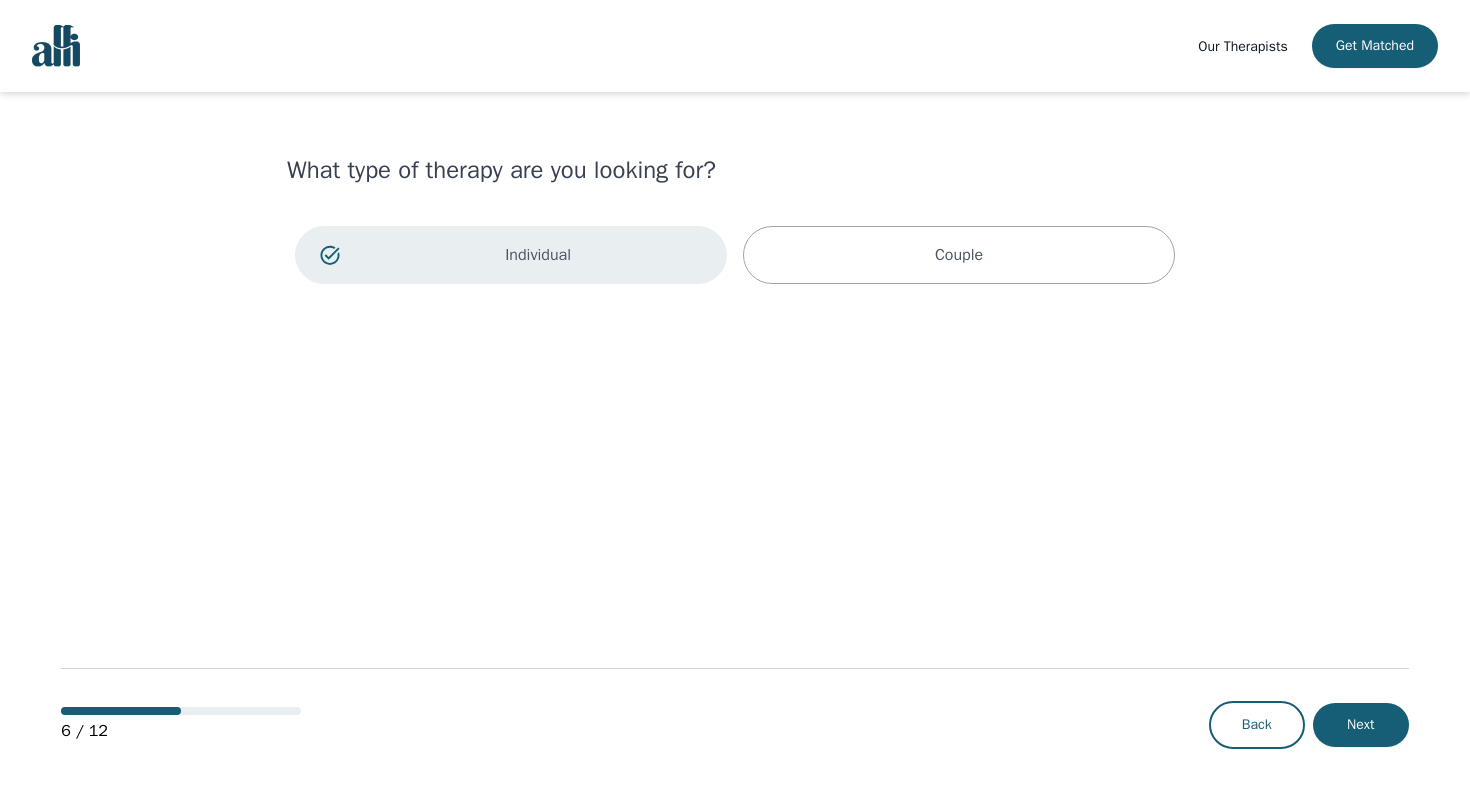 scroll, scrollTop: 0, scrollLeft: 0, axis: both 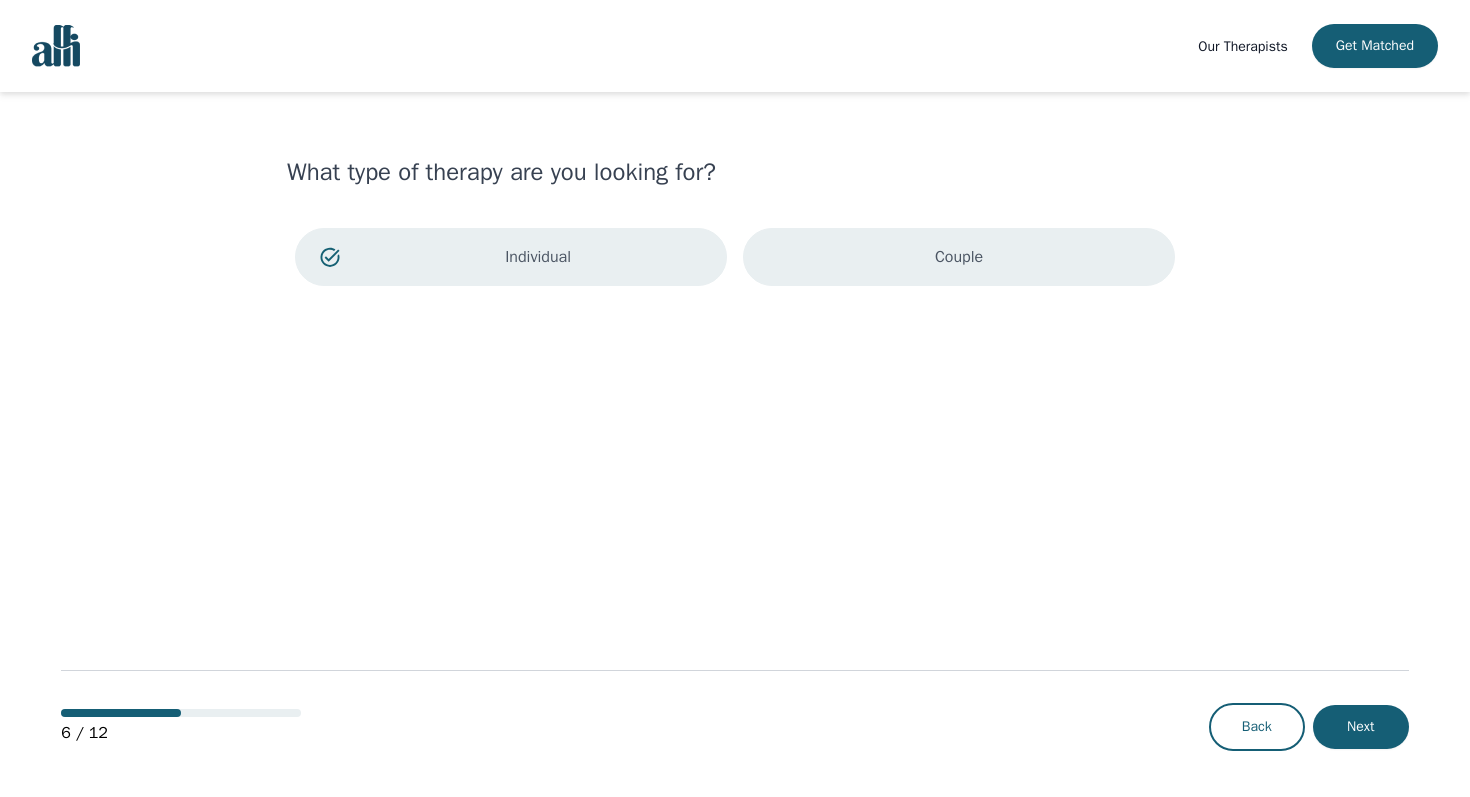 click on "Couple" at bounding box center (959, 257) 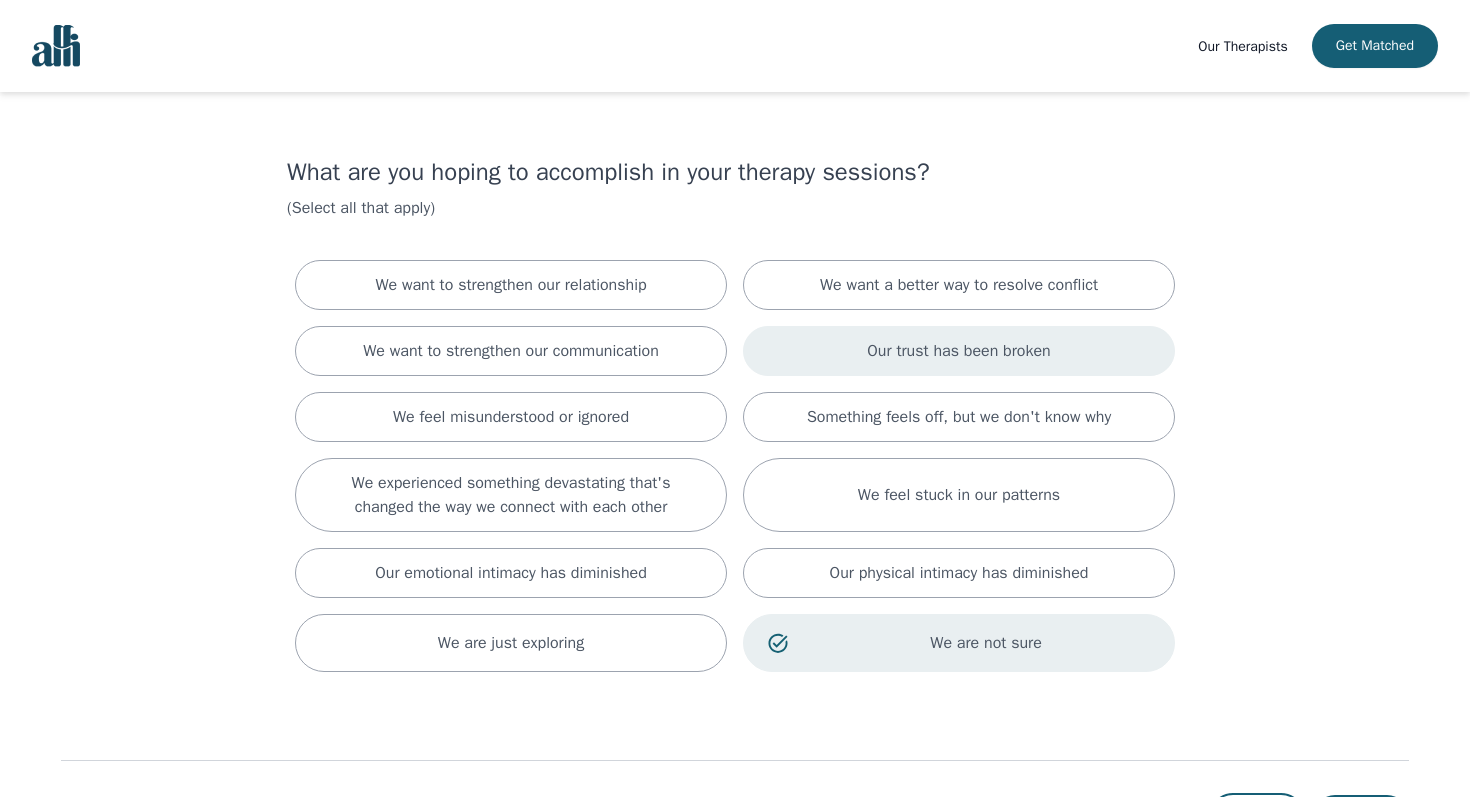 click on "Our trust has been broken" at bounding box center [959, 351] 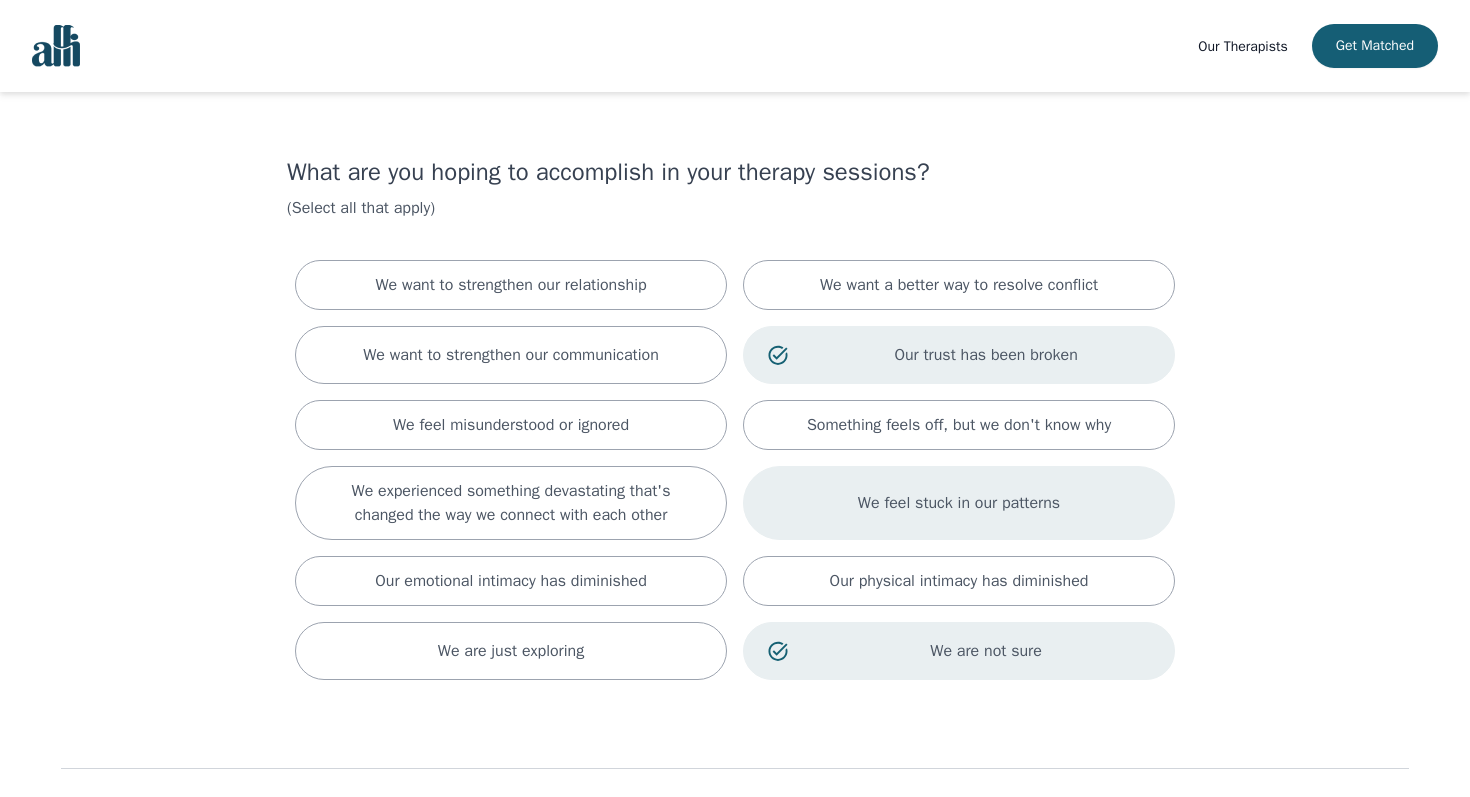 scroll, scrollTop: 100, scrollLeft: 0, axis: vertical 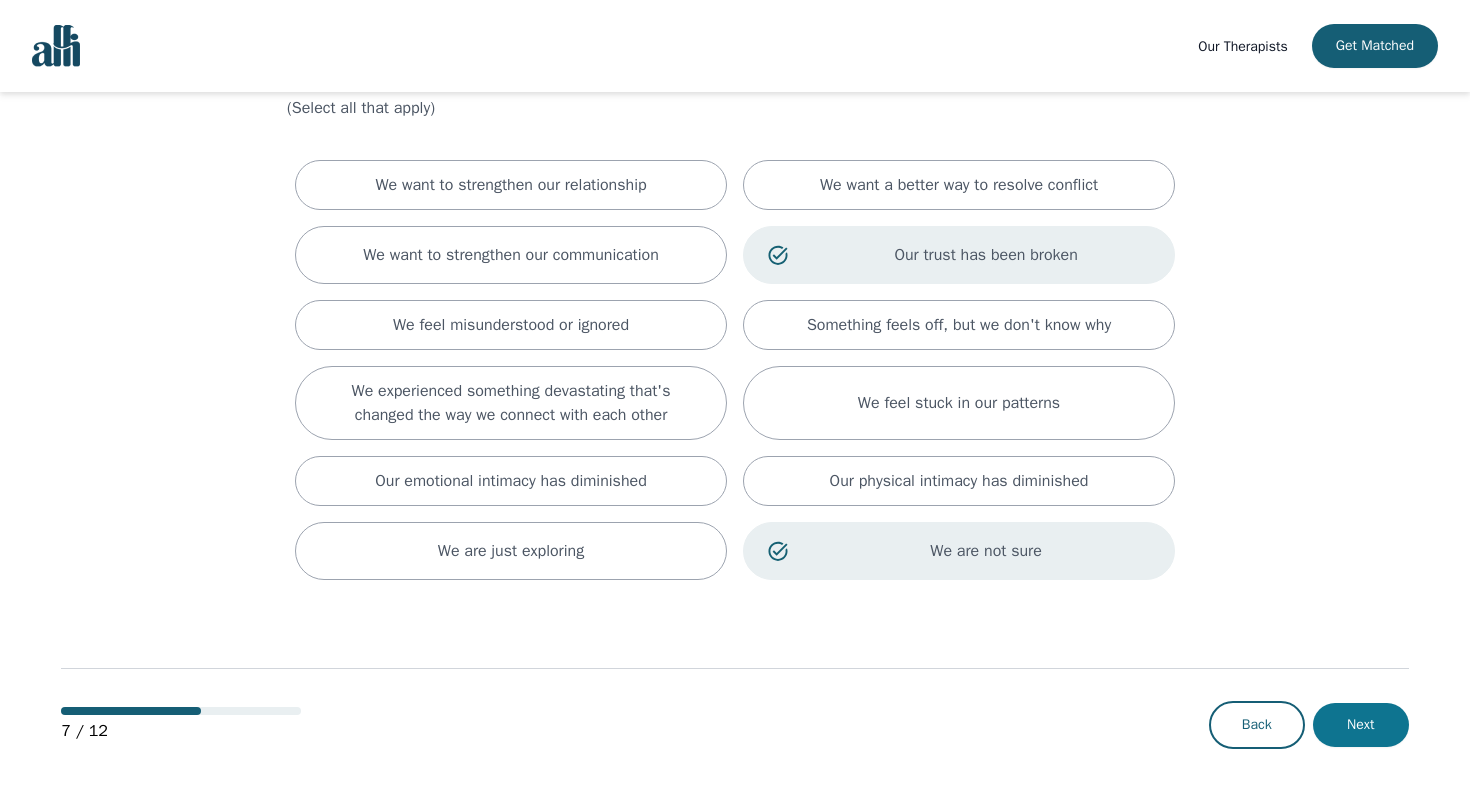 click on "Next" at bounding box center [1361, 725] 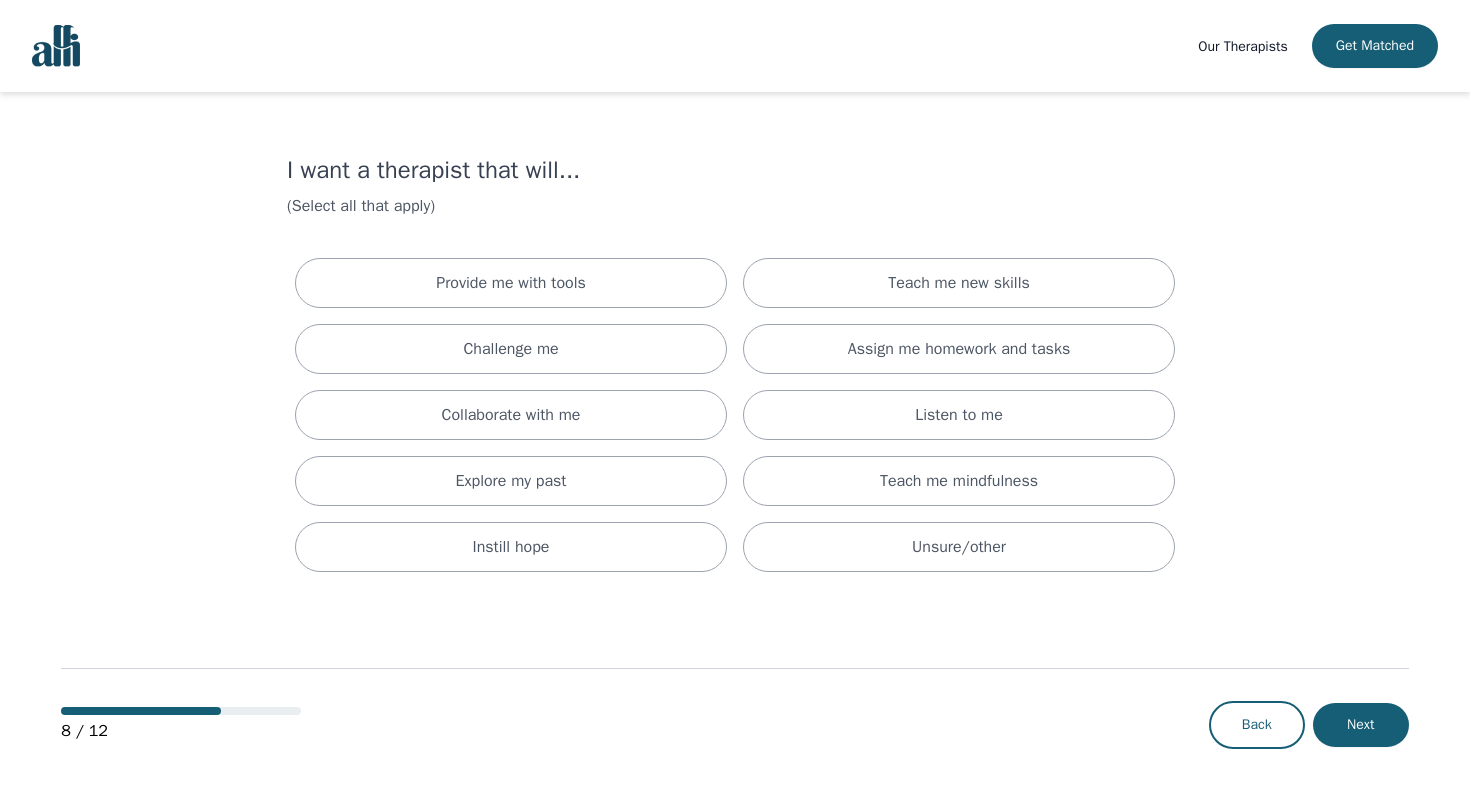 scroll, scrollTop: 0, scrollLeft: 0, axis: both 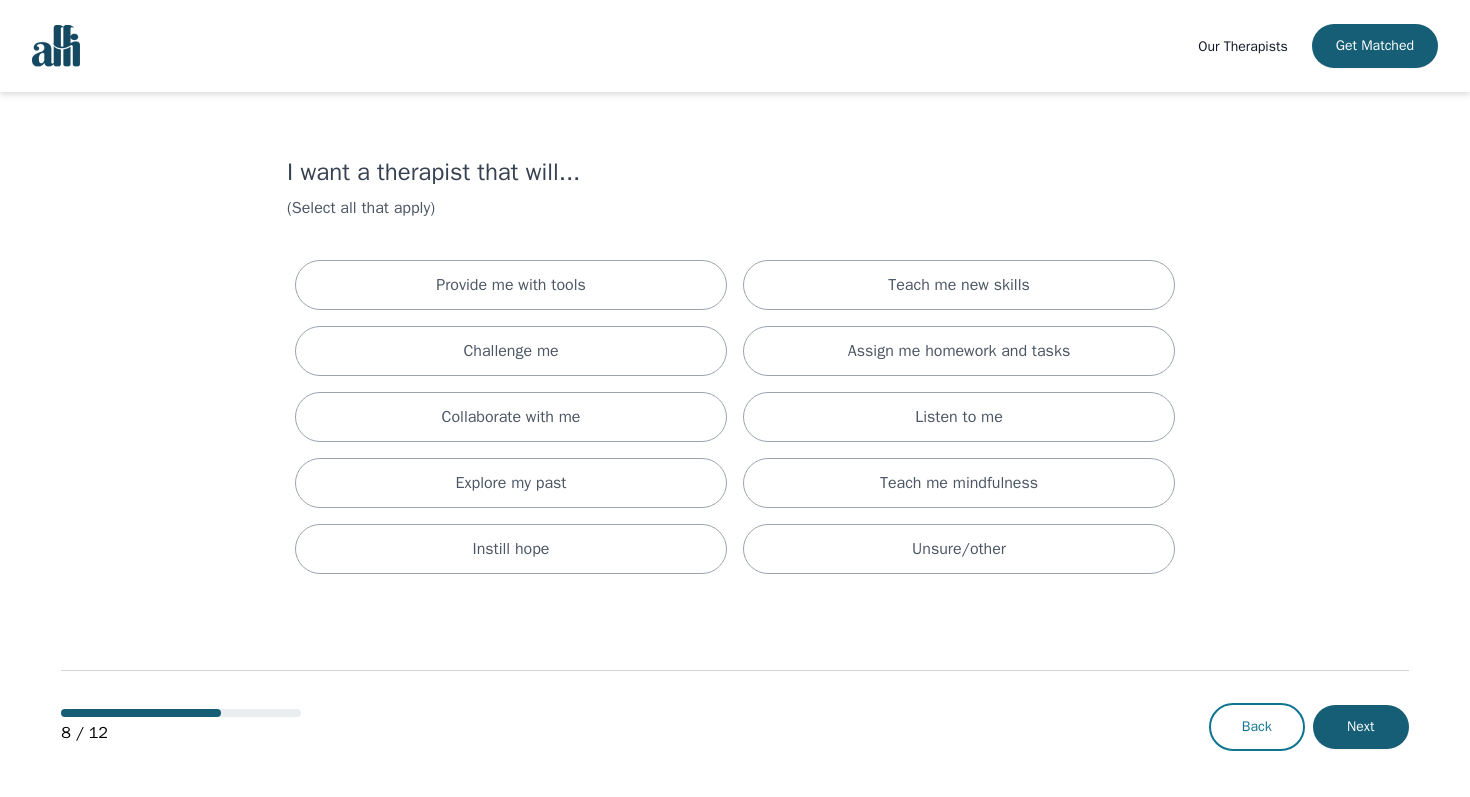 click on "Back" at bounding box center (1257, 727) 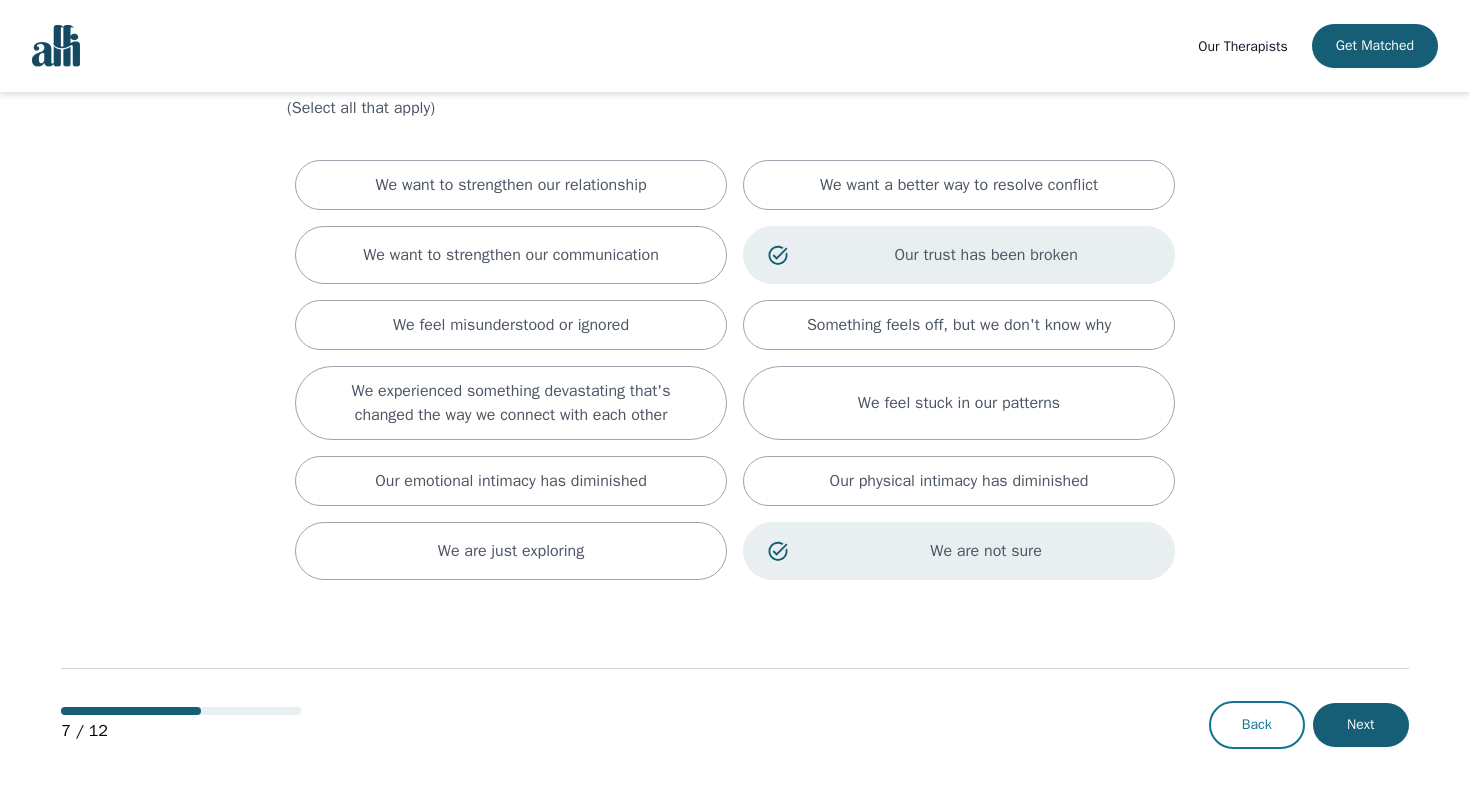 click on "Back" at bounding box center (1257, 725) 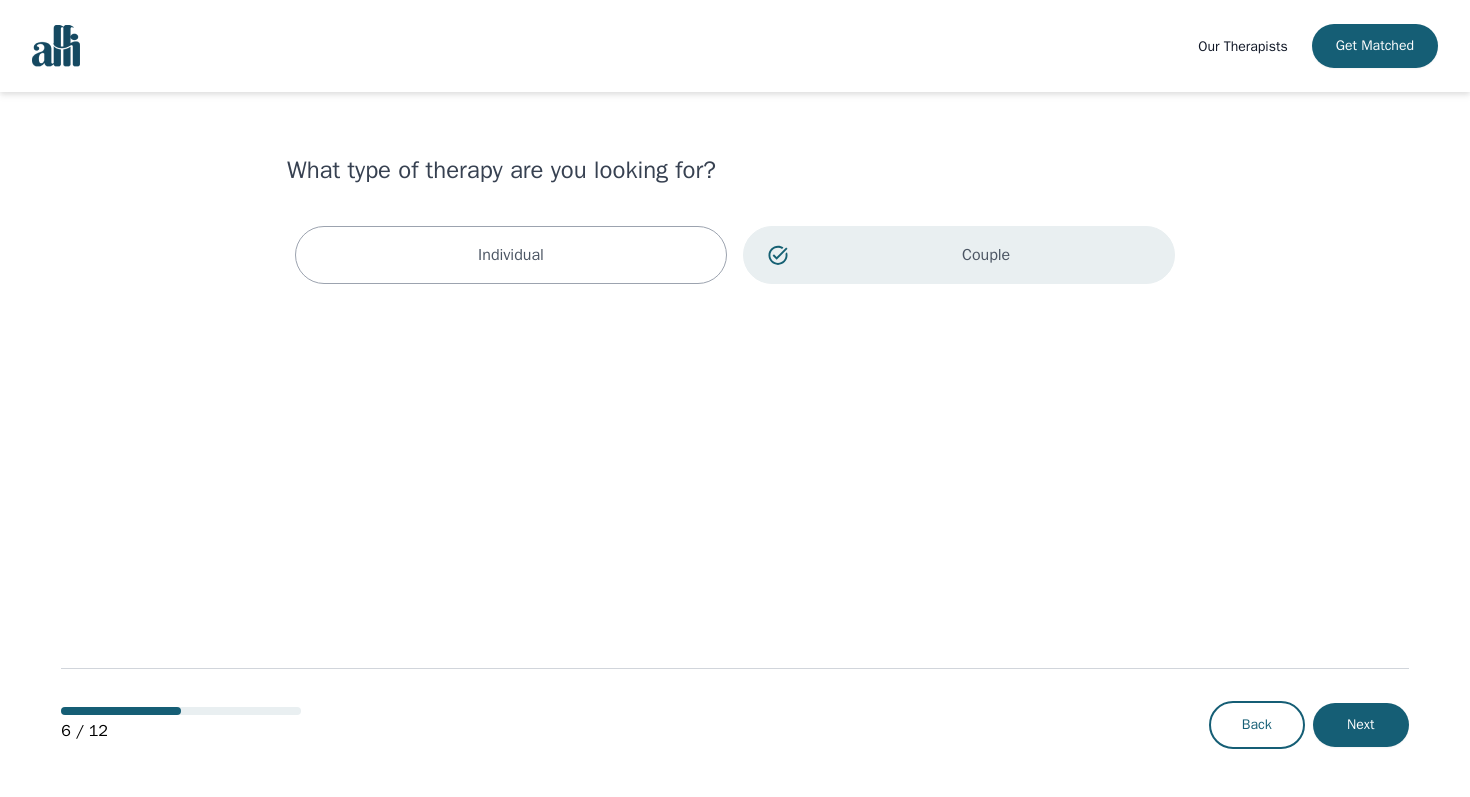 scroll, scrollTop: 0, scrollLeft: 0, axis: both 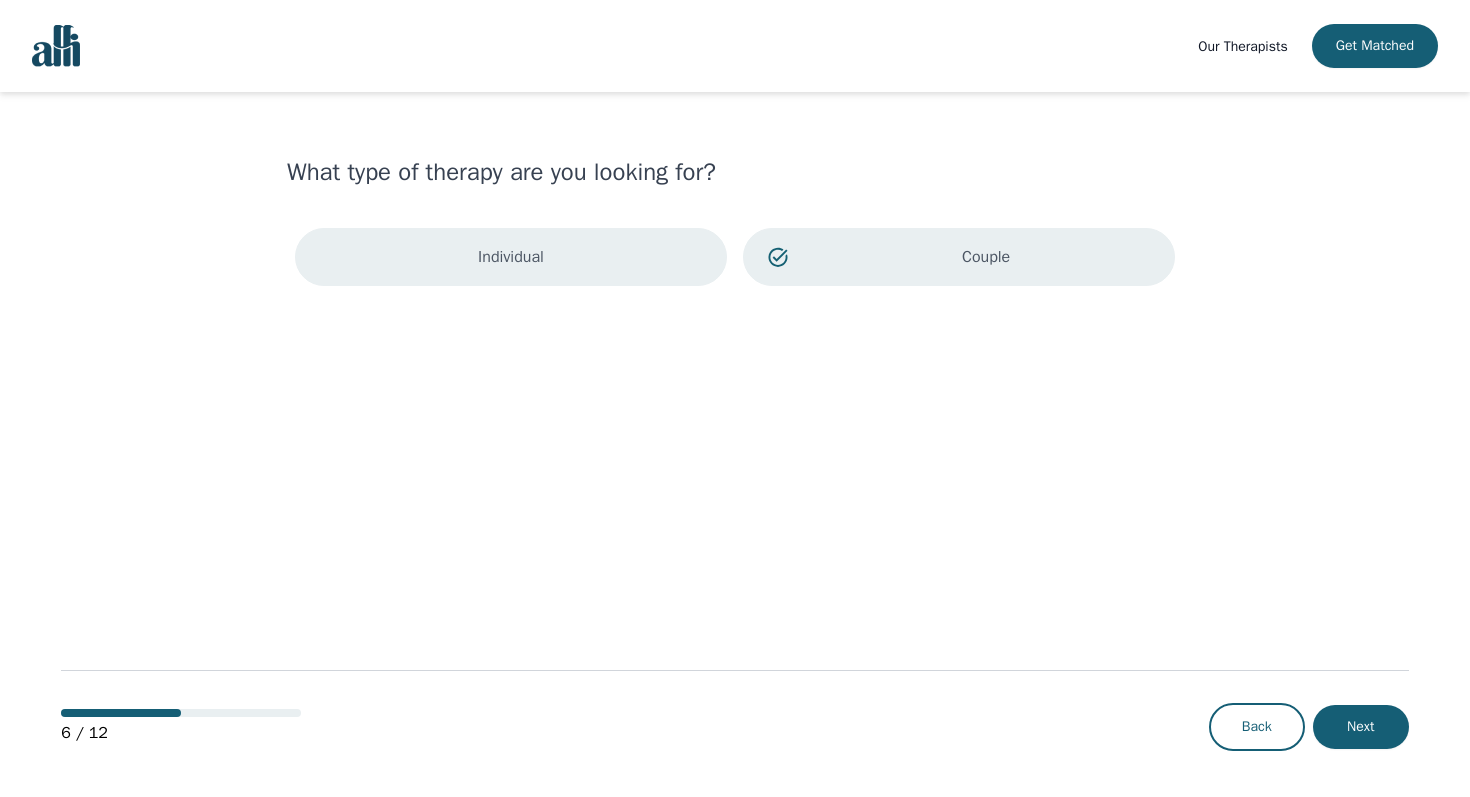 click on "Individual" at bounding box center (511, 257) 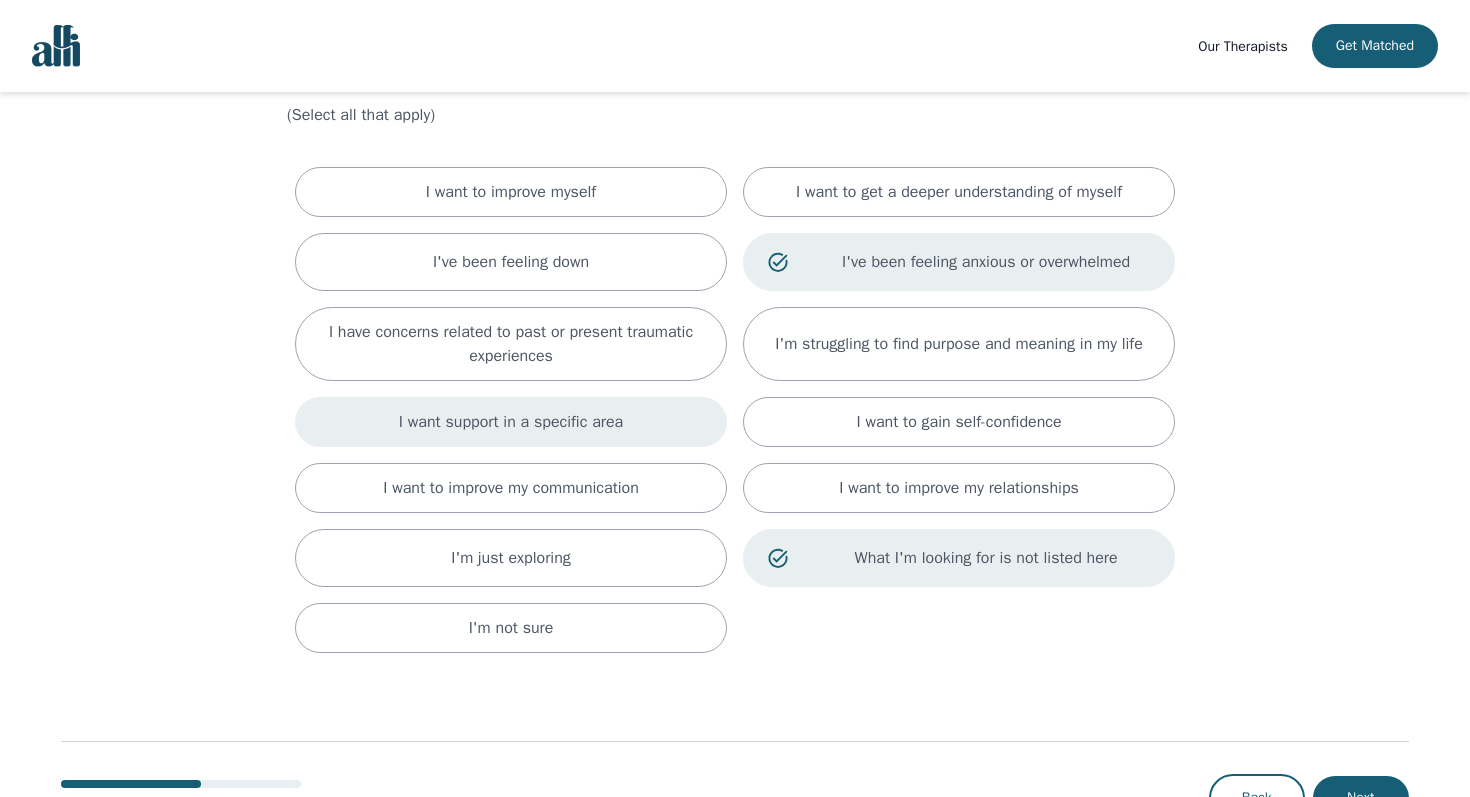 scroll, scrollTop: 166, scrollLeft: 0, axis: vertical 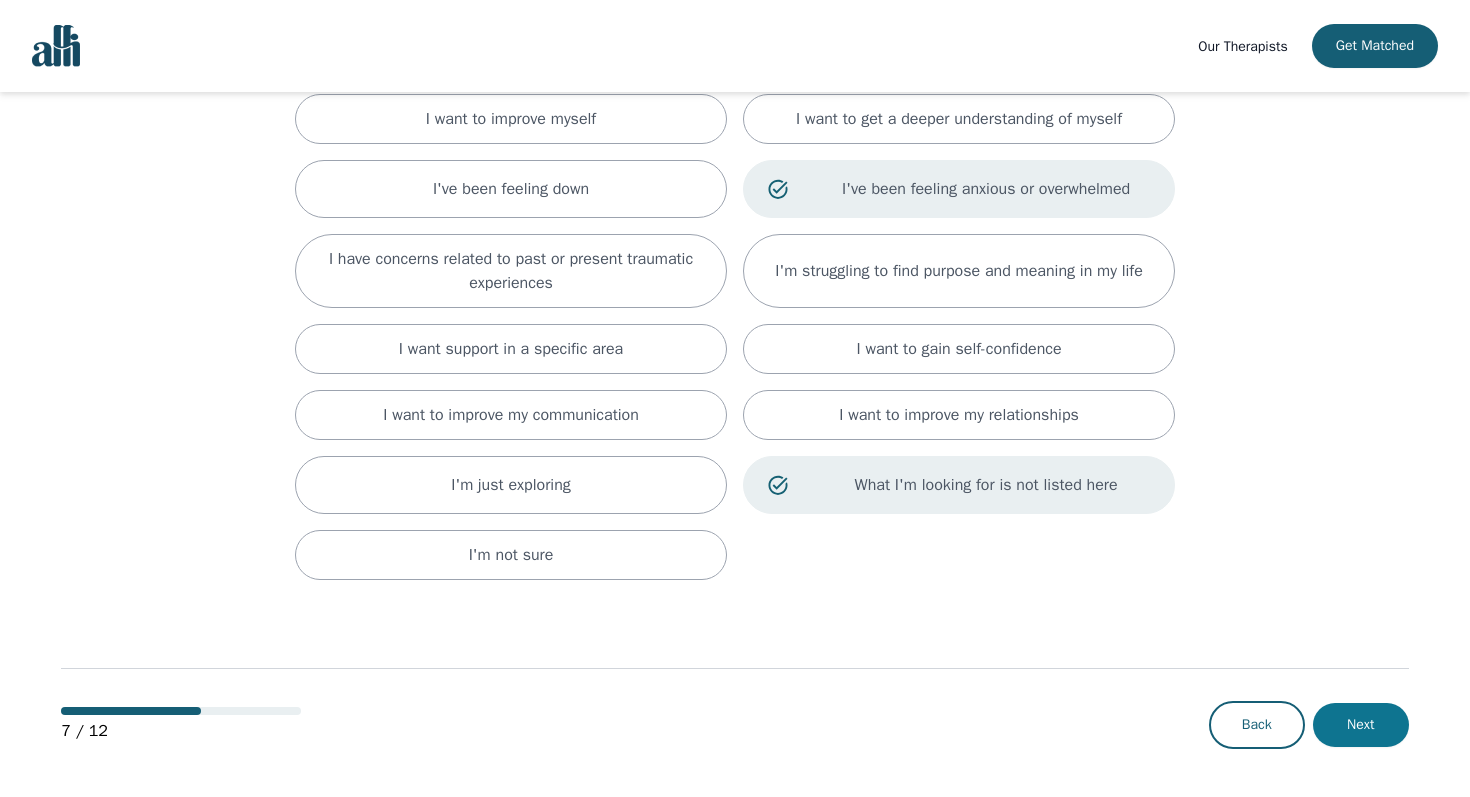 click on "Next" at bounding box center (1361, 725) 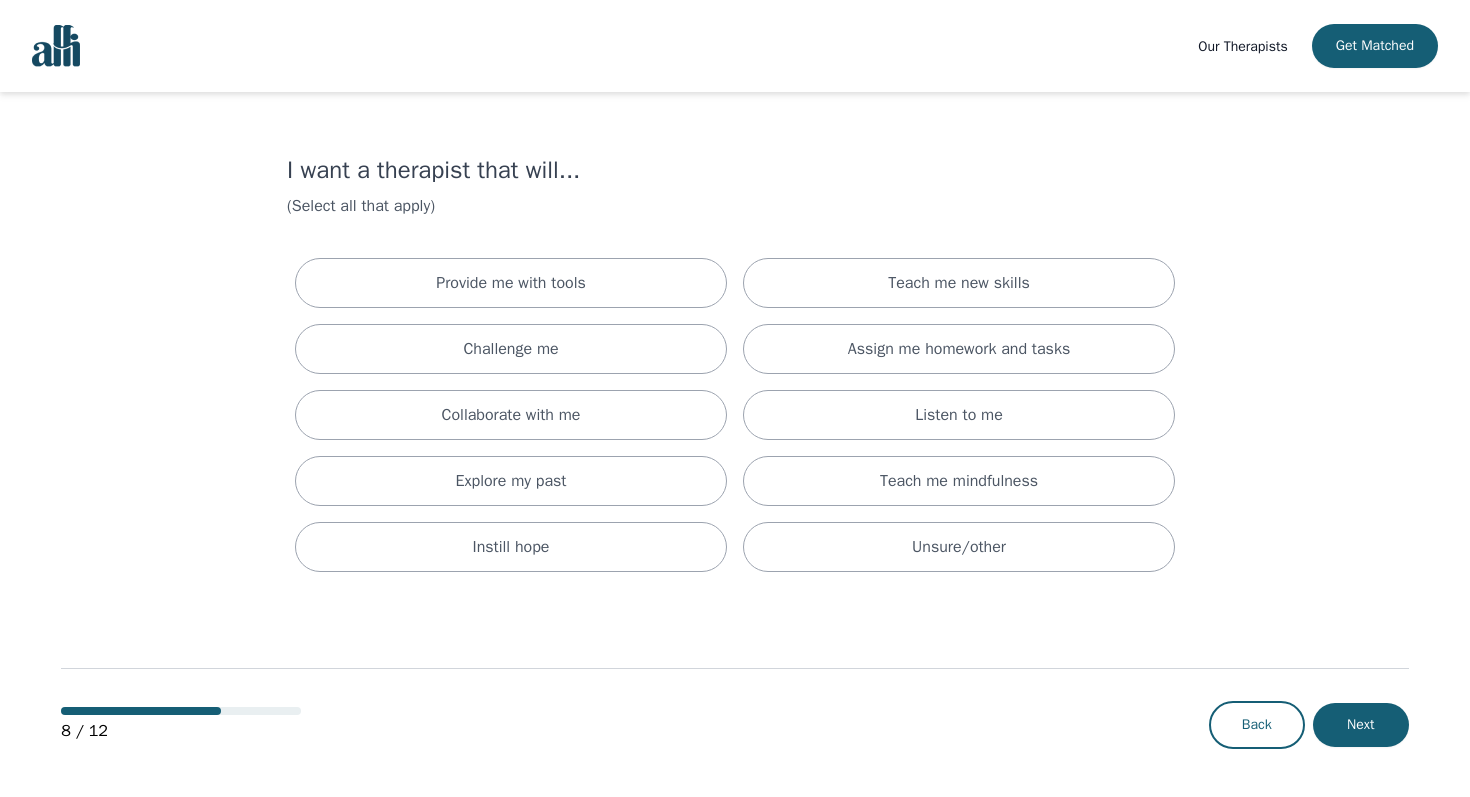 scroll, scrollTop: 0, scrollLeft: 0, axis: both 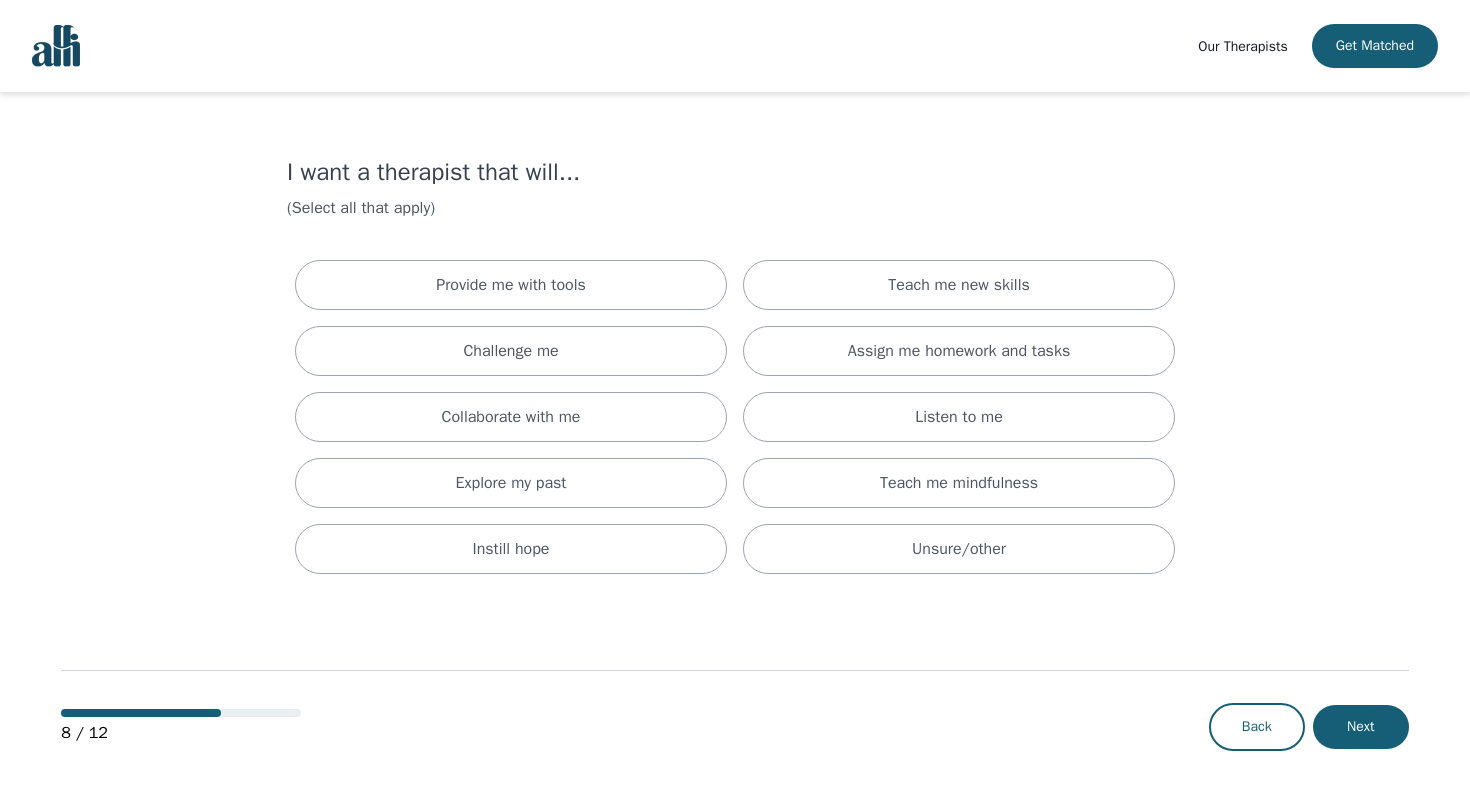click on "Next" at bounding box center [1361, 727] 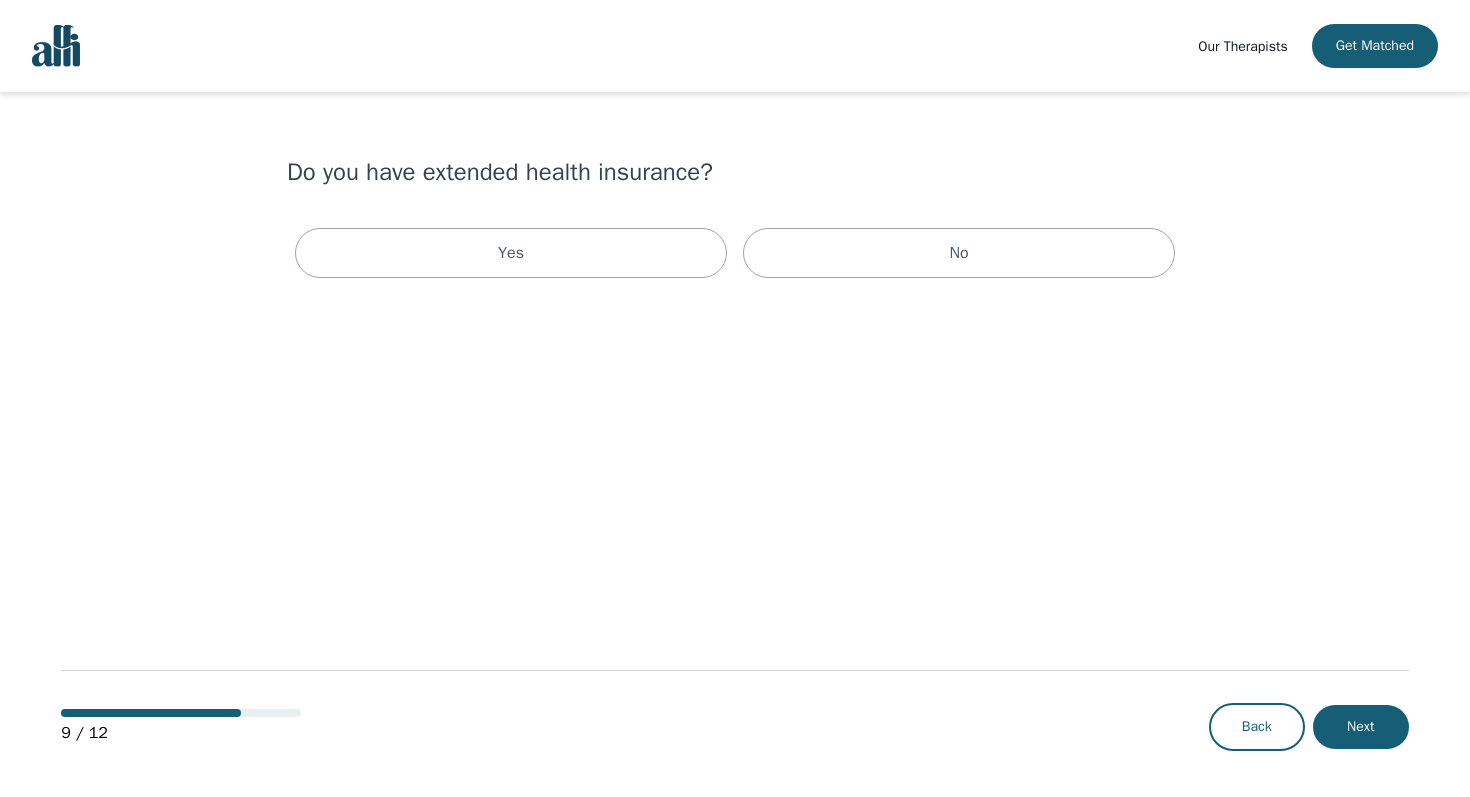 click on "Next" at bounding box center [1361, 727] 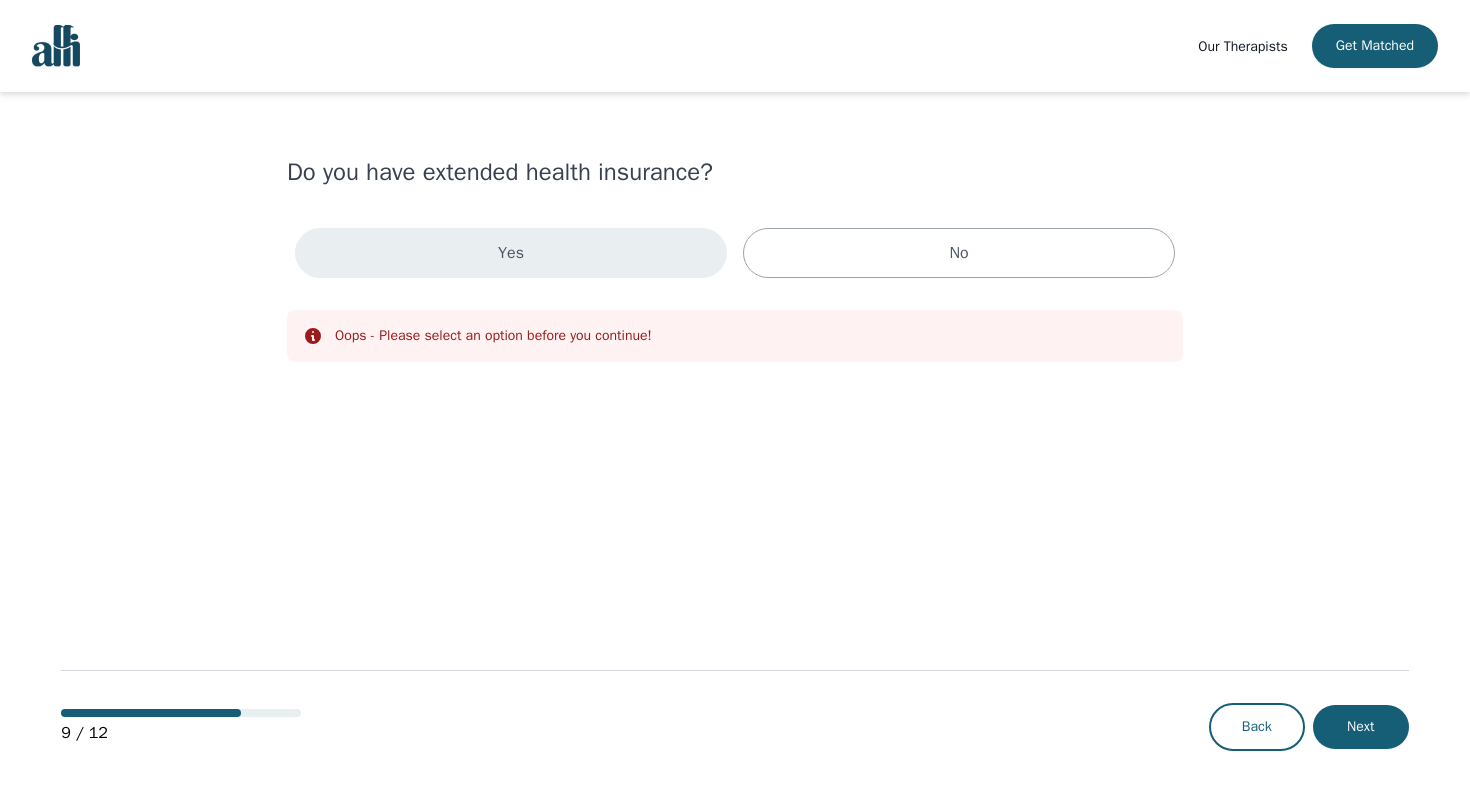 click on "Yes" at bounding box center [511, 253] 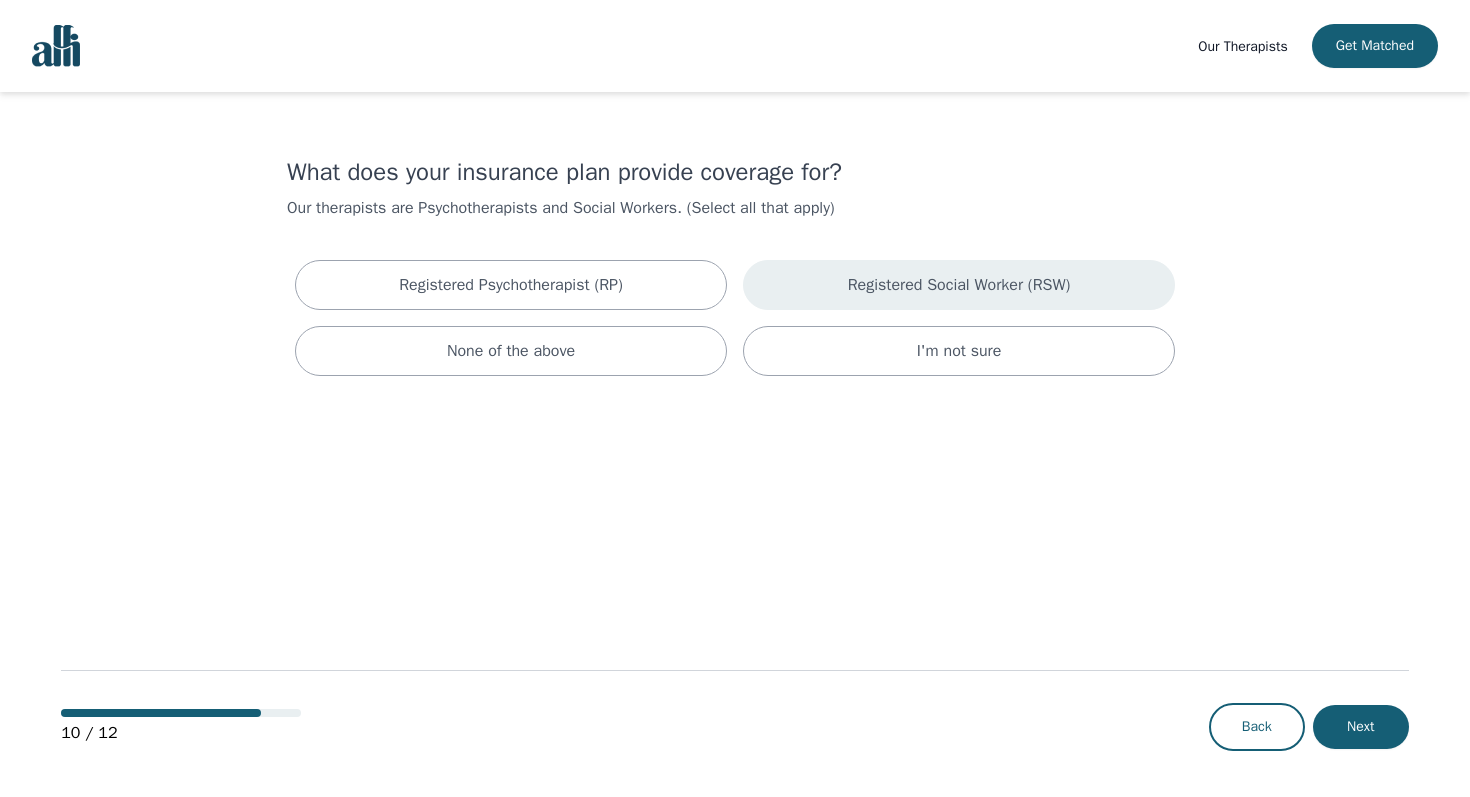click on "Registered Social Worker (RSW)" at bounding box center (959, 285) 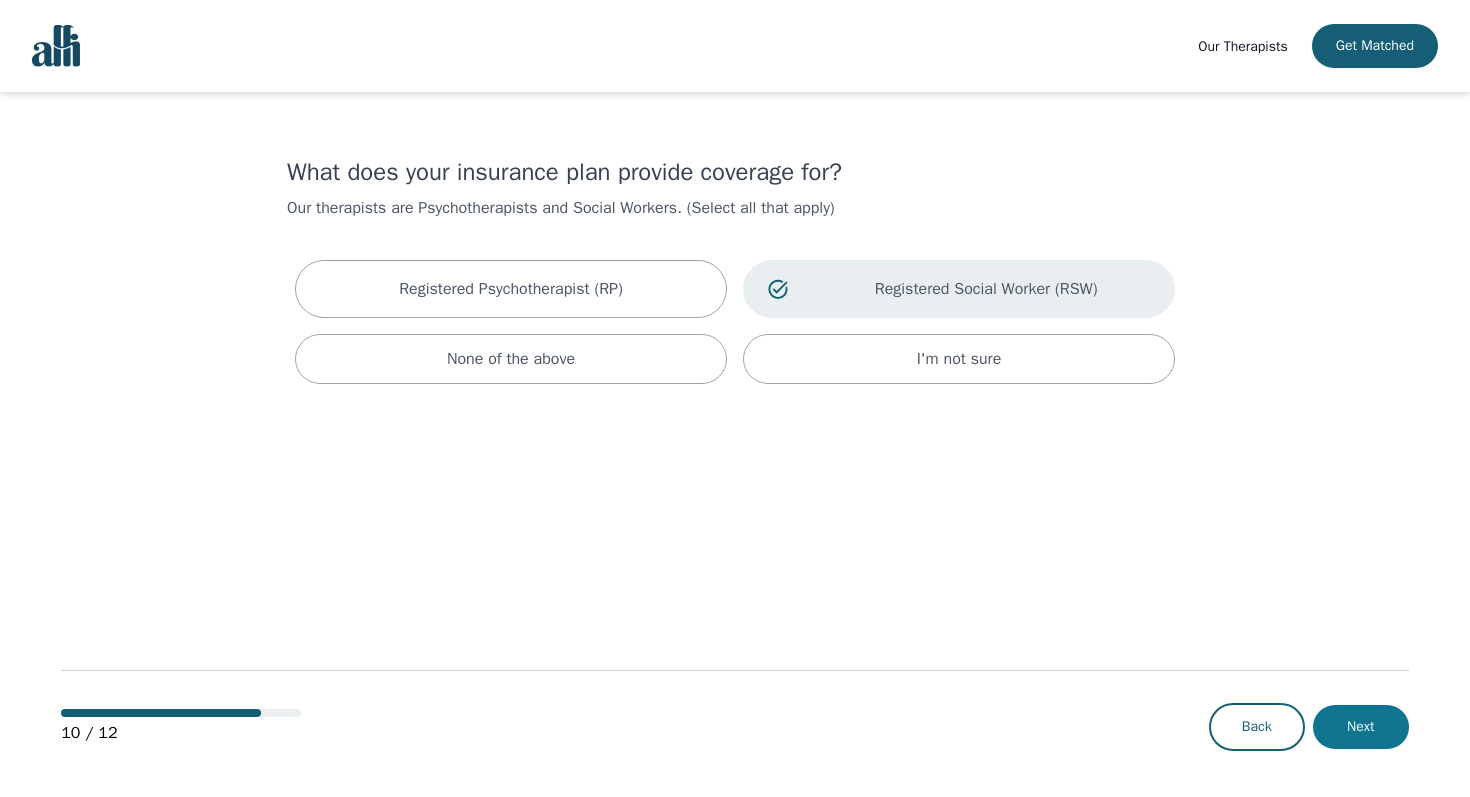 click on "Next" at bounding box center [1361, 727] 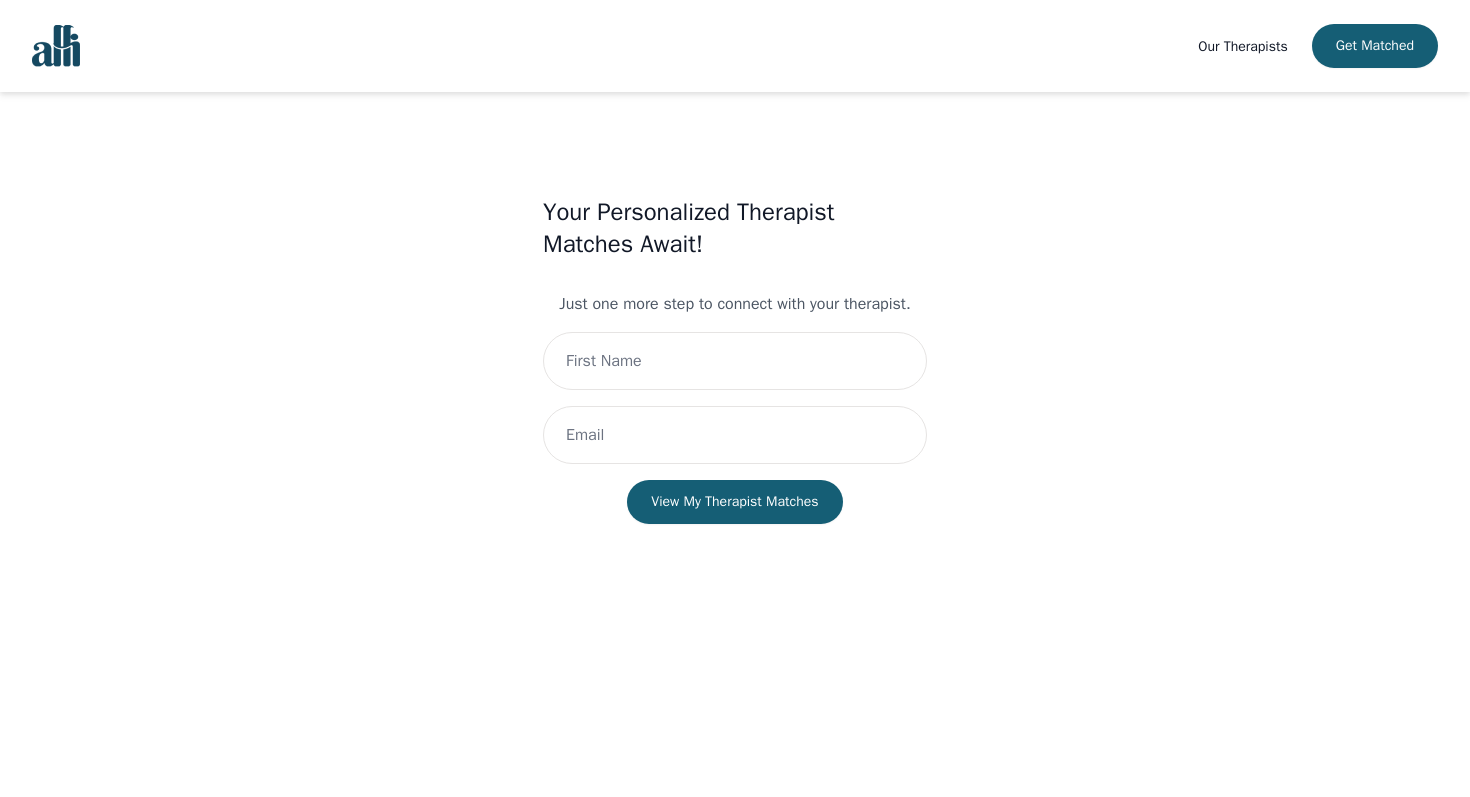 click at bounding box center [56, 46] 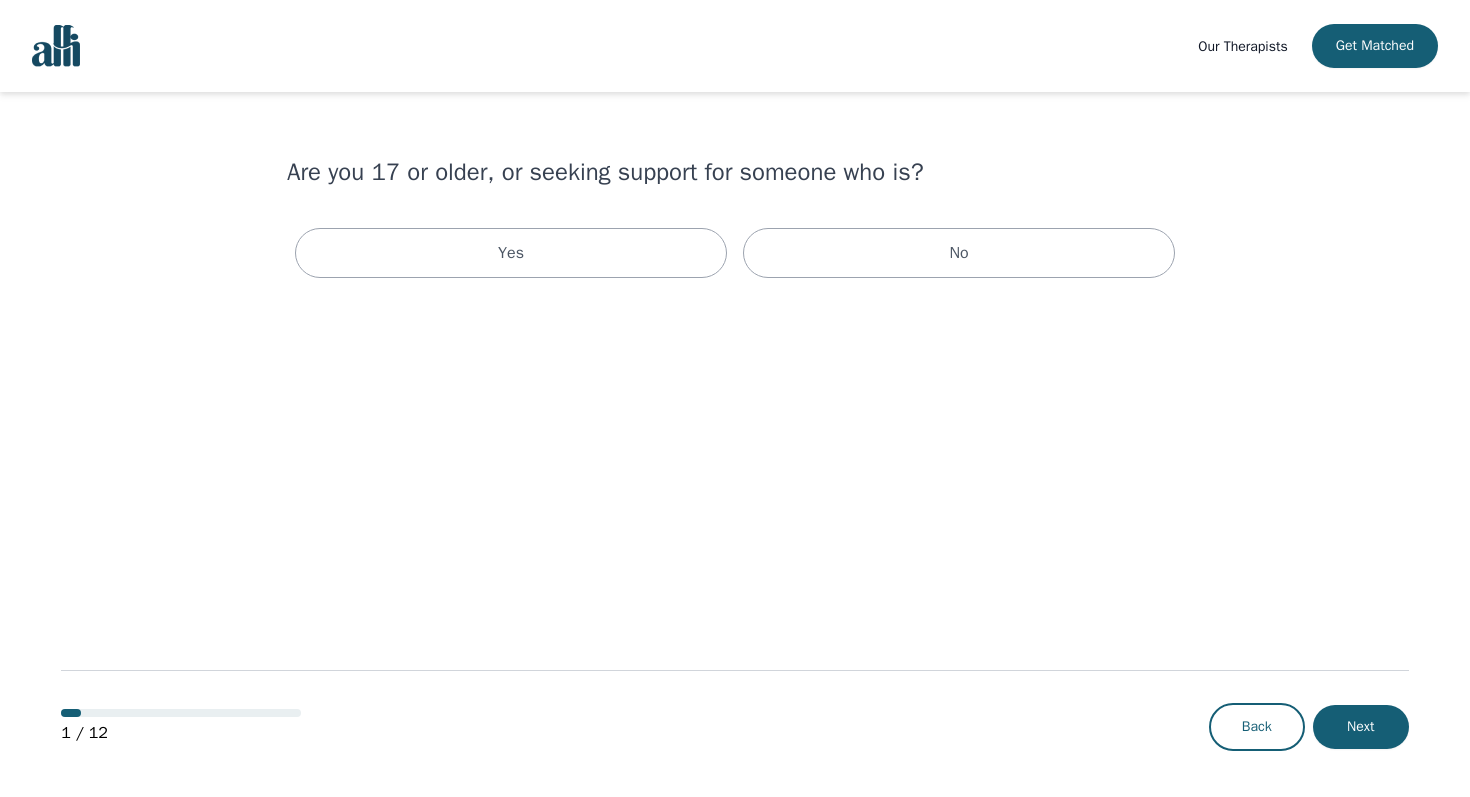 scroll, scrollTop: 0, scrollLeft: 0, axis: both 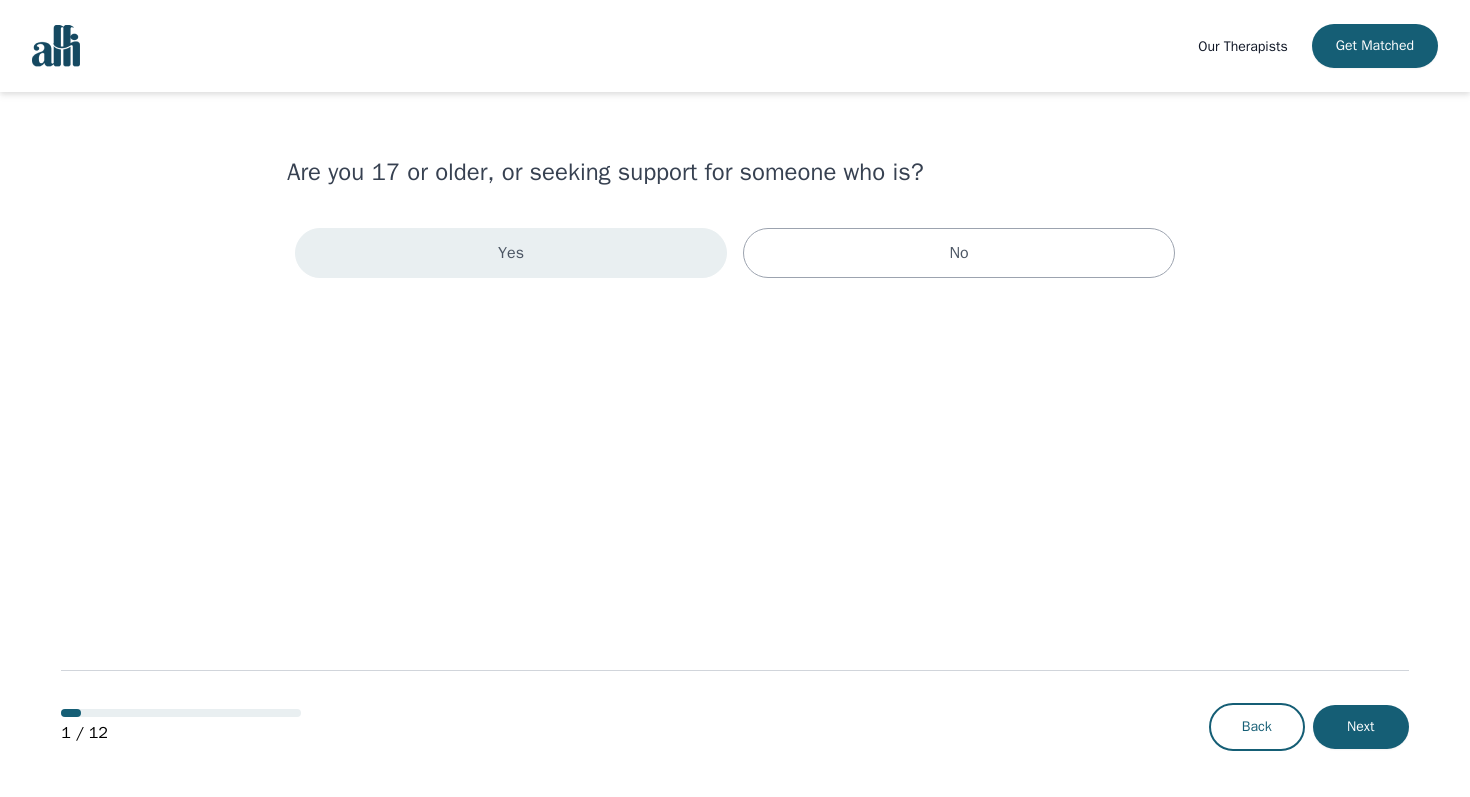 click on "Yes" at bounding box center [511, 253] 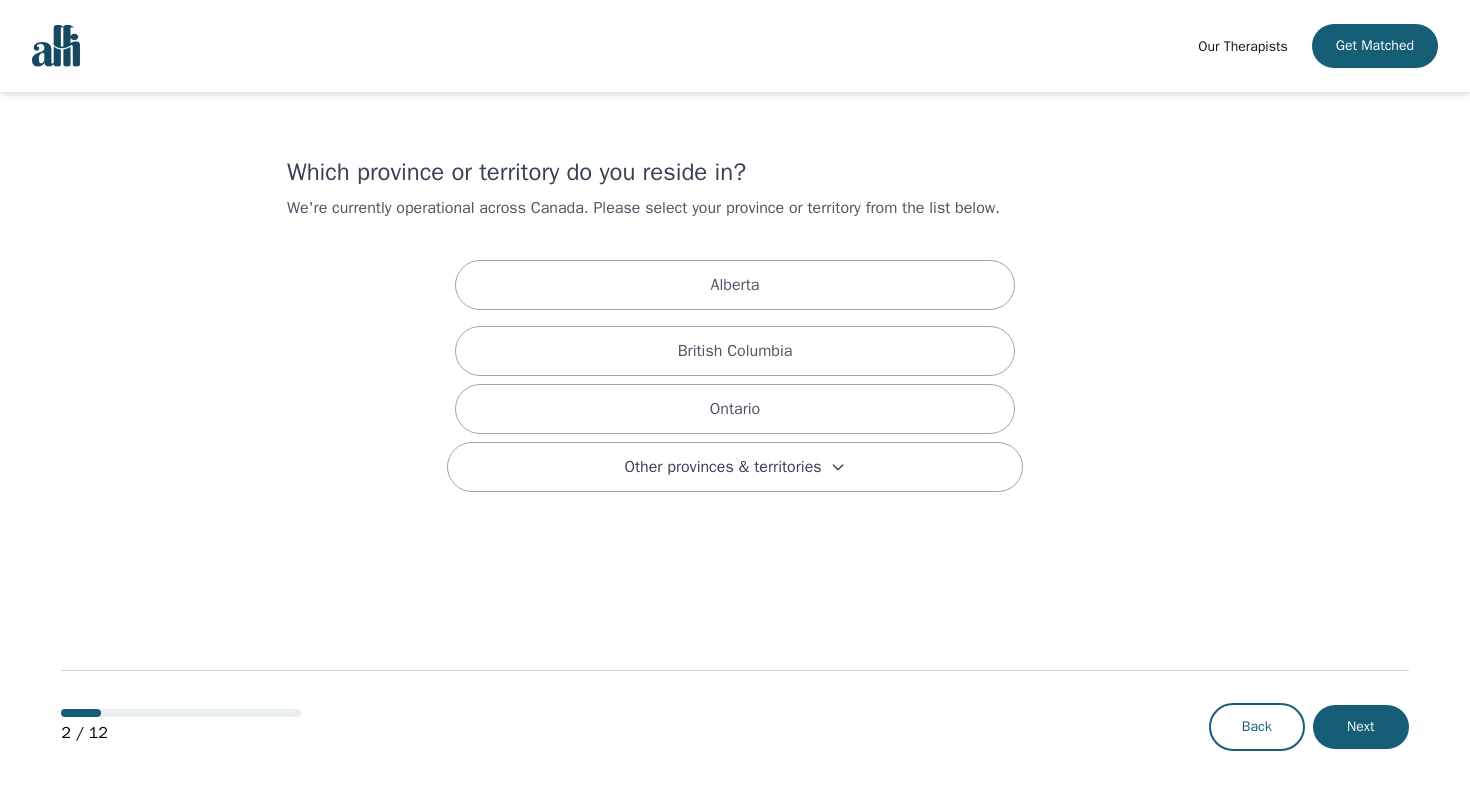 click on "Alberta" at bounding box center (735, 285) 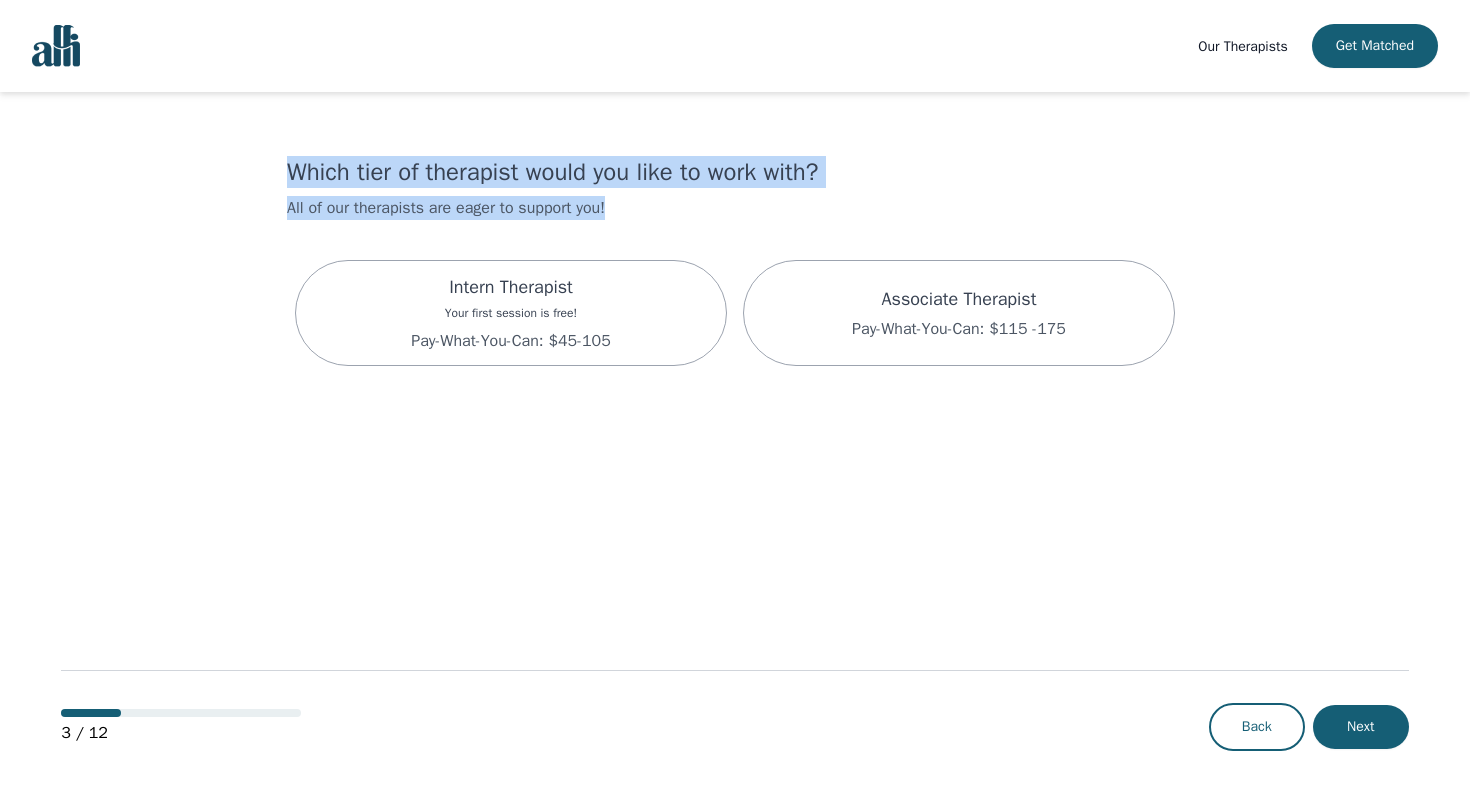 drag, startPoint x: 247, startPoint y: 170, endPoint x: 689, endPoint y: 218, distance: 444.5987 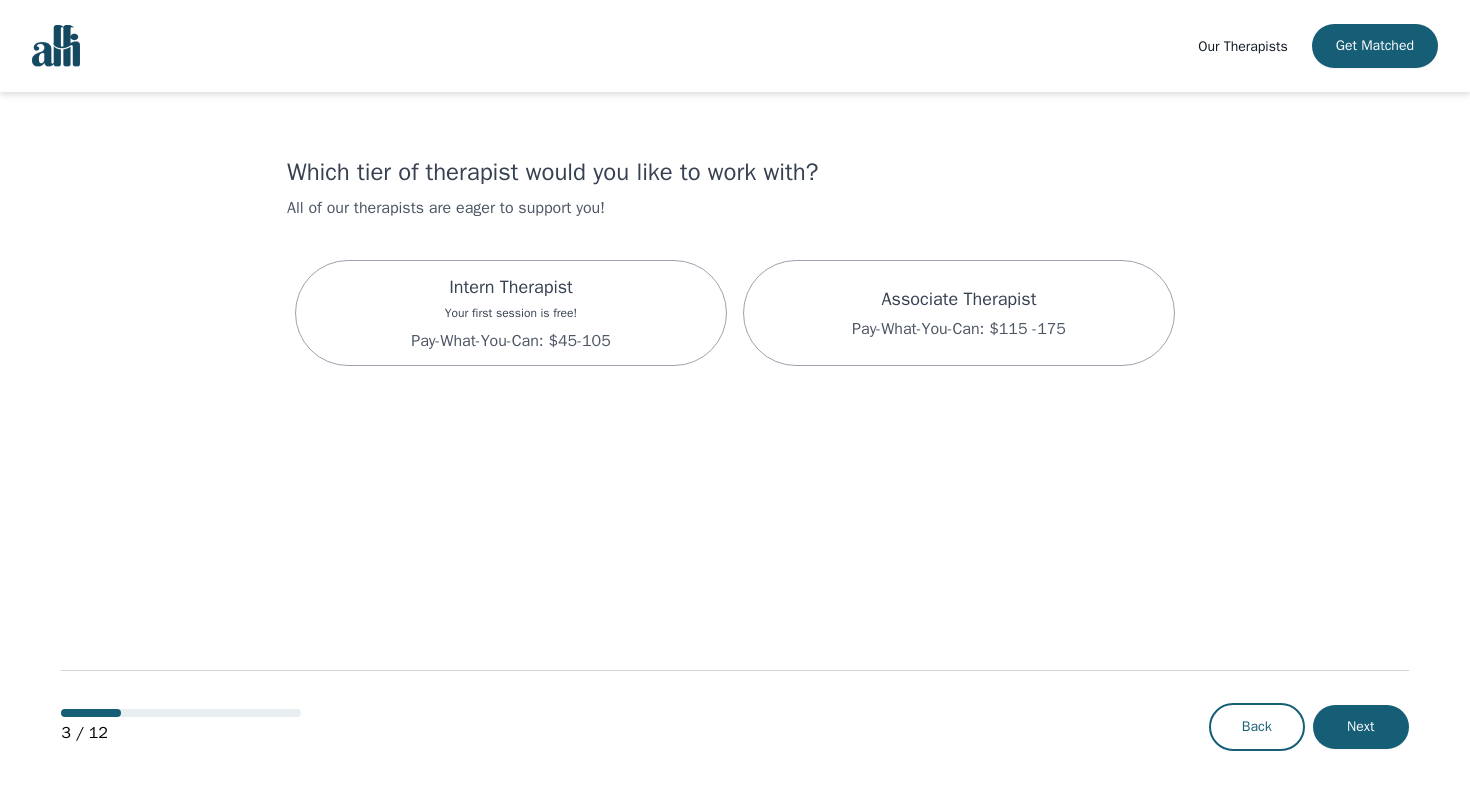 click on "Which tier of therapist would you like to work with? All of our therapists are eager to support you! Intern Therapist Your first session is free! Pay-What-You-Can: $45-105 Associate Therapist Pay-What-You-Can: $115 -175 3 / 12 Back Next" at bounding box center (735, 445) 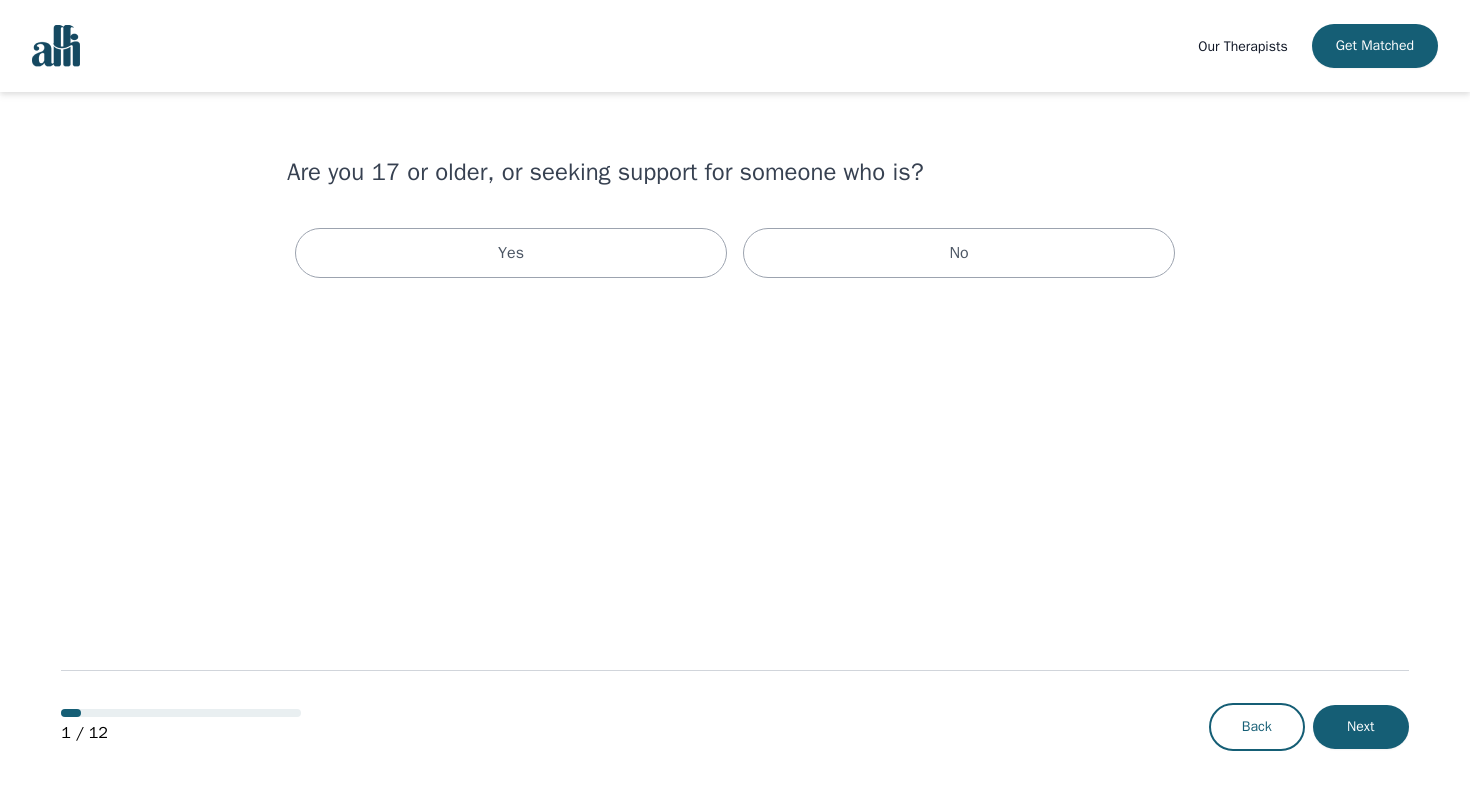 scroll, scrollTop: 0, scrollLeft: 0, axis: both 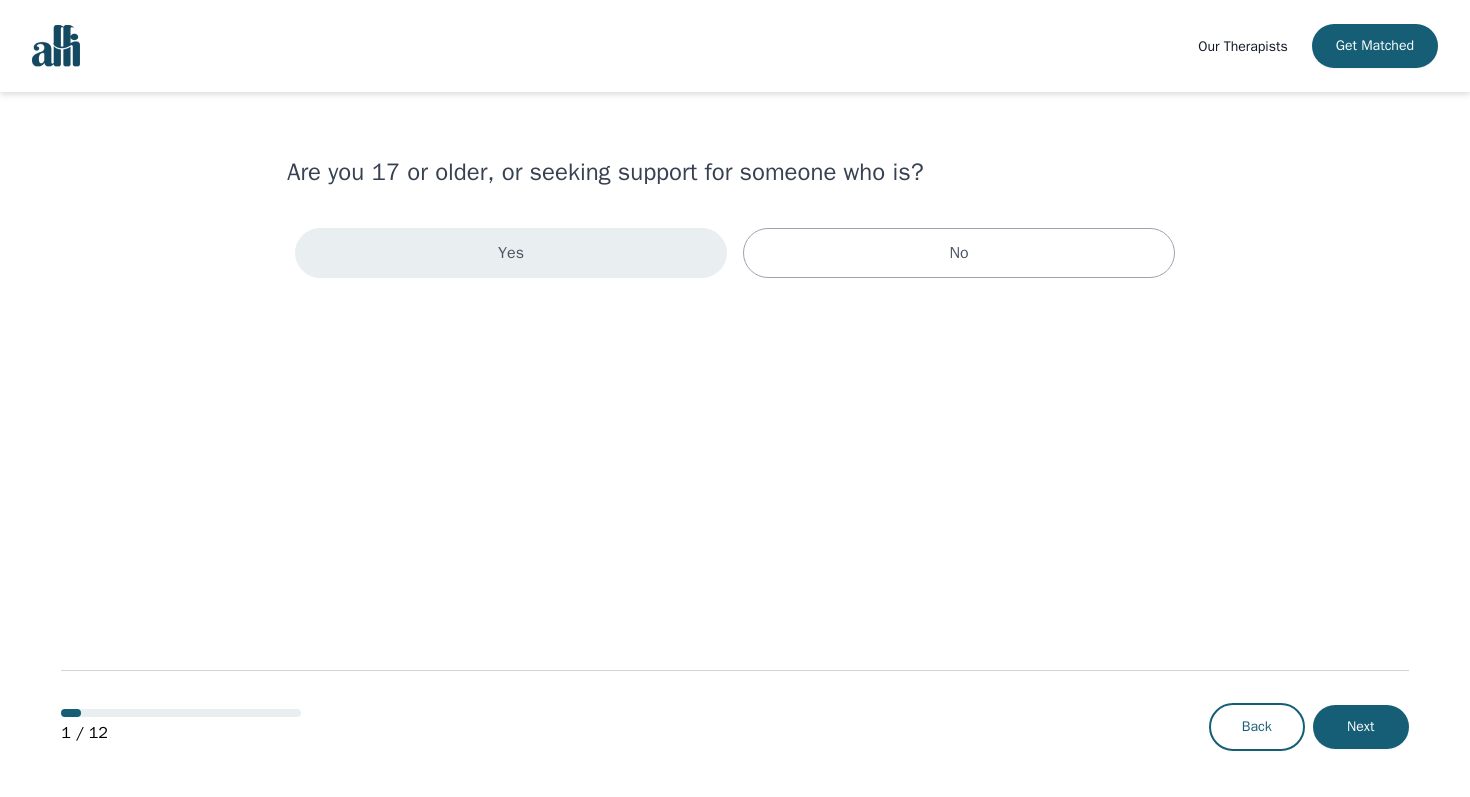 click on "Yes" at bounding box center (511, 253) 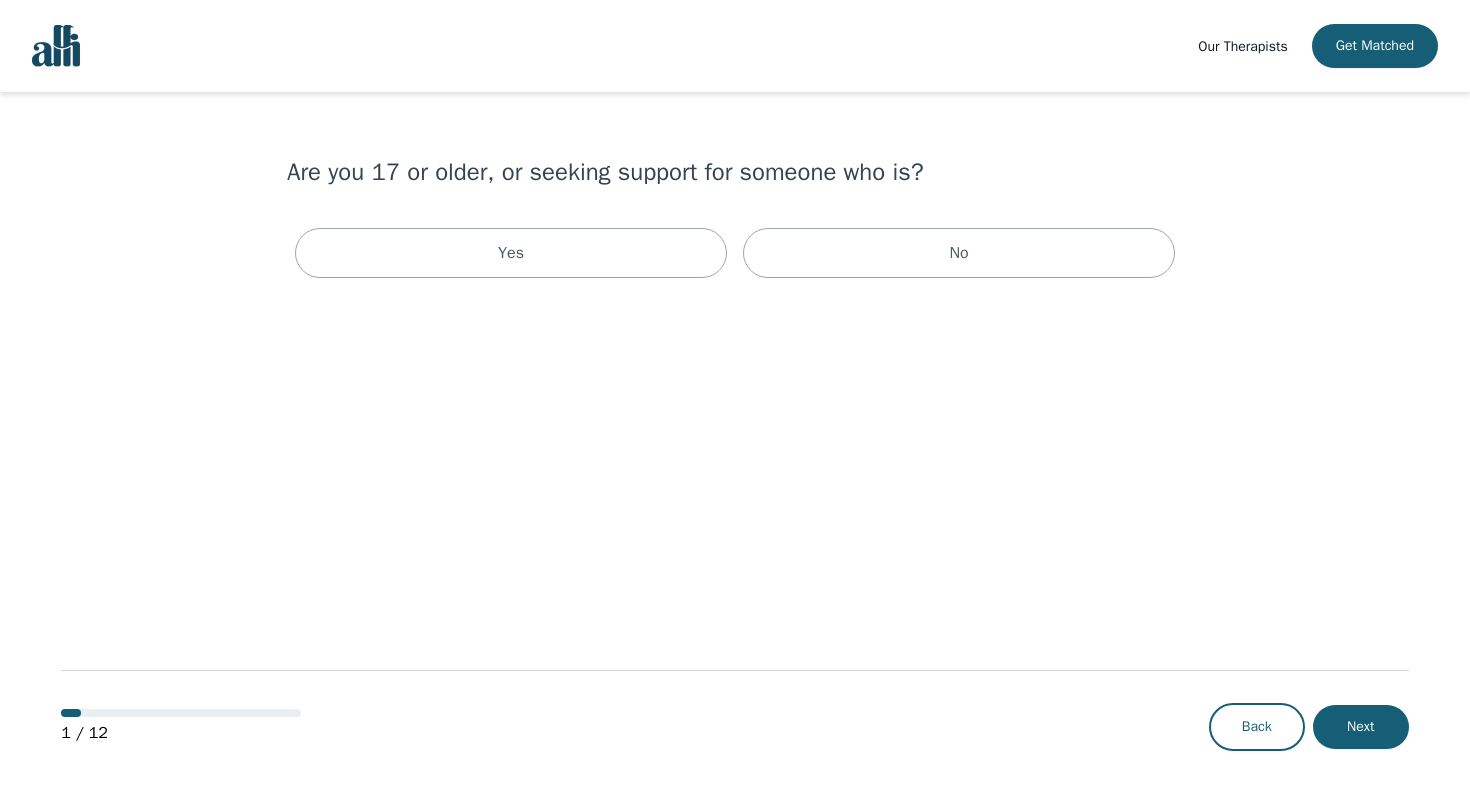 scroll, scrollTop: 0, scrollLeft: 0, axis: both 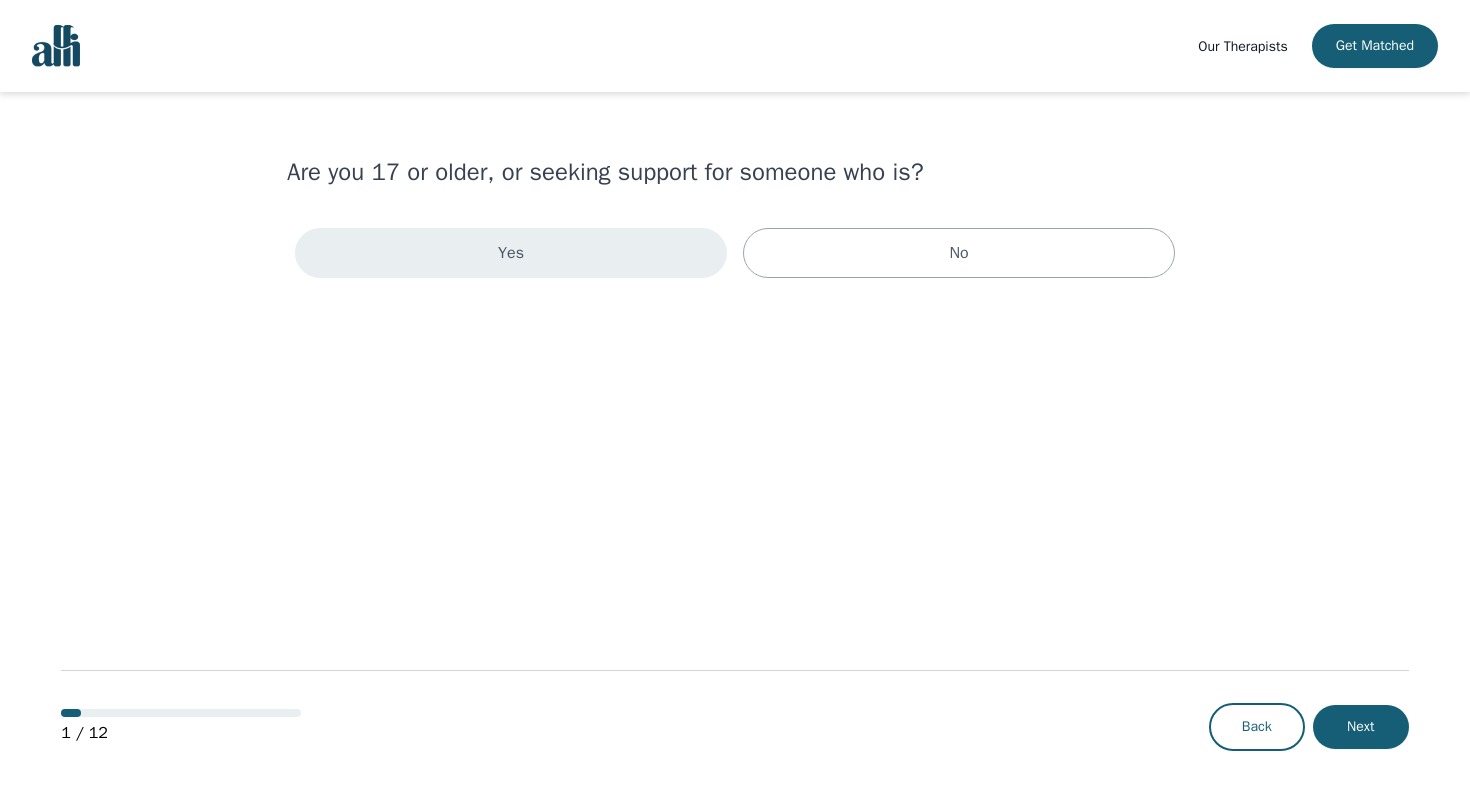 click on "Yes" at bounding box center (511, 253) 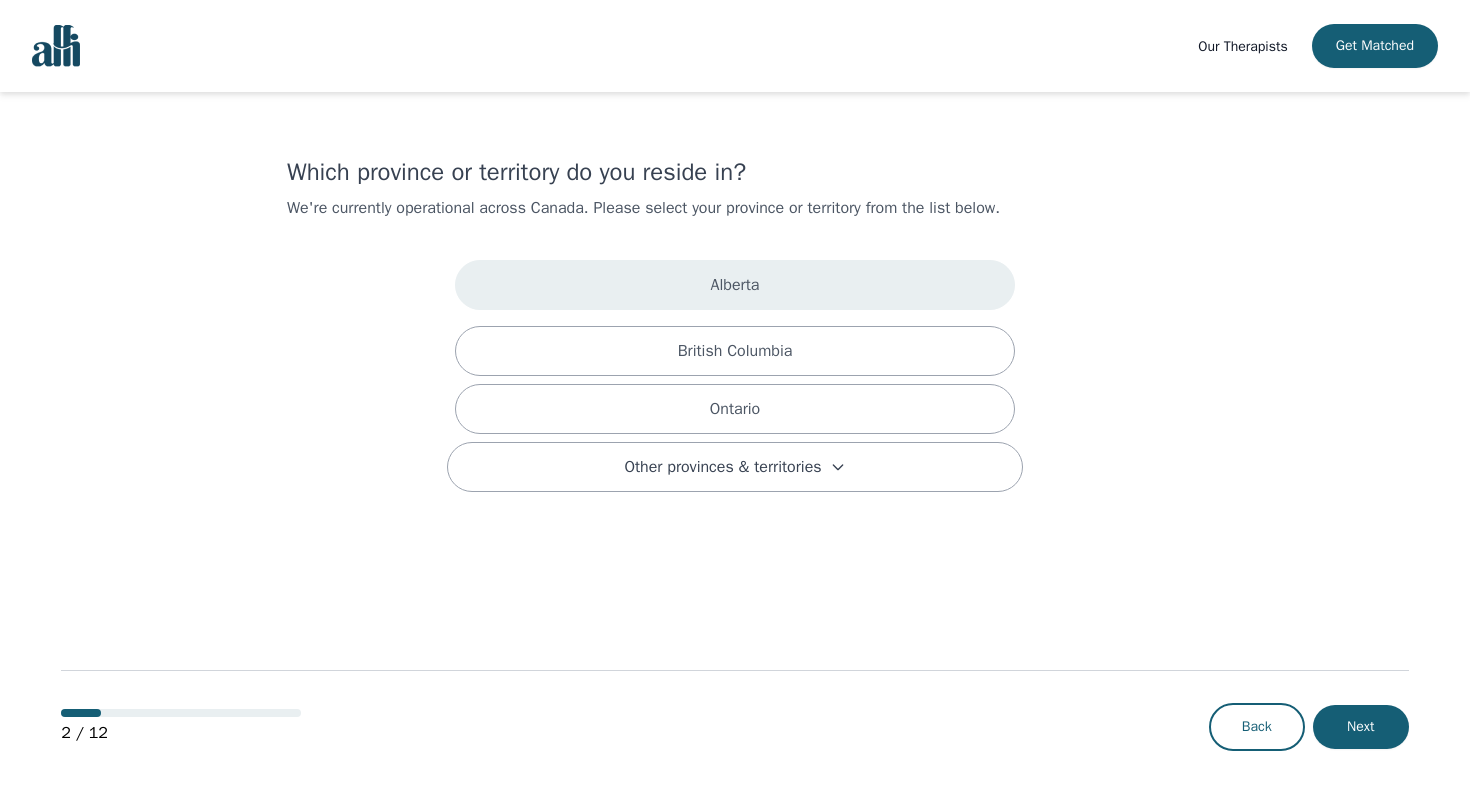 click on "Alberta" at bounding box center [735, 285] 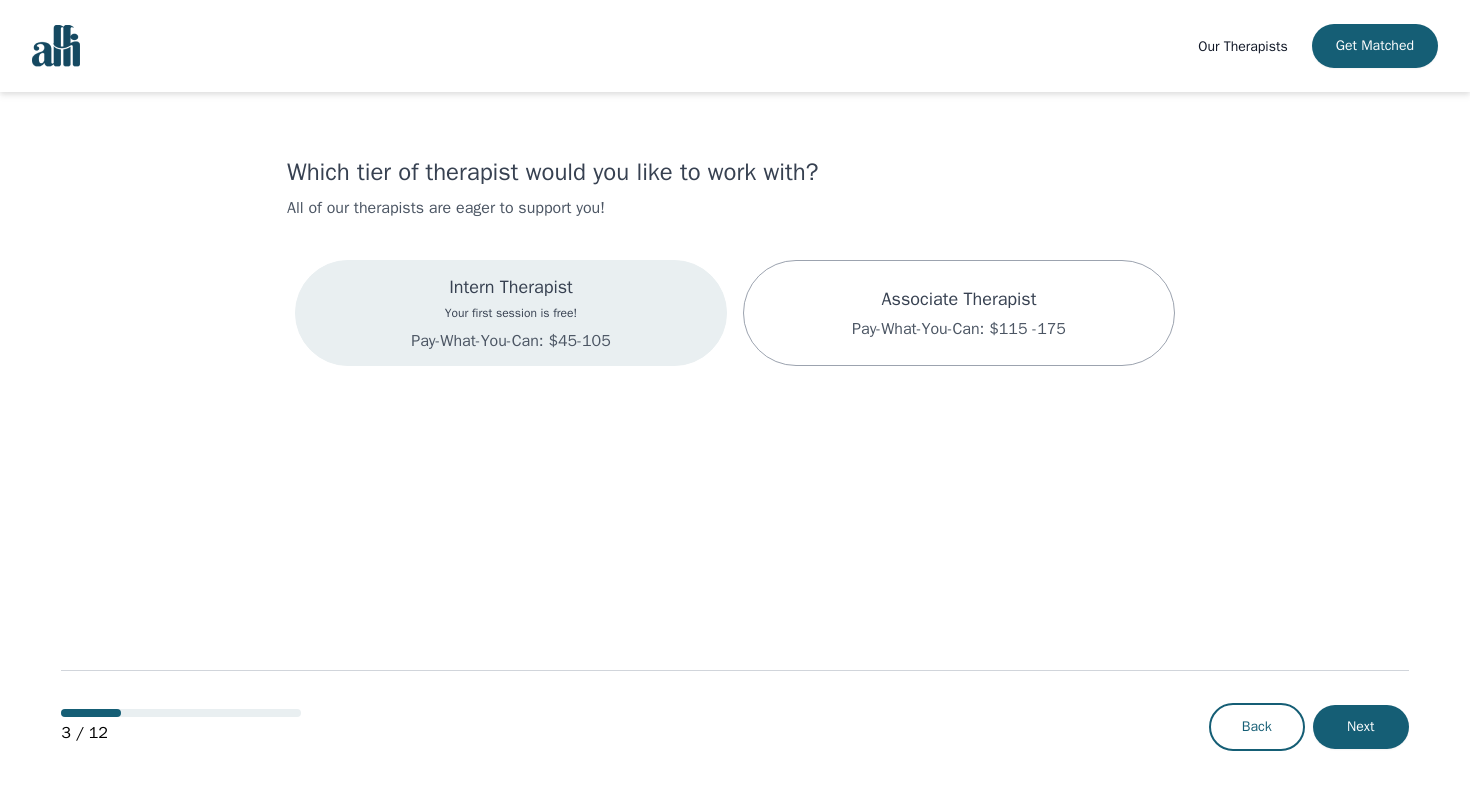 click on "Intern Therapist Your first session is free! Pay-What-You-Can: $45-105" at bounding box center [511, 313] 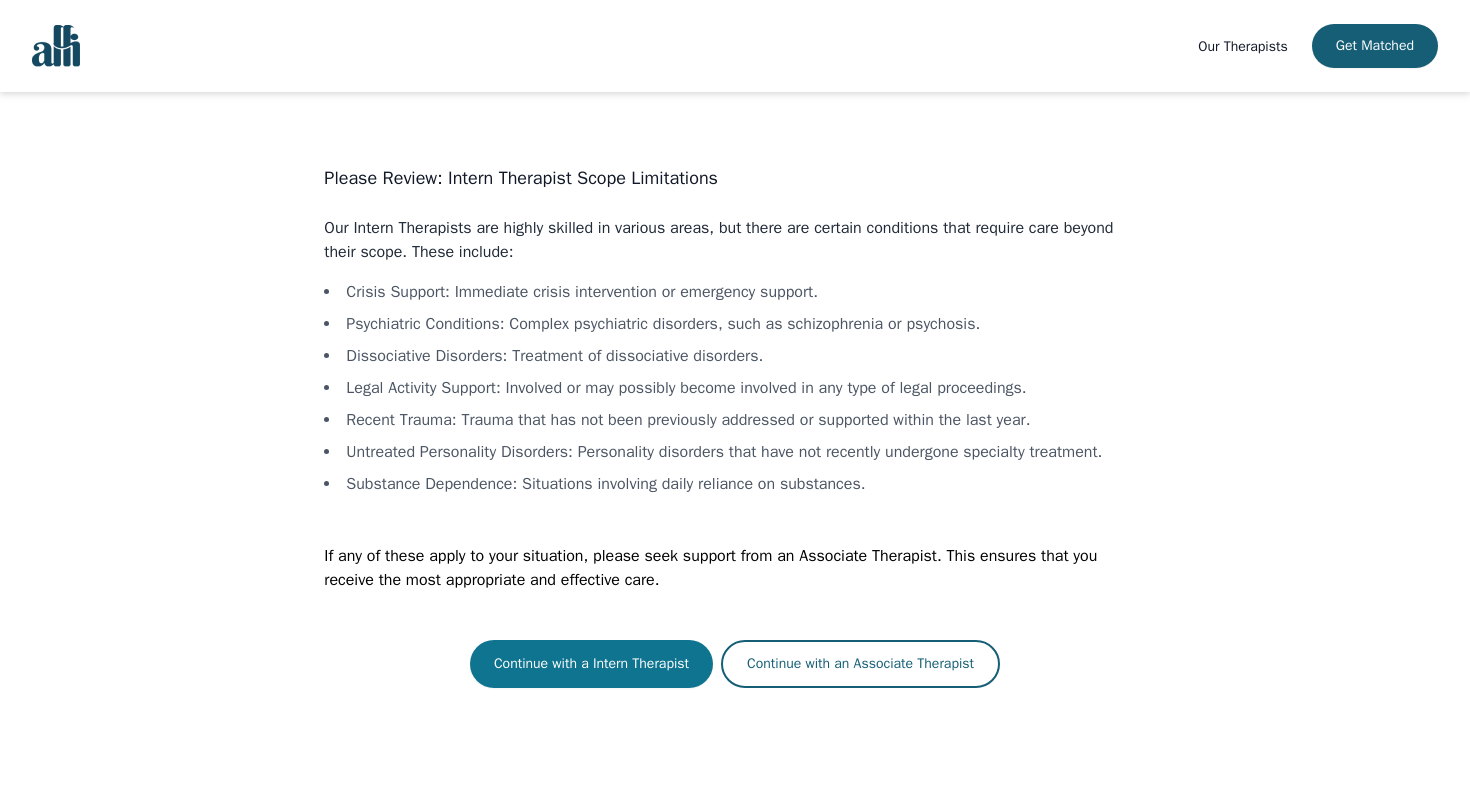 click on "Continue with a Intern Therapist" at bounding box center (591, 664) 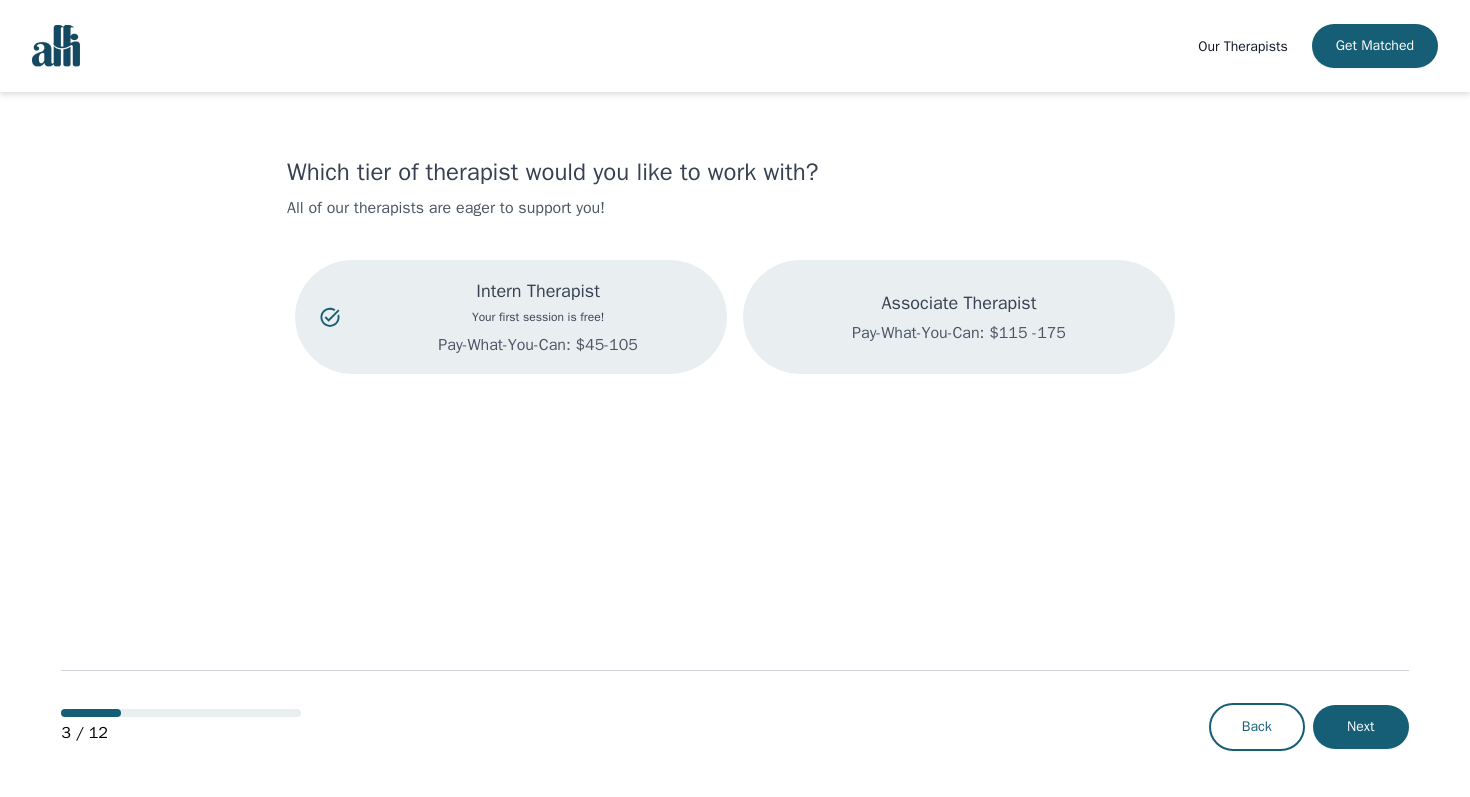 click on "Associate Therapist Pay-What-You-Can: $115 -175" at bounding box center [959, 317] 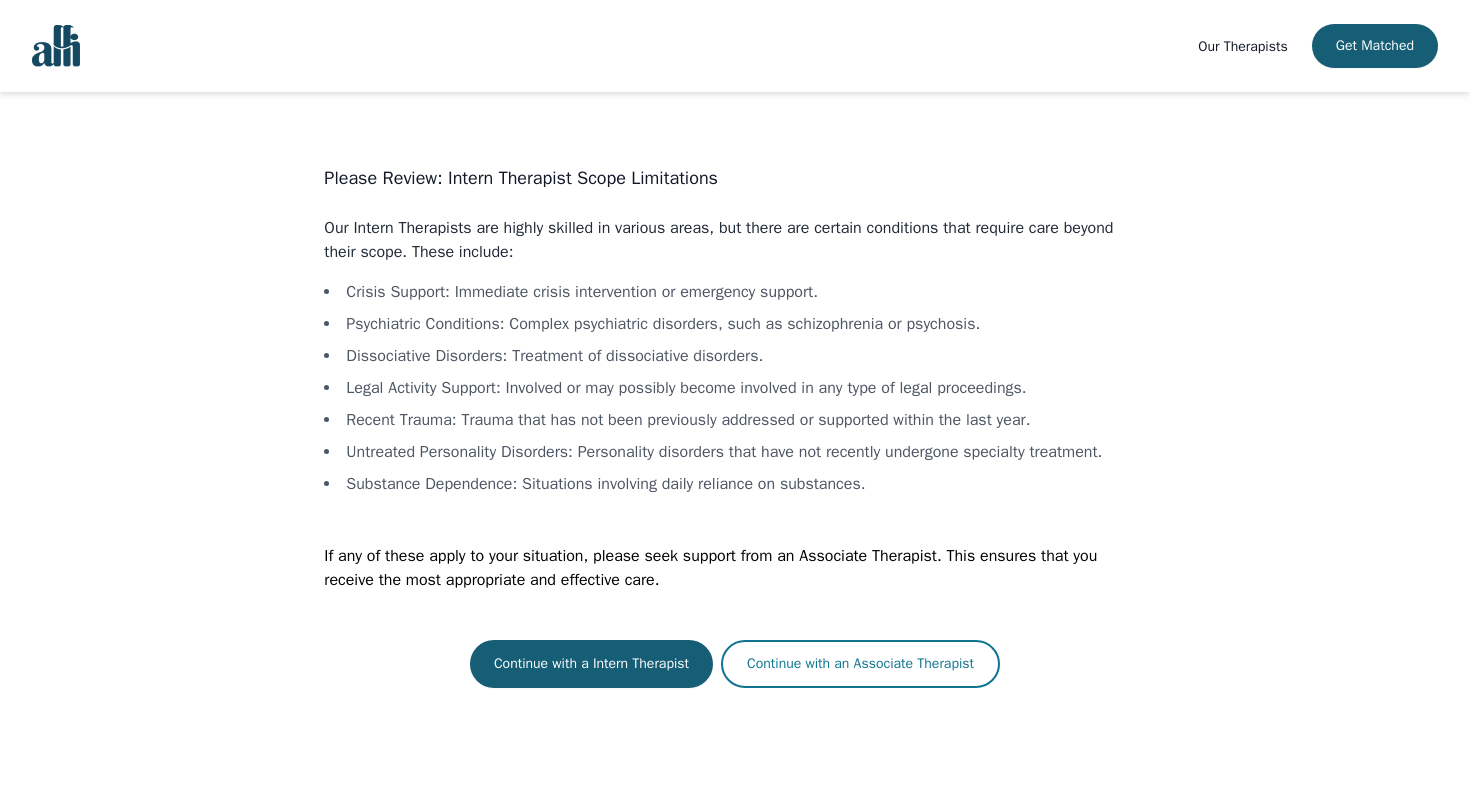 click on "Continue with an Associate Therapist" at bounding box center (860, 664) 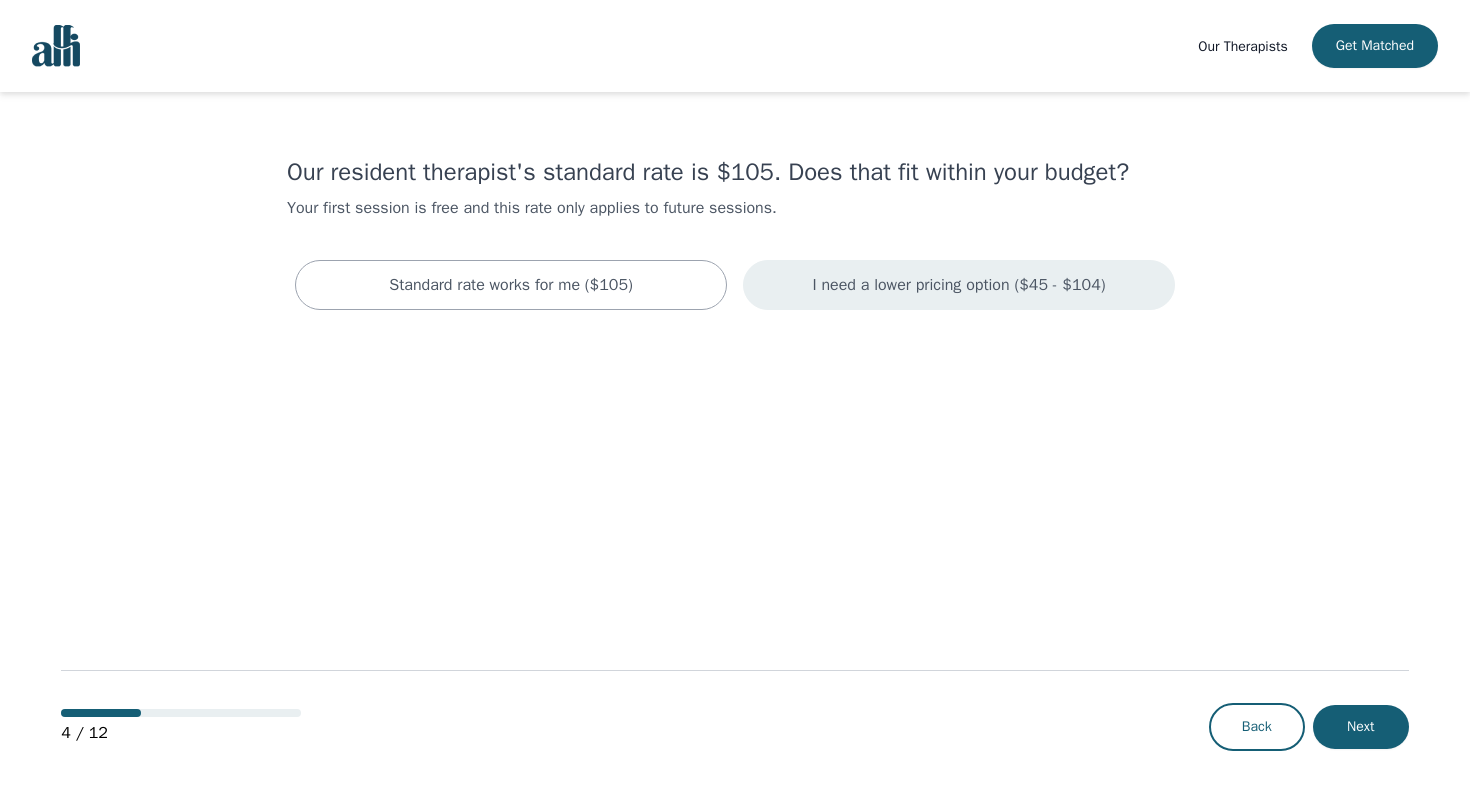 click on "I need a lower pricing option ($45 - $104)" at bounding box center [959, 285] 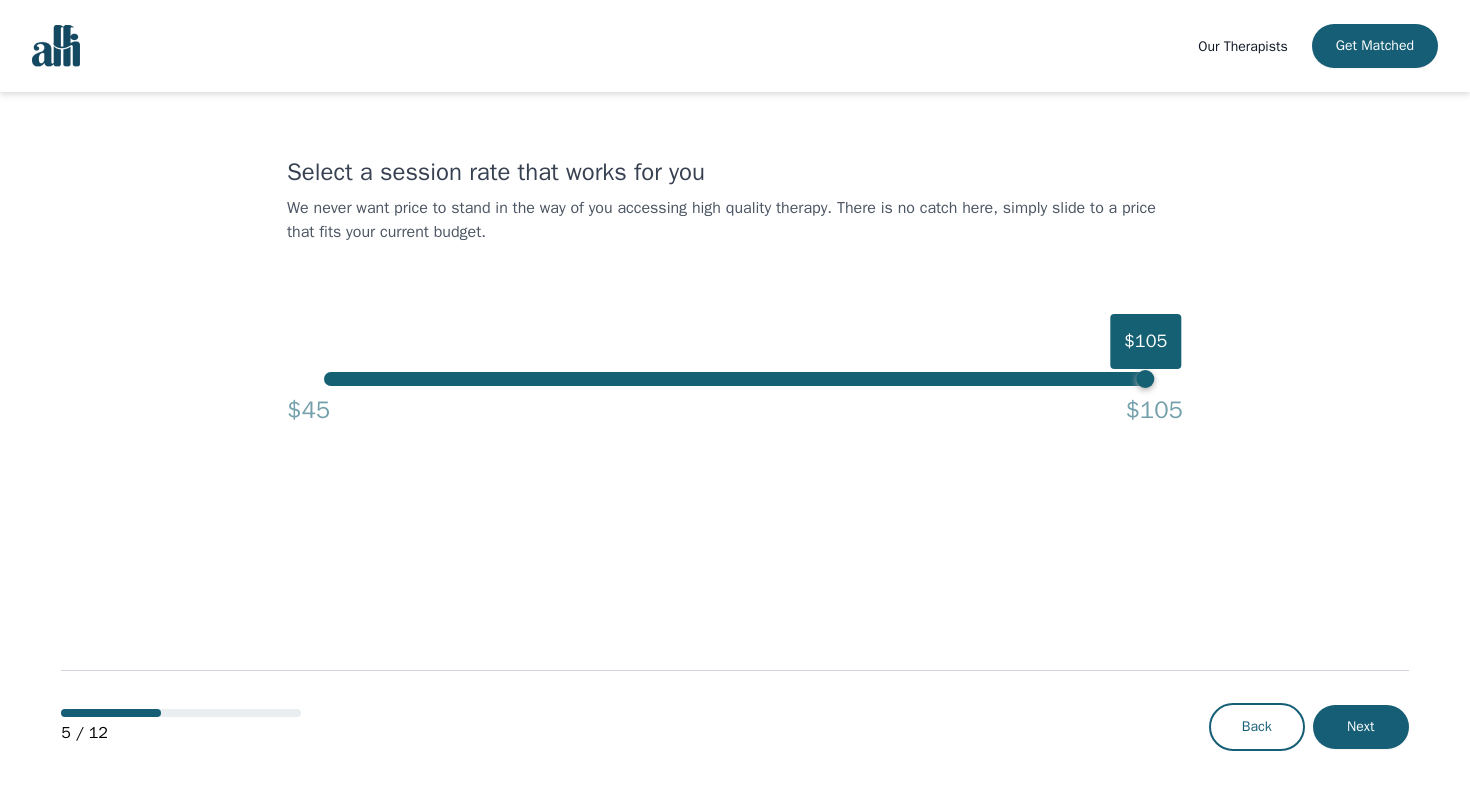 scroll, scrollTop: 2, scrollLeft: 0, axis: vertical 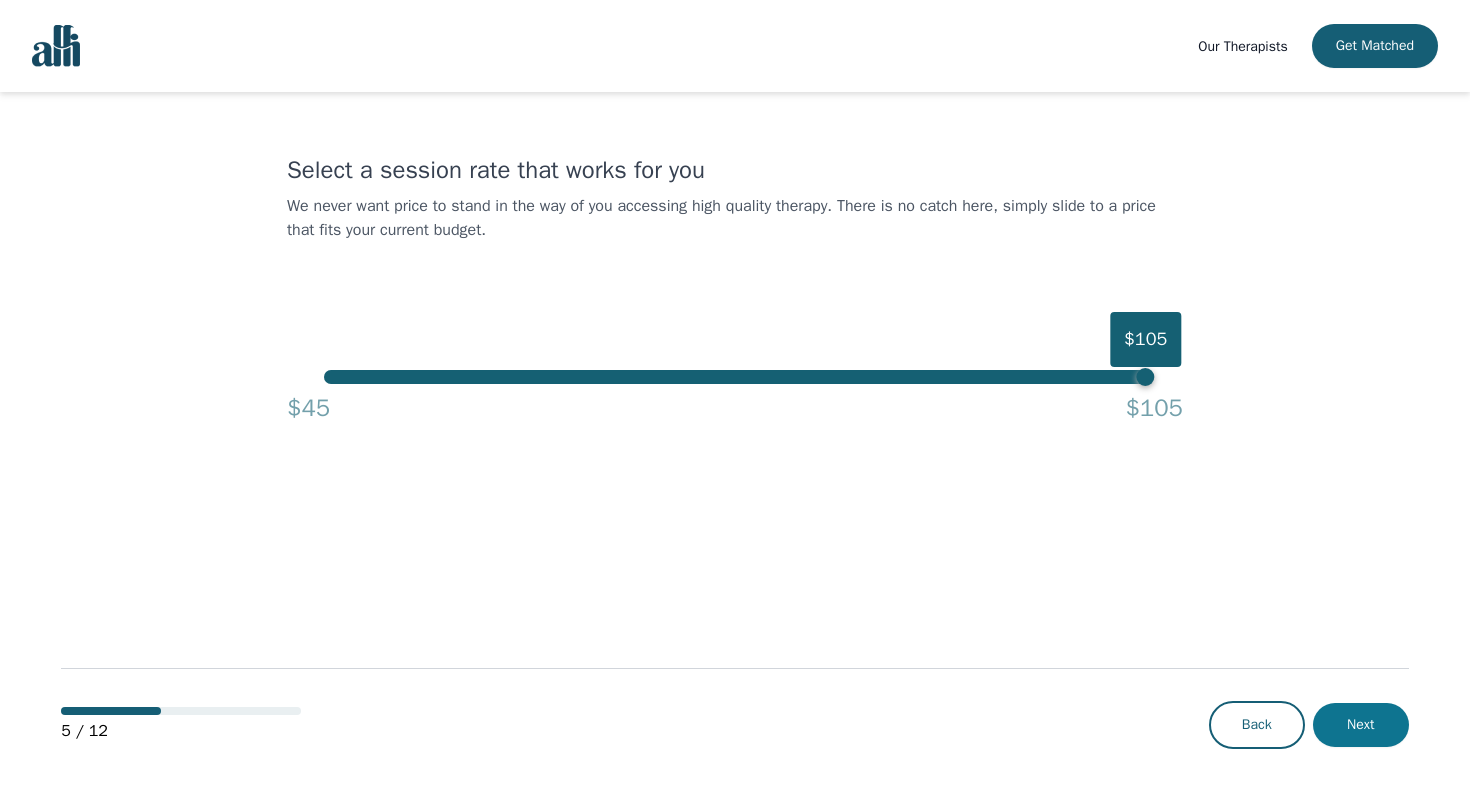click on "Next" at bounding box center [1361, 725] 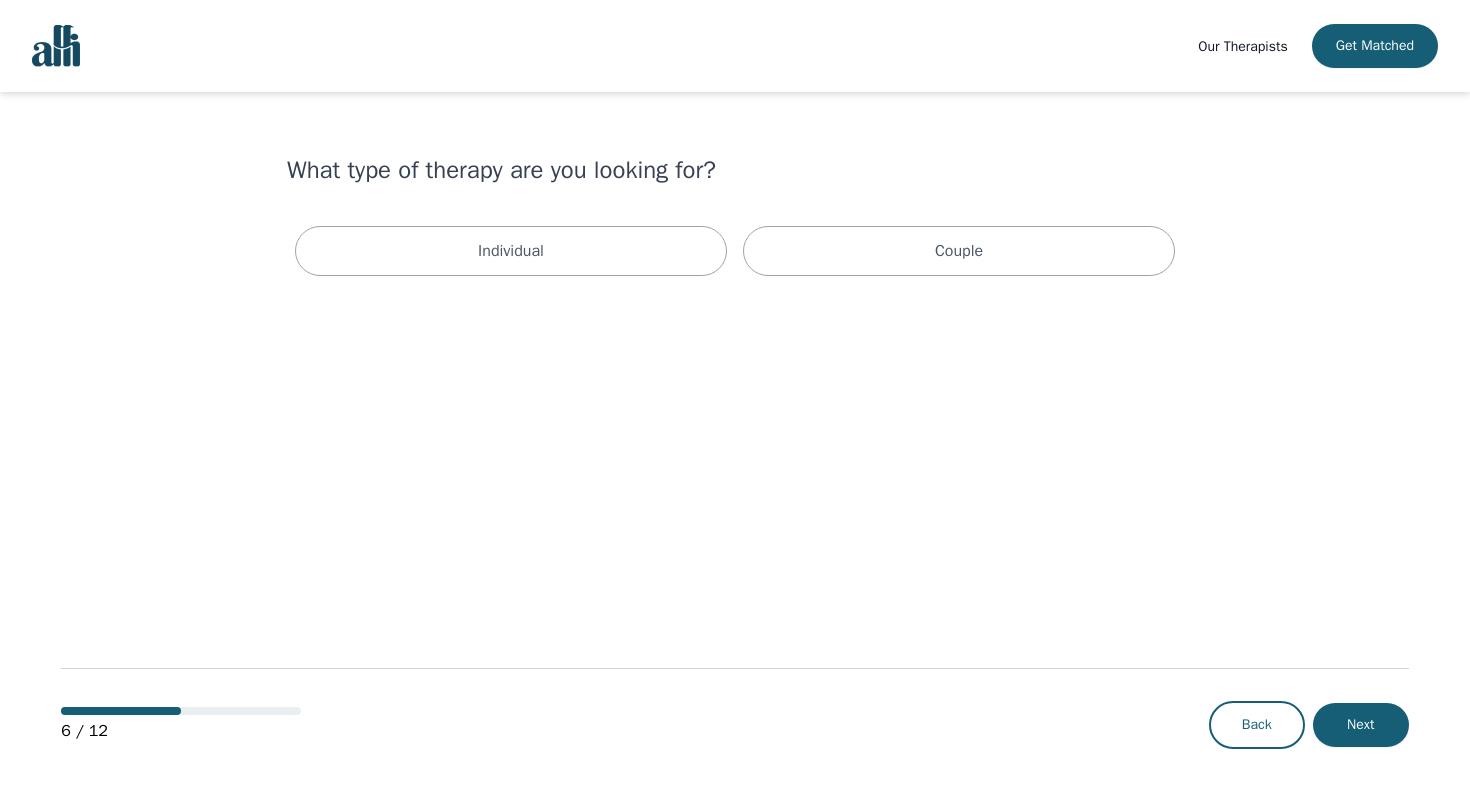 scroll, scrollTop: 0, scrollLeft: 0, axis: both 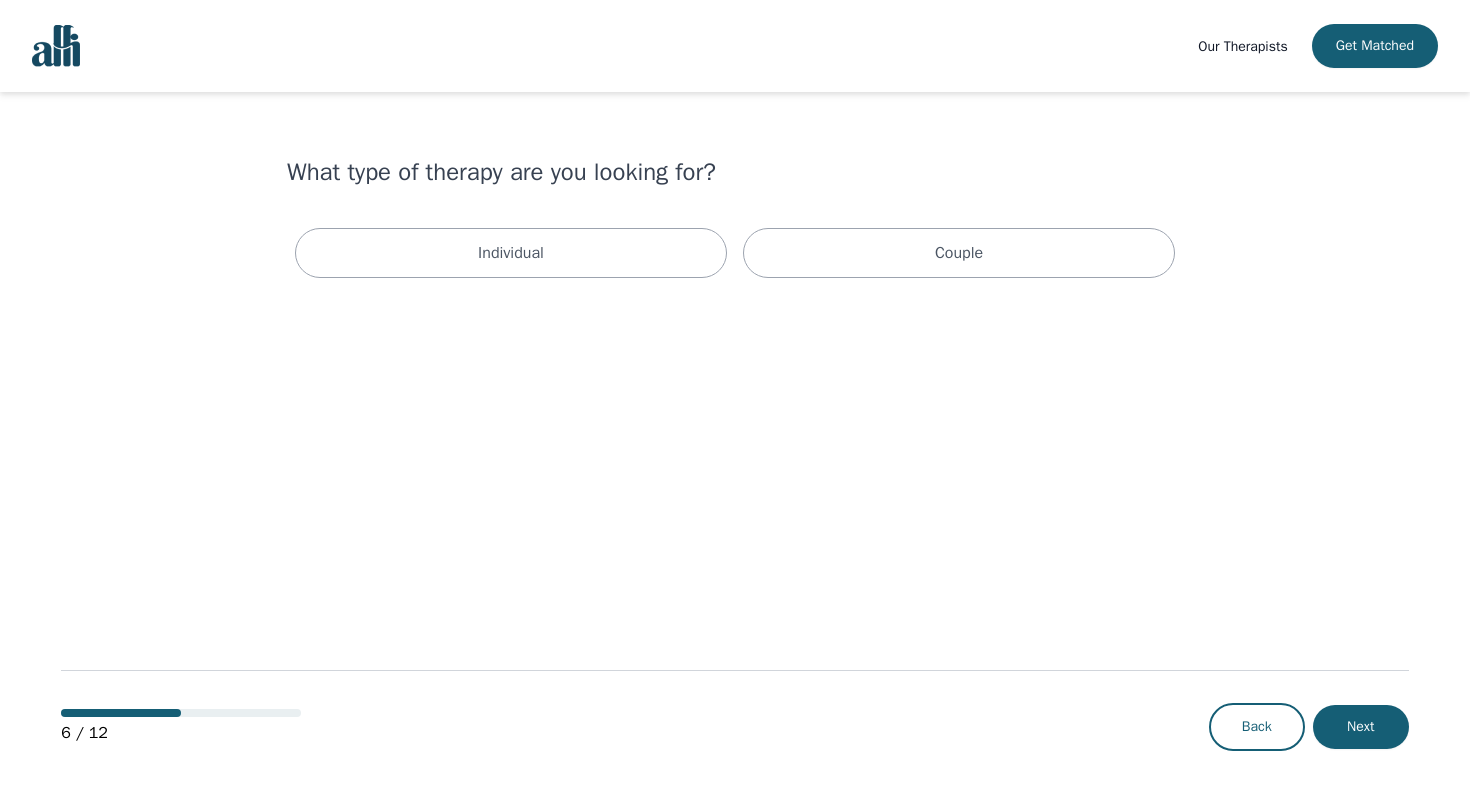click on "Individual Couple" at bounding box center [735, 253] 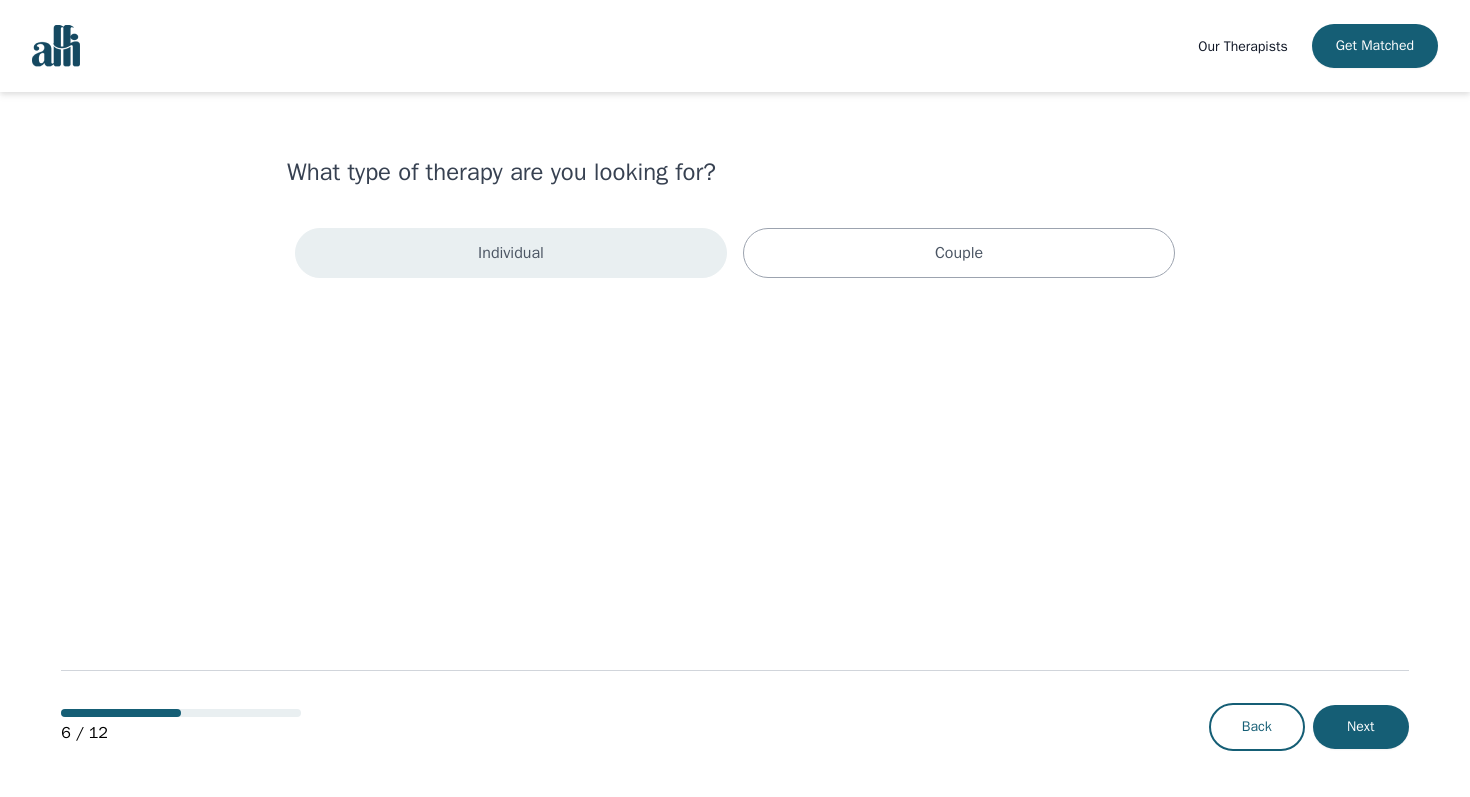 click on "Individual" at bounding box center (511, 253) 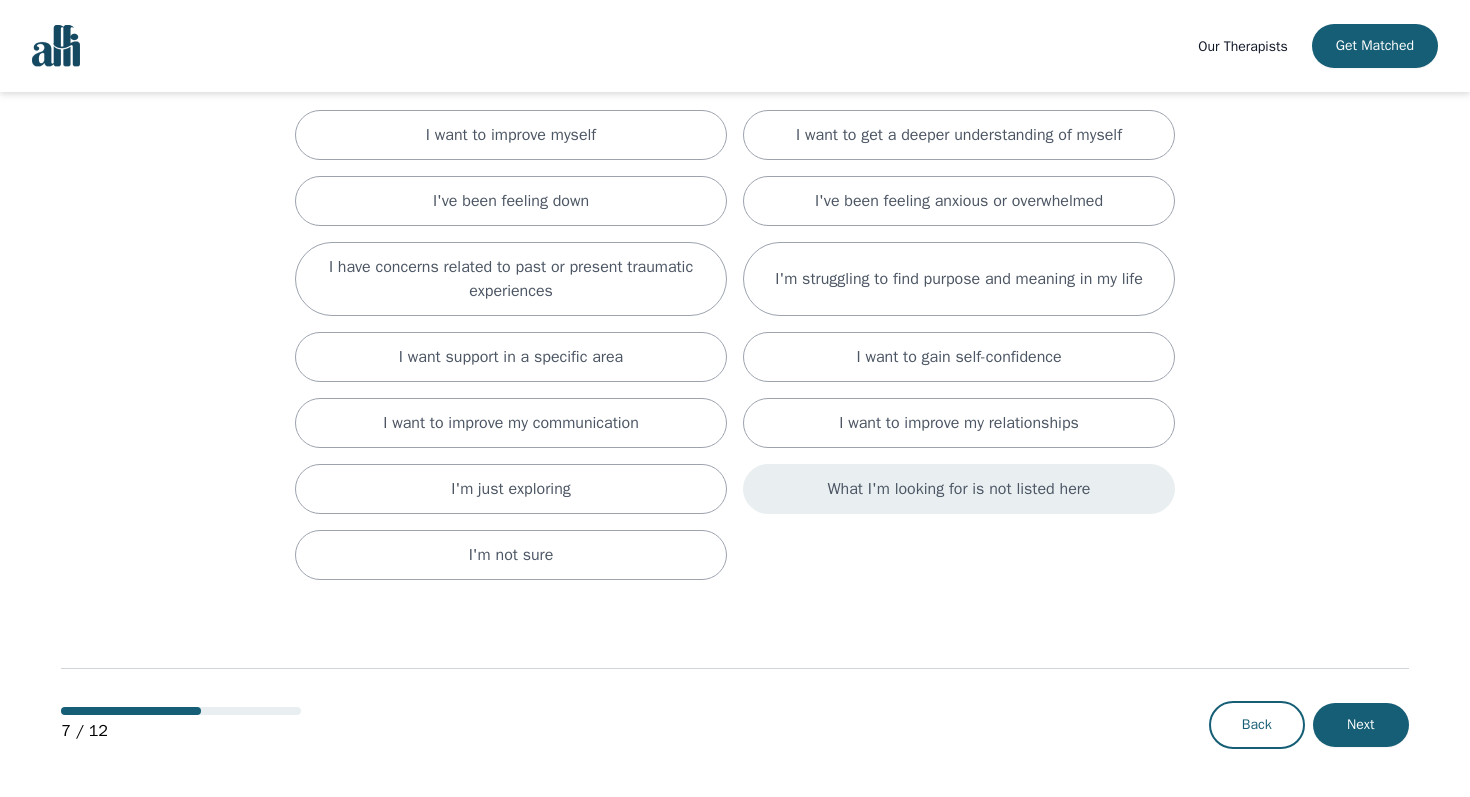 click on "What I'm looking for is not listed here" at bounding box center (959, 489) 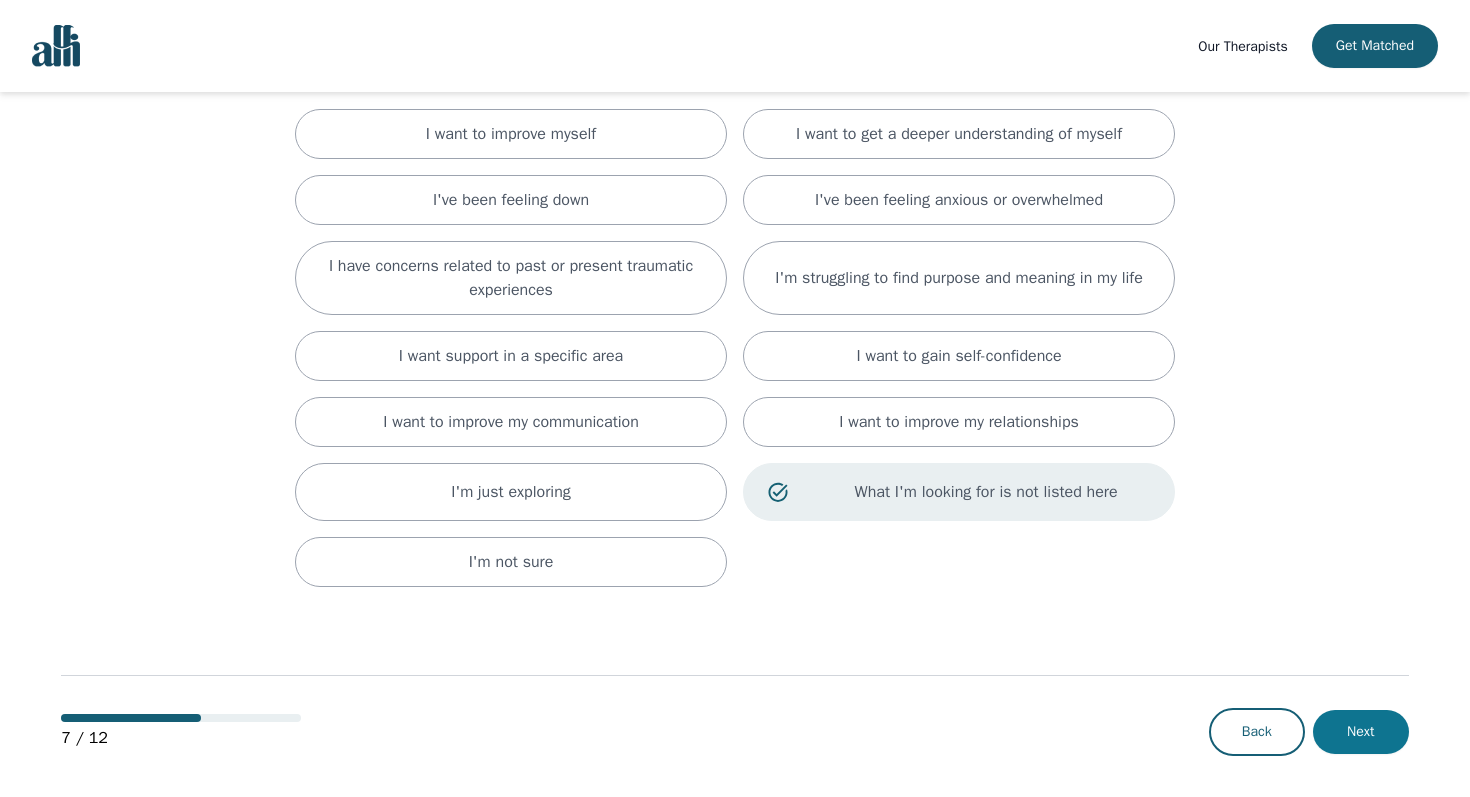 click on "Next" at bounding box center (1361, 732) 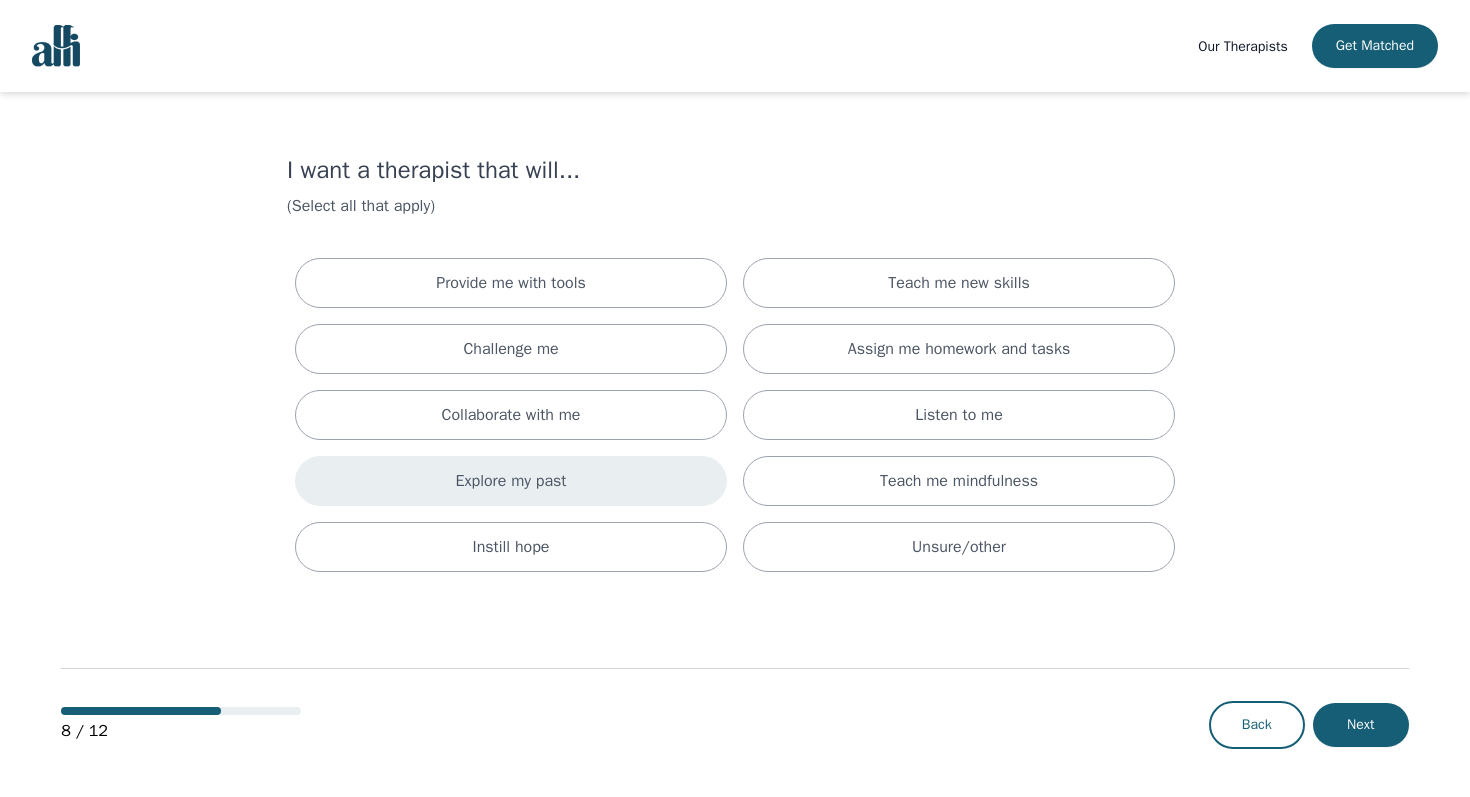scroll, scrollTop: 0, scrollLeft: 0, axis: both 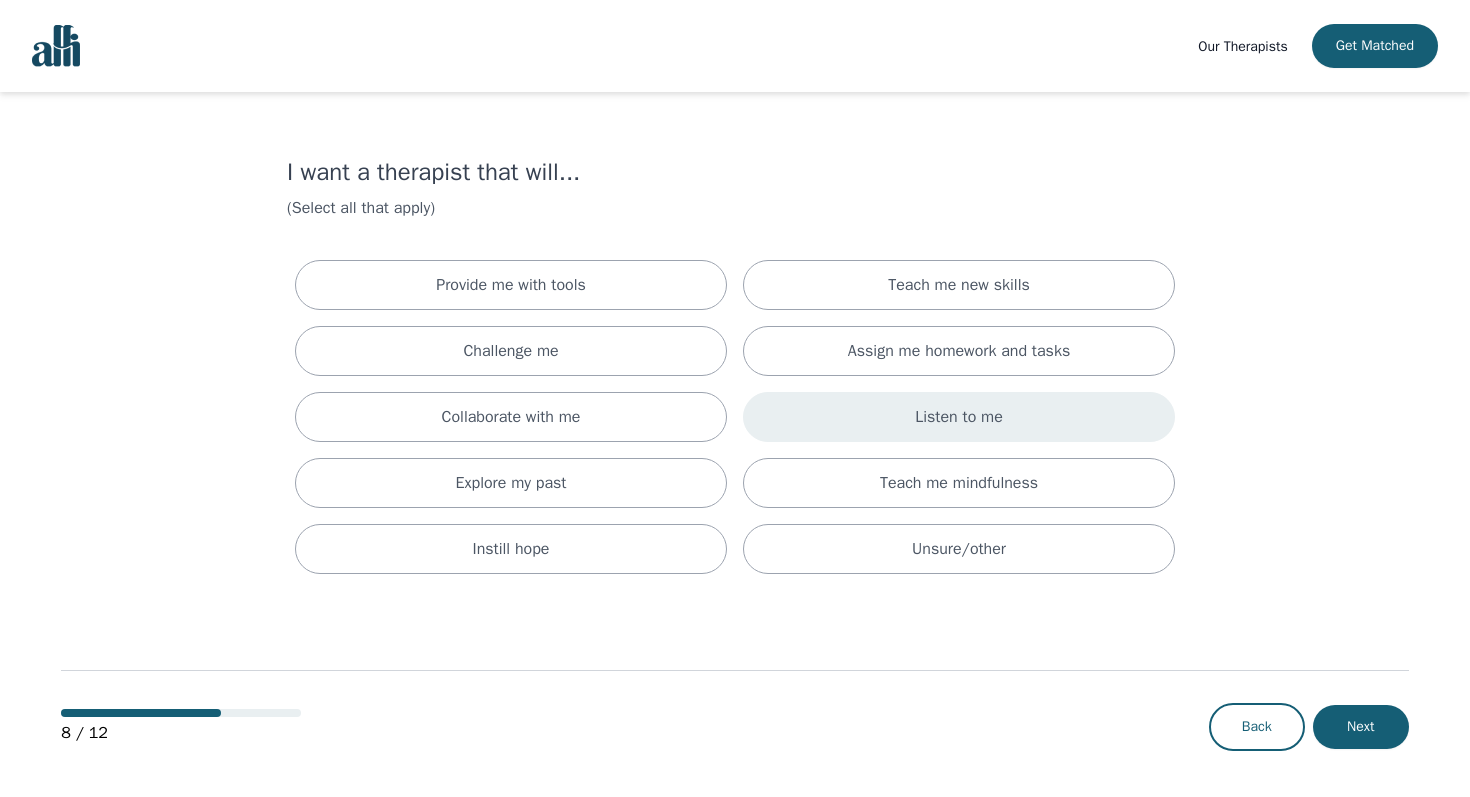 click on "Listen to me" at bounding box center [959, 417] 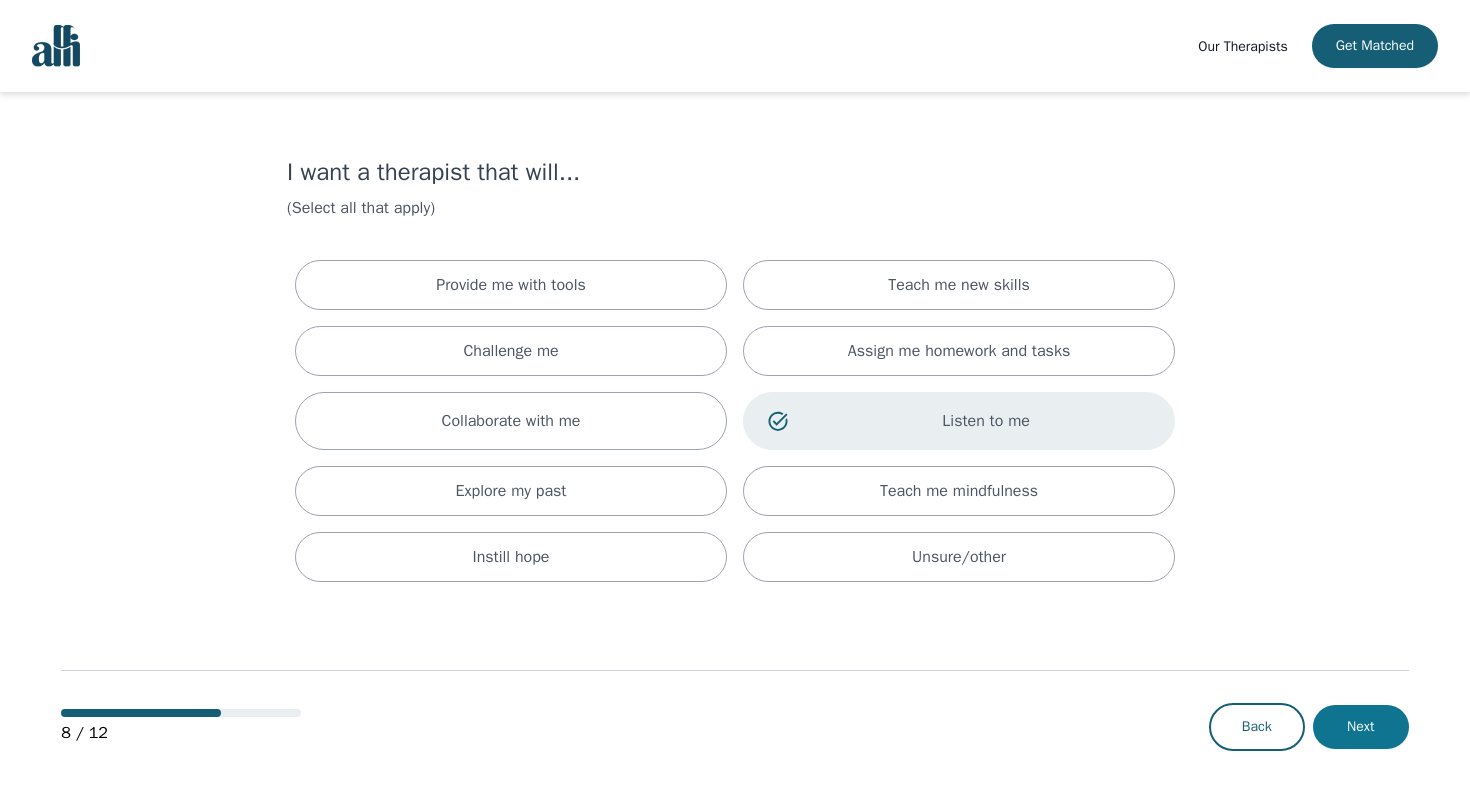 click on "Next" at bounding box center [1361, 727] 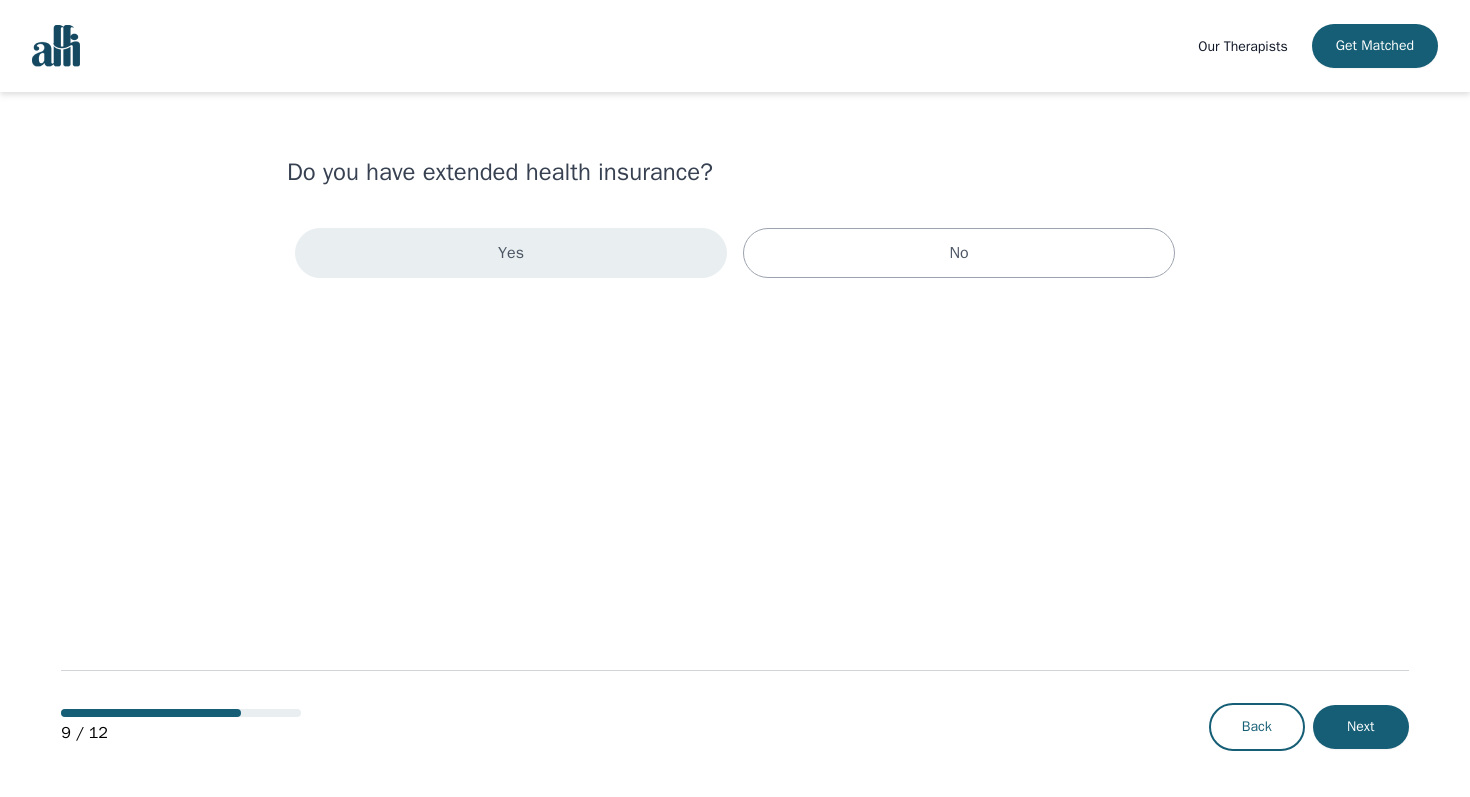 click on "Yes" at bounding box center [511, 253] 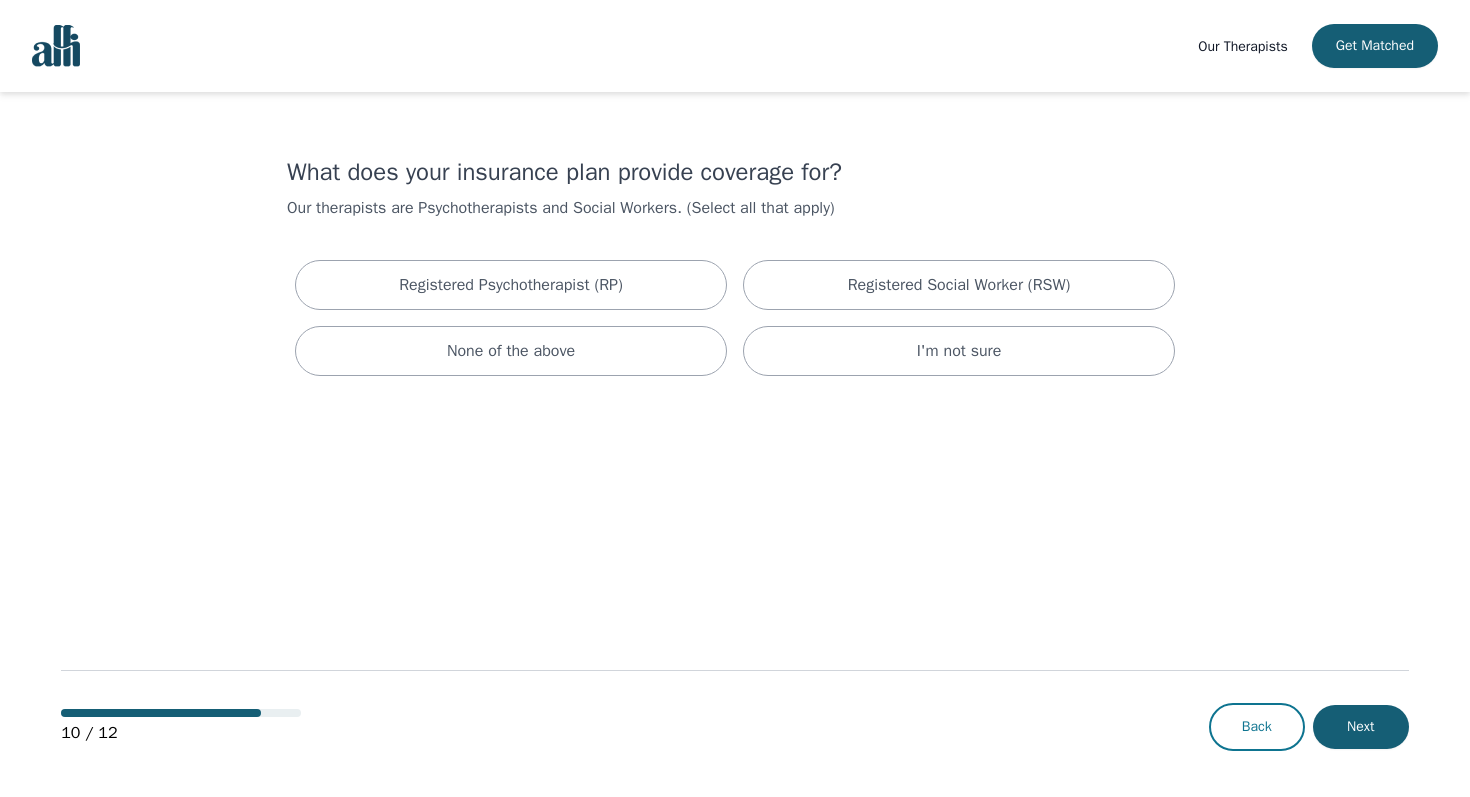 click on "Back" at bounding box center [1257, 727] 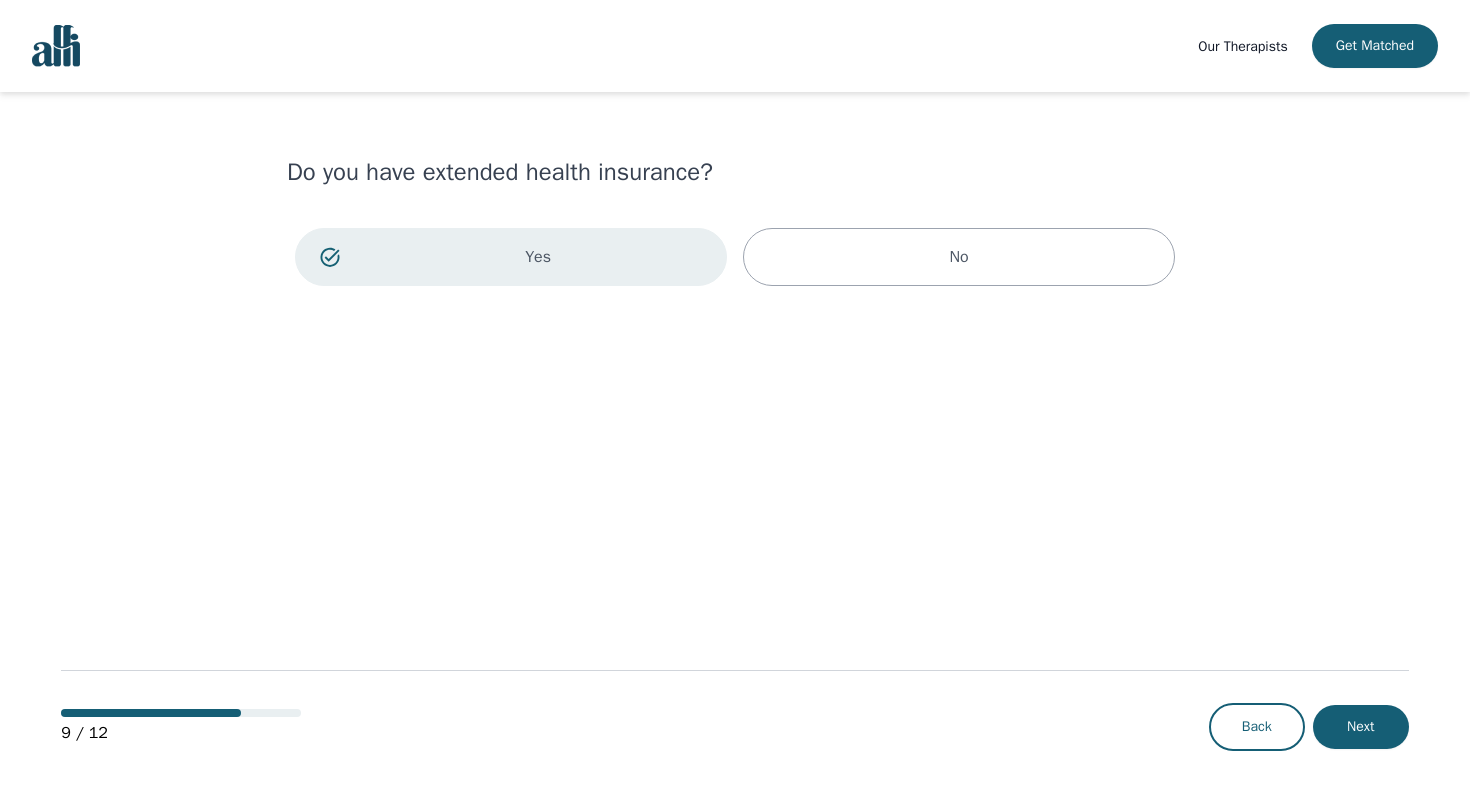 click on "Back" at bounding box center [1257, 727] 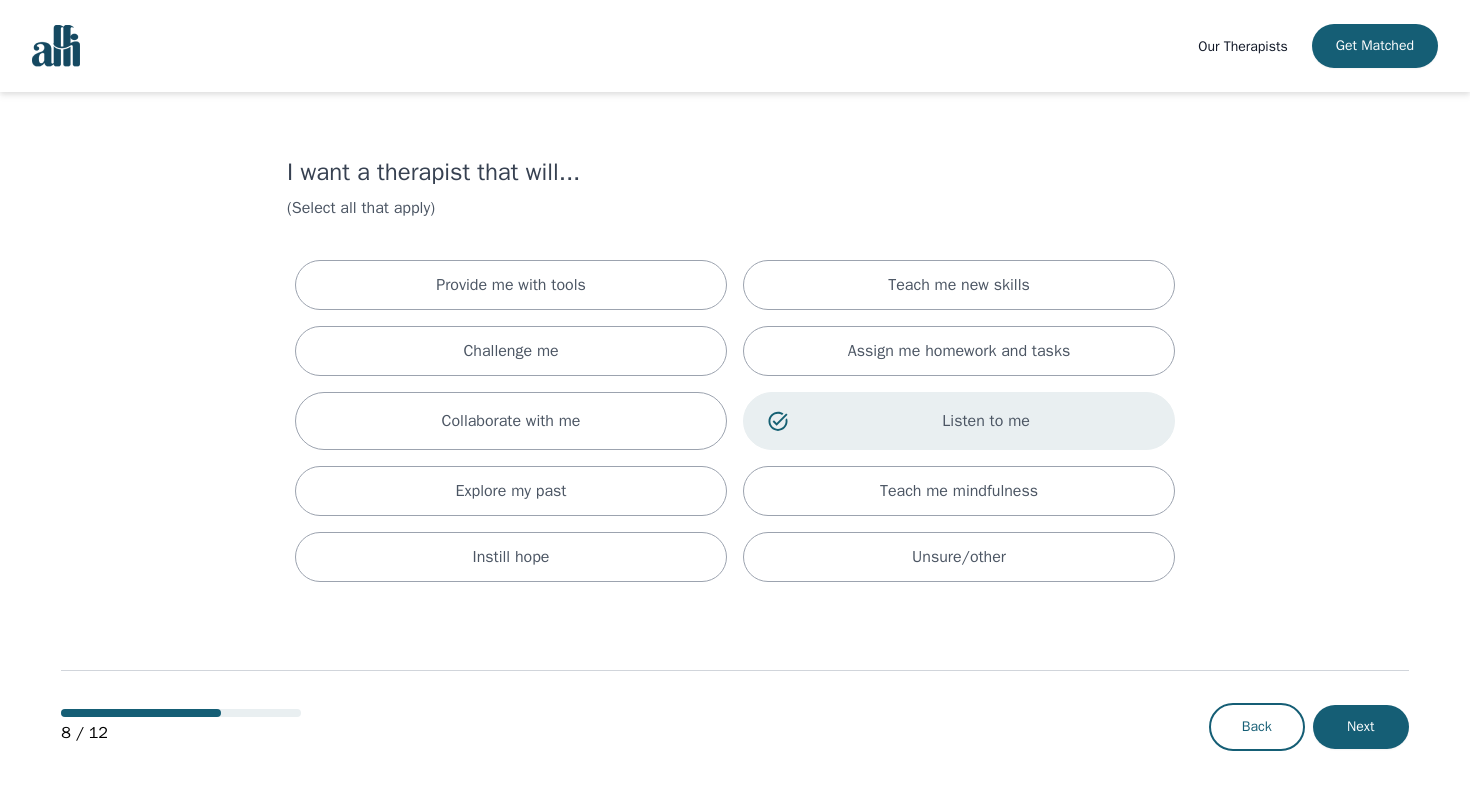 click on "Back" at bounding box center [1257, 727] 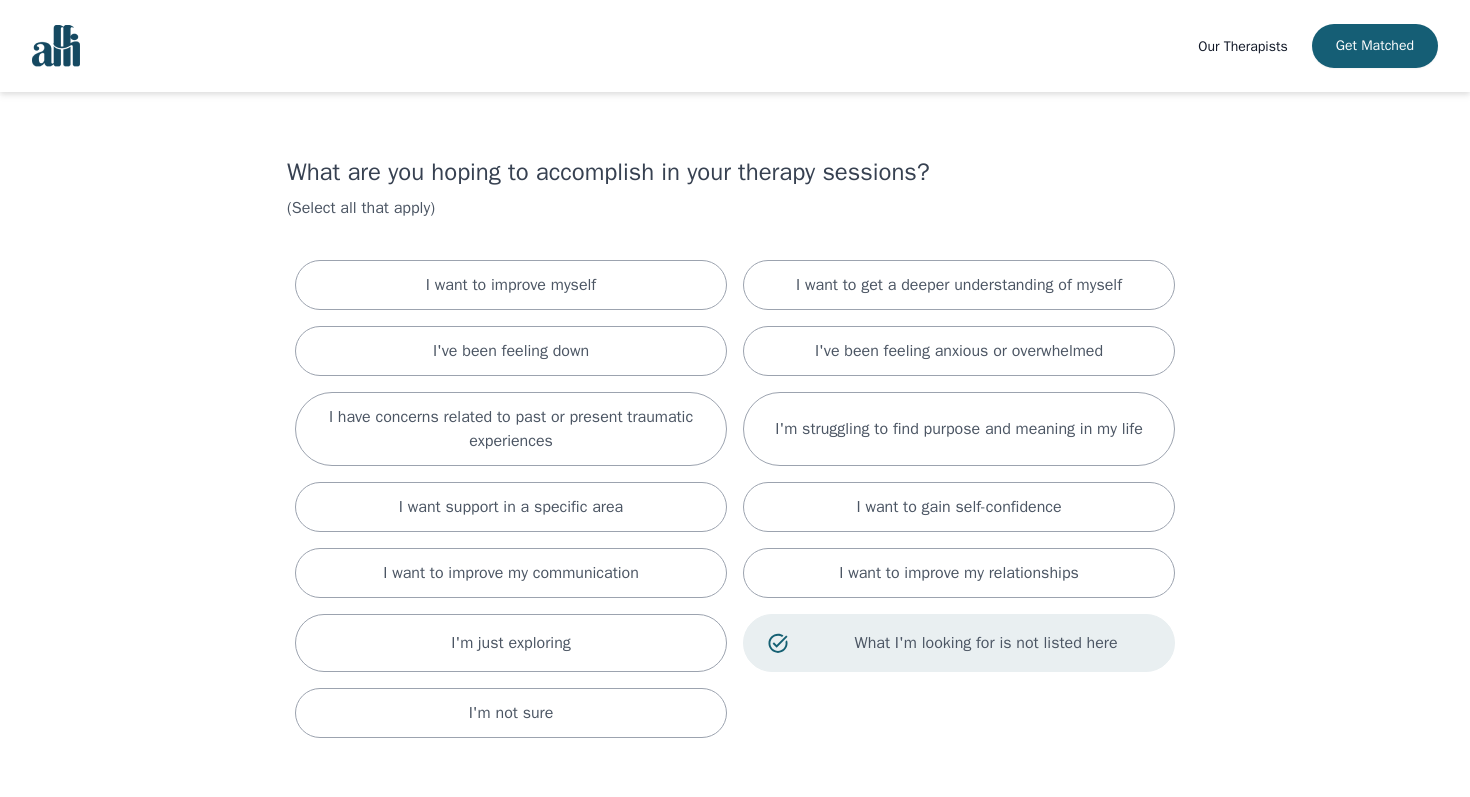 click on "What are you hoping to accomplish in your therapy sessions? (Select all that apply) I want to improve myself I want to get a deeper understanding of myself I've been feeling down I've been feeling anxious or overwhelmed I have concerns related to past or present traumatic experiences I'm struggling to find purpose and meaning in my life I want support in a specific area I want to gain self-confidence I want to improve my communication I want to improve my relationships I'm just exploring What I'm looking for is not listed here I'm not sure 7 / 12 Back Next" at bounding box center (735, 523) 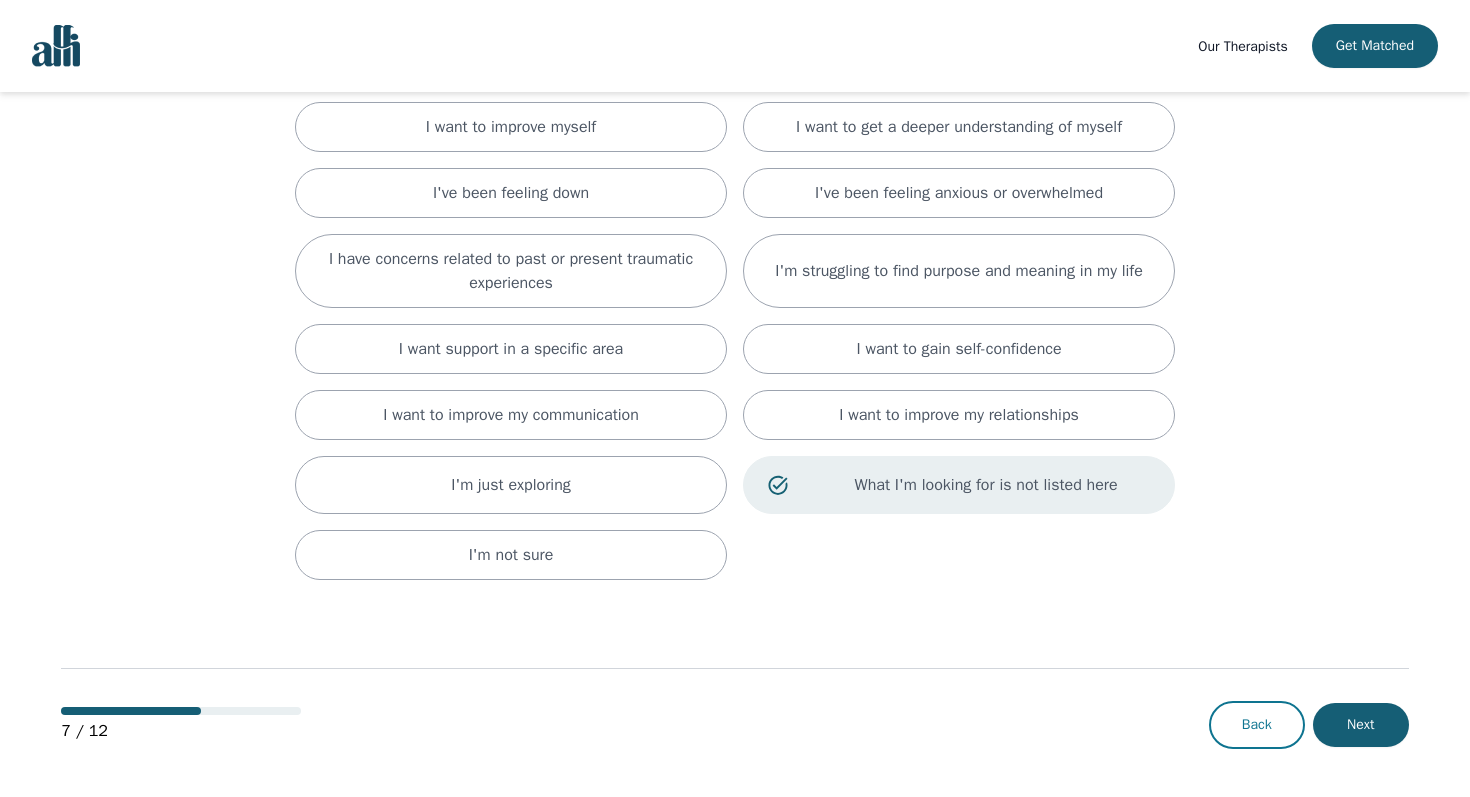 click on "Back" at bounding box center [1257, 725] 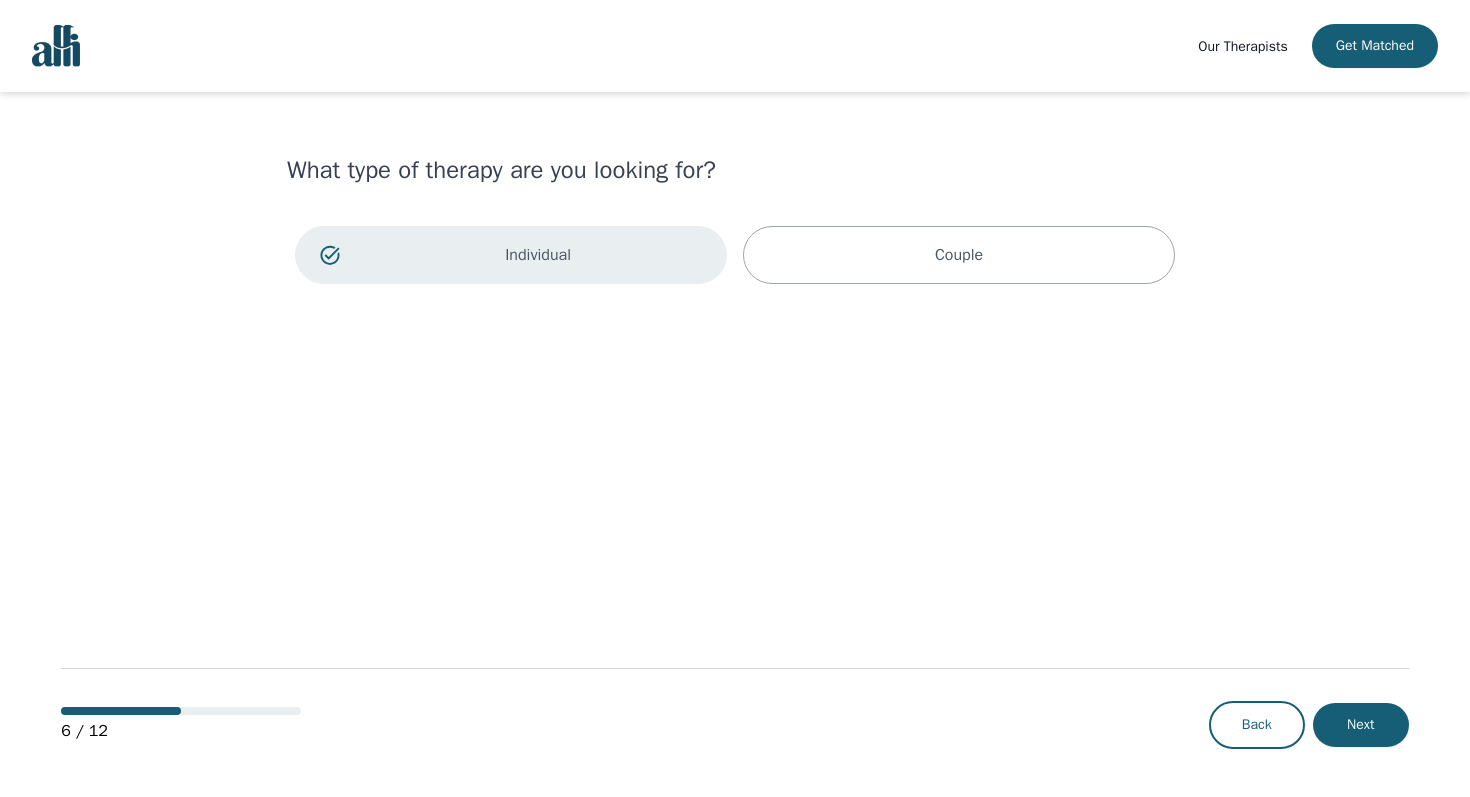 scroll, scrollTop: 0, scrollLeft: 0, axis: both 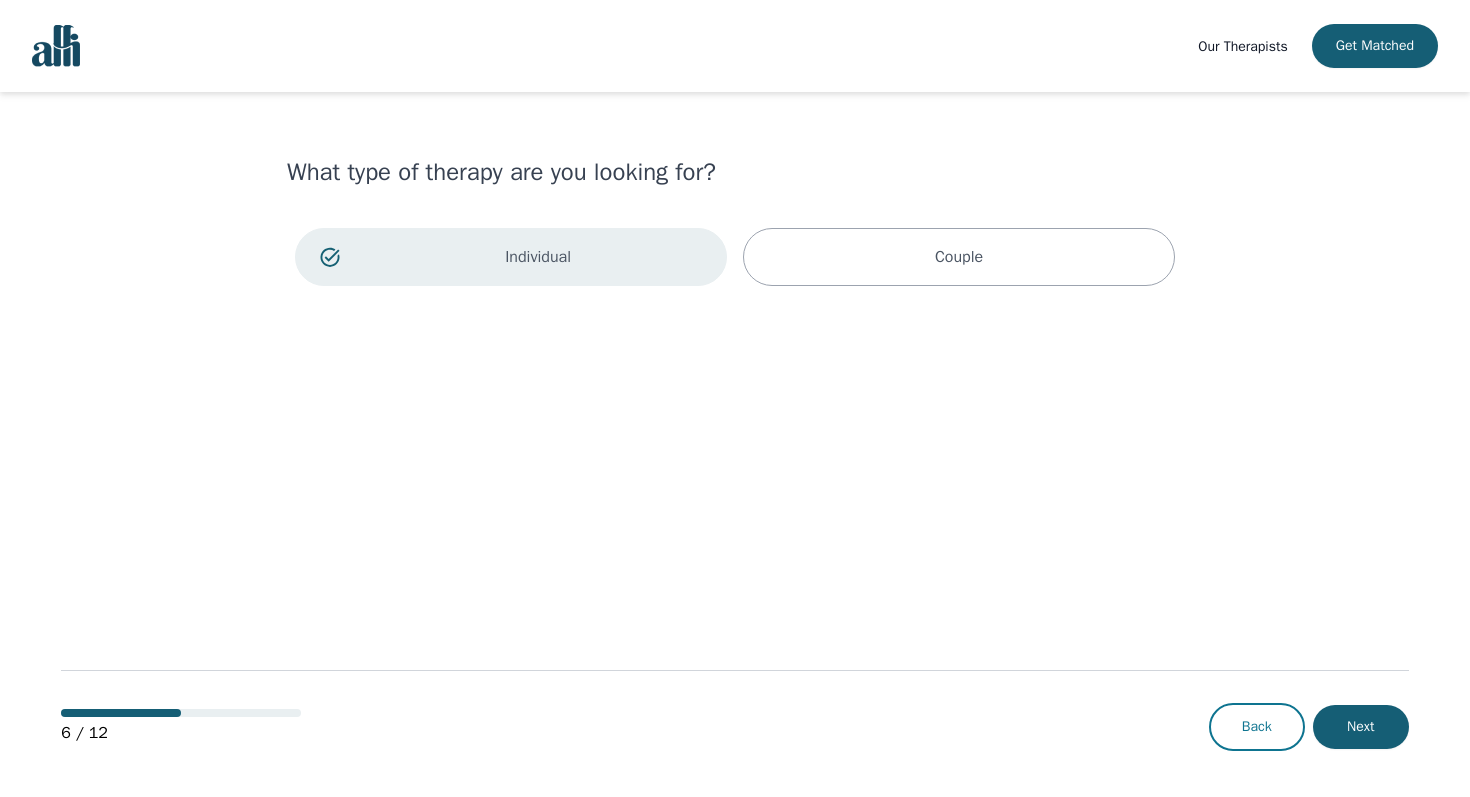 click on "Back" at bounding box center [1257, 727] 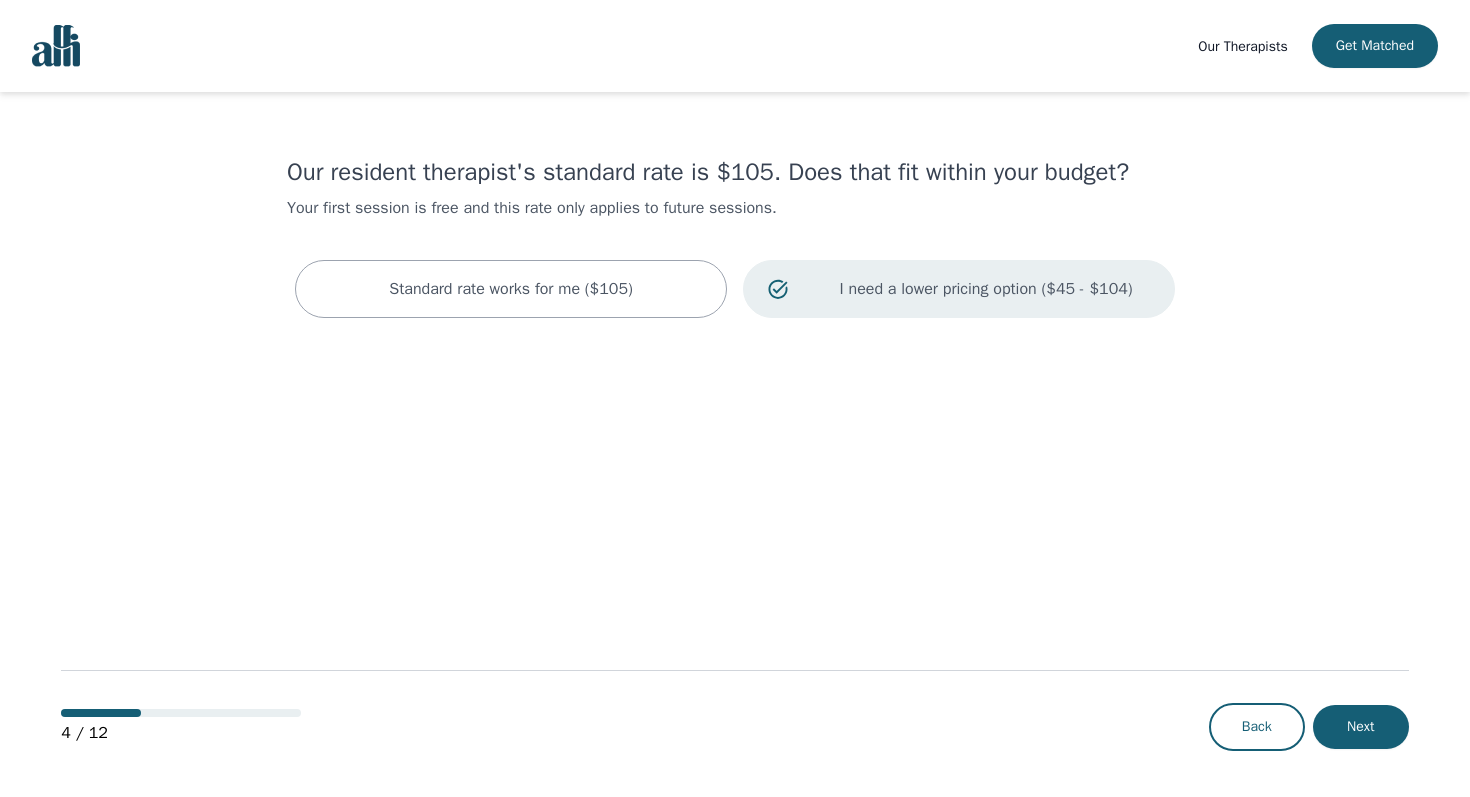 click on "Back" at bounding box center (1257, 727) 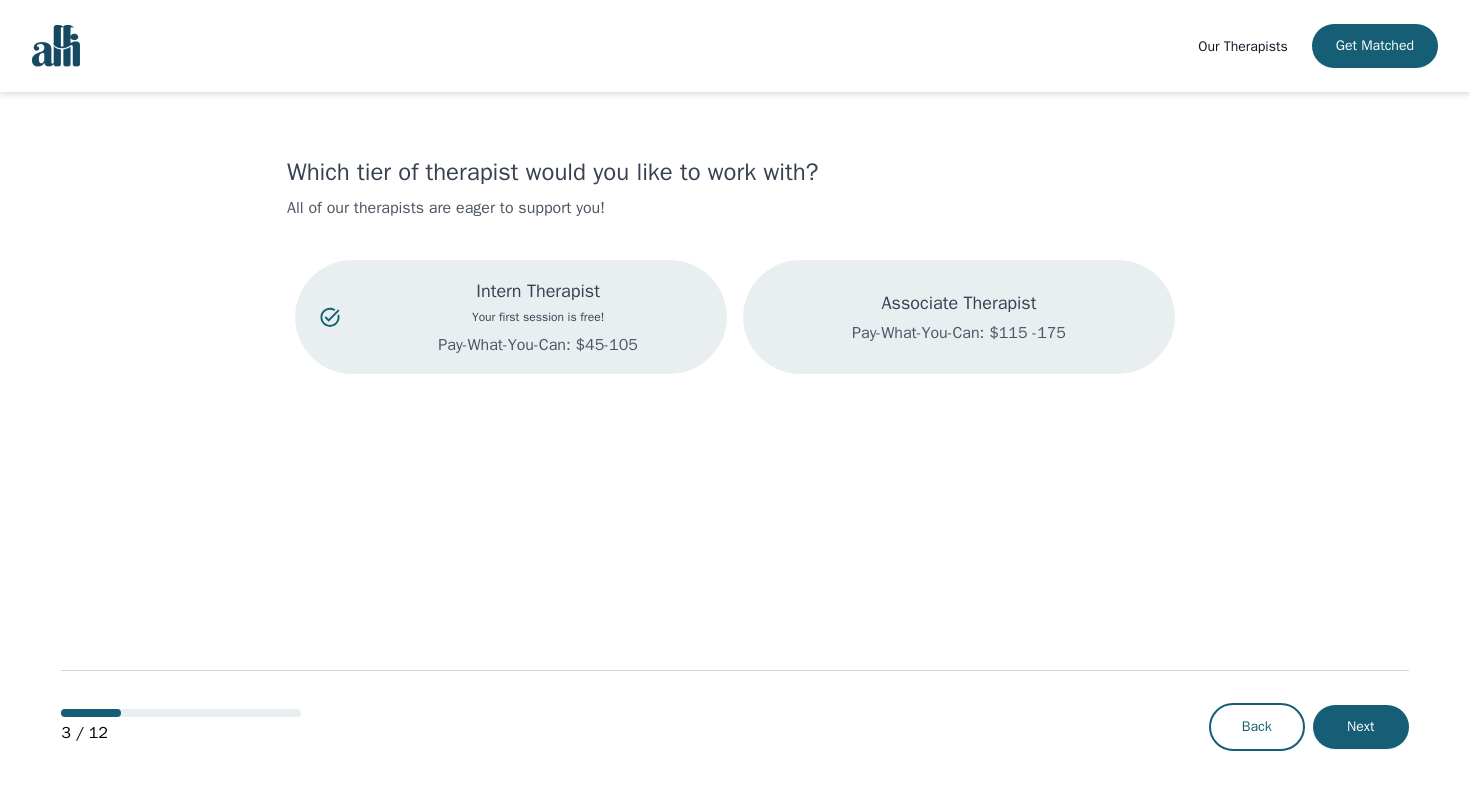 click on "Pay-What-You-Can: $115 -175" at bounding box center [959, 333] 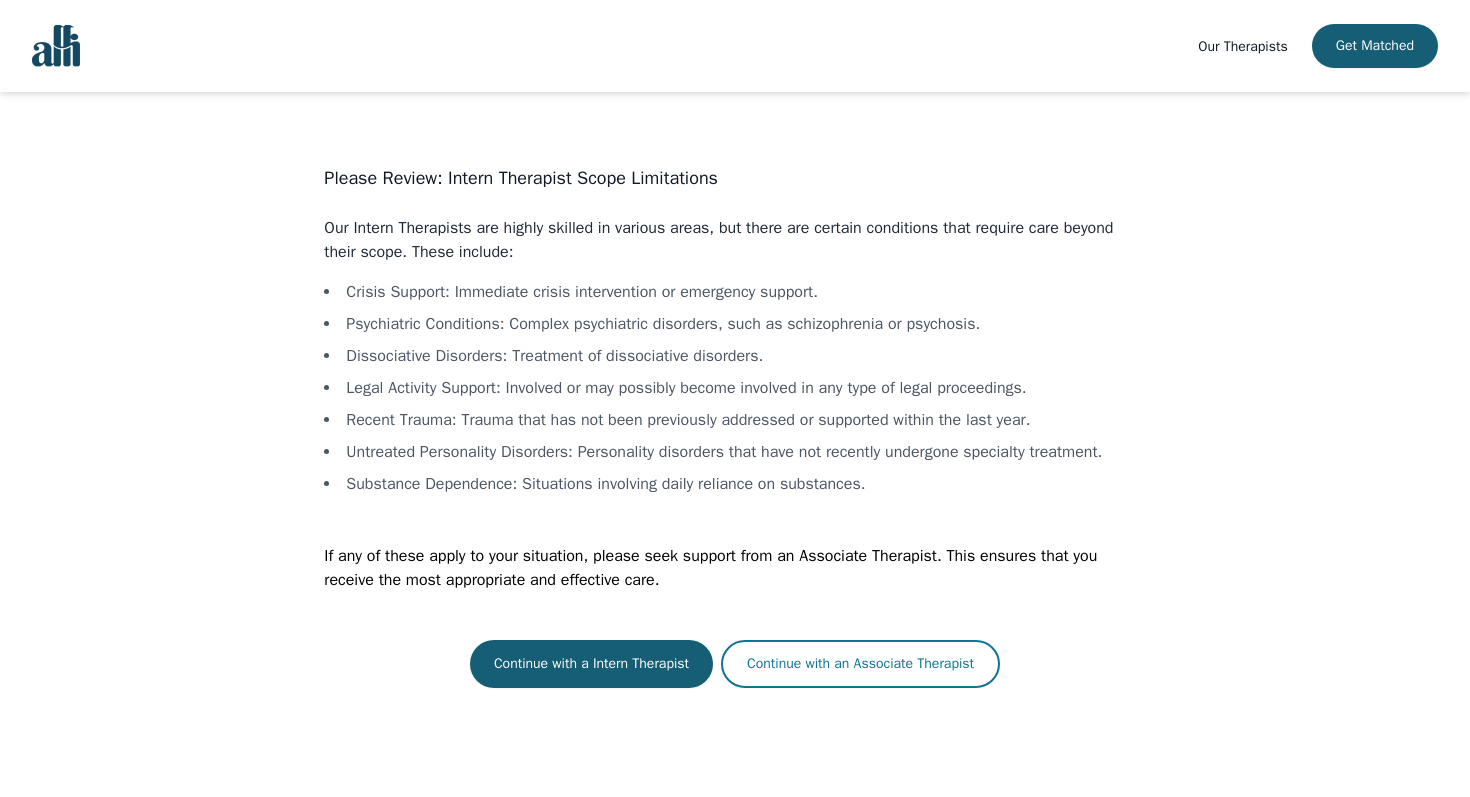 scroll, scrollTop: 2, scrollLeft: 0, axis: vertical 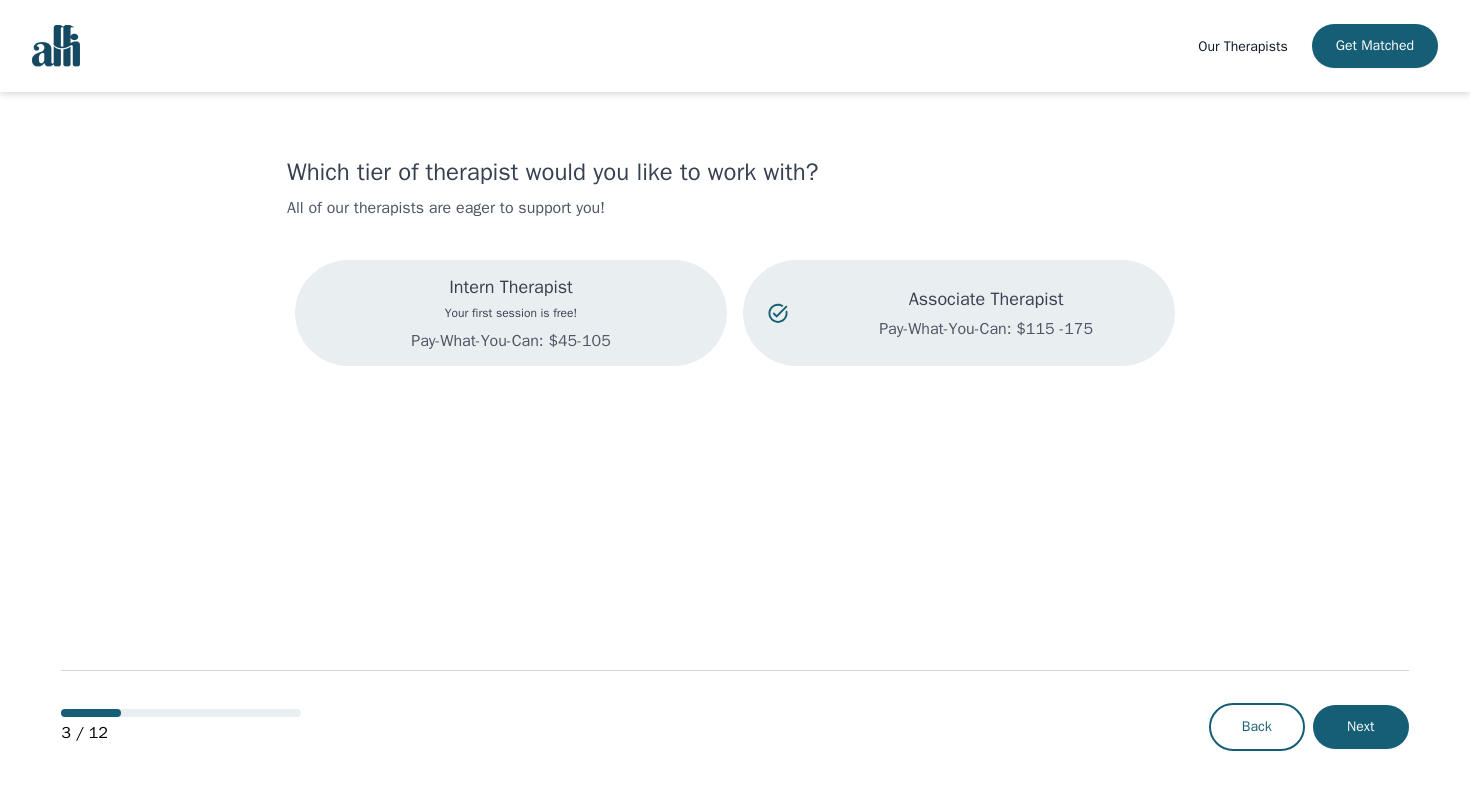 click on "Intern Therapist Your first session is free! Pay-What-You-Can: $45-105" at bounding box center (511, 313) 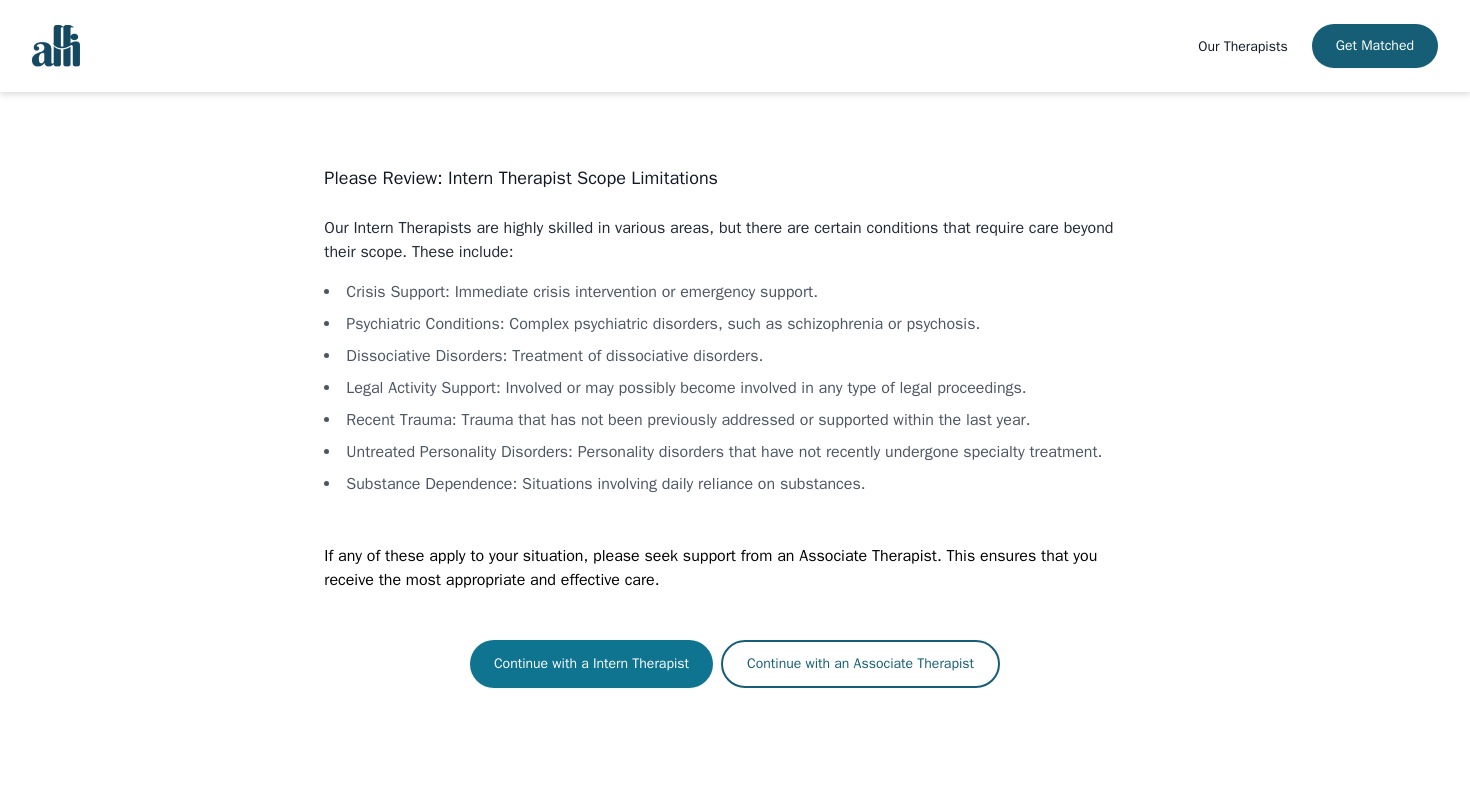 click on "Continue with a Intern Therapist" at bounding box center (591, 664) 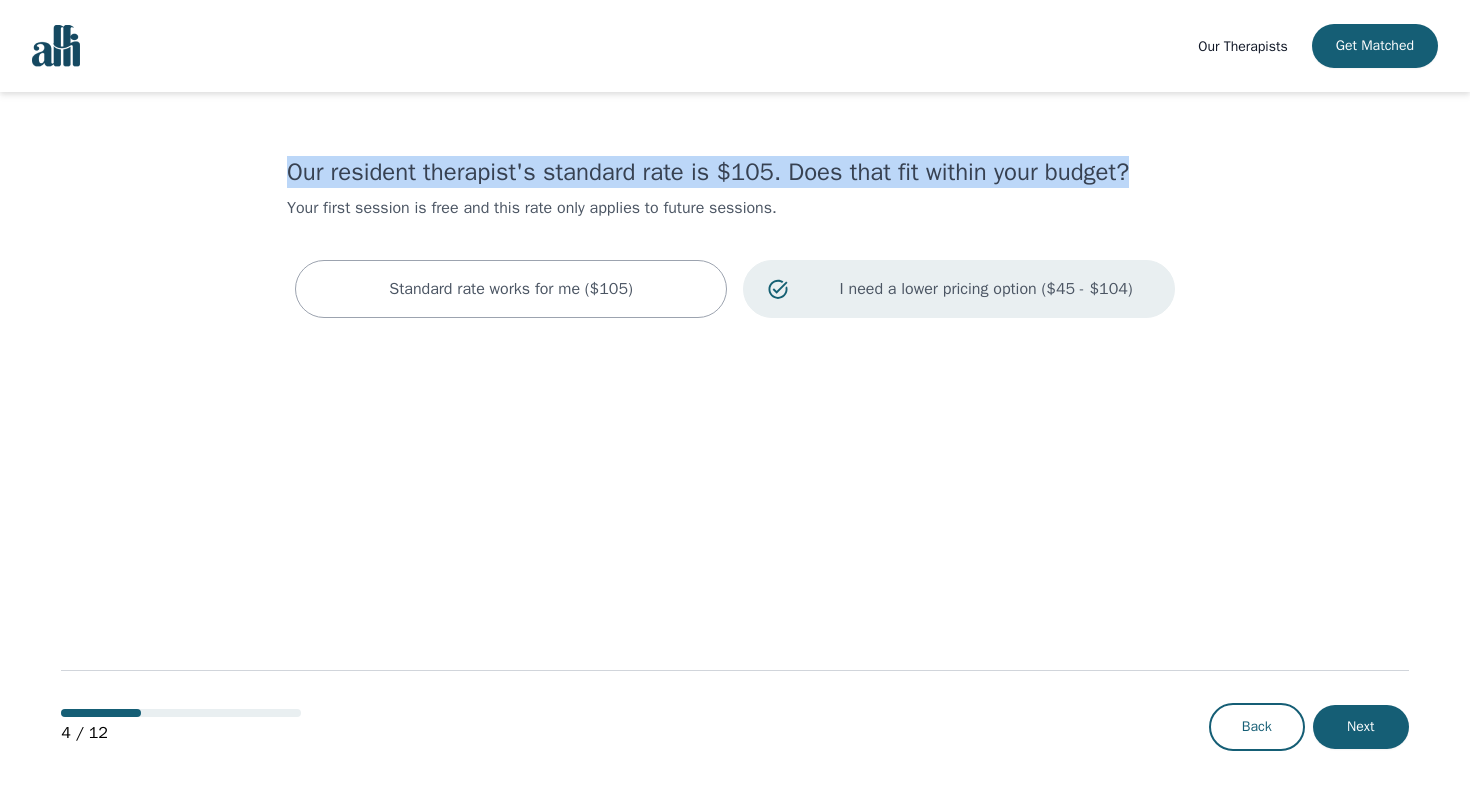 drag, startPoint x: 283, startPoint y: 164, endPoint x: 1217, endPoint y: 170, distance: 934.0193 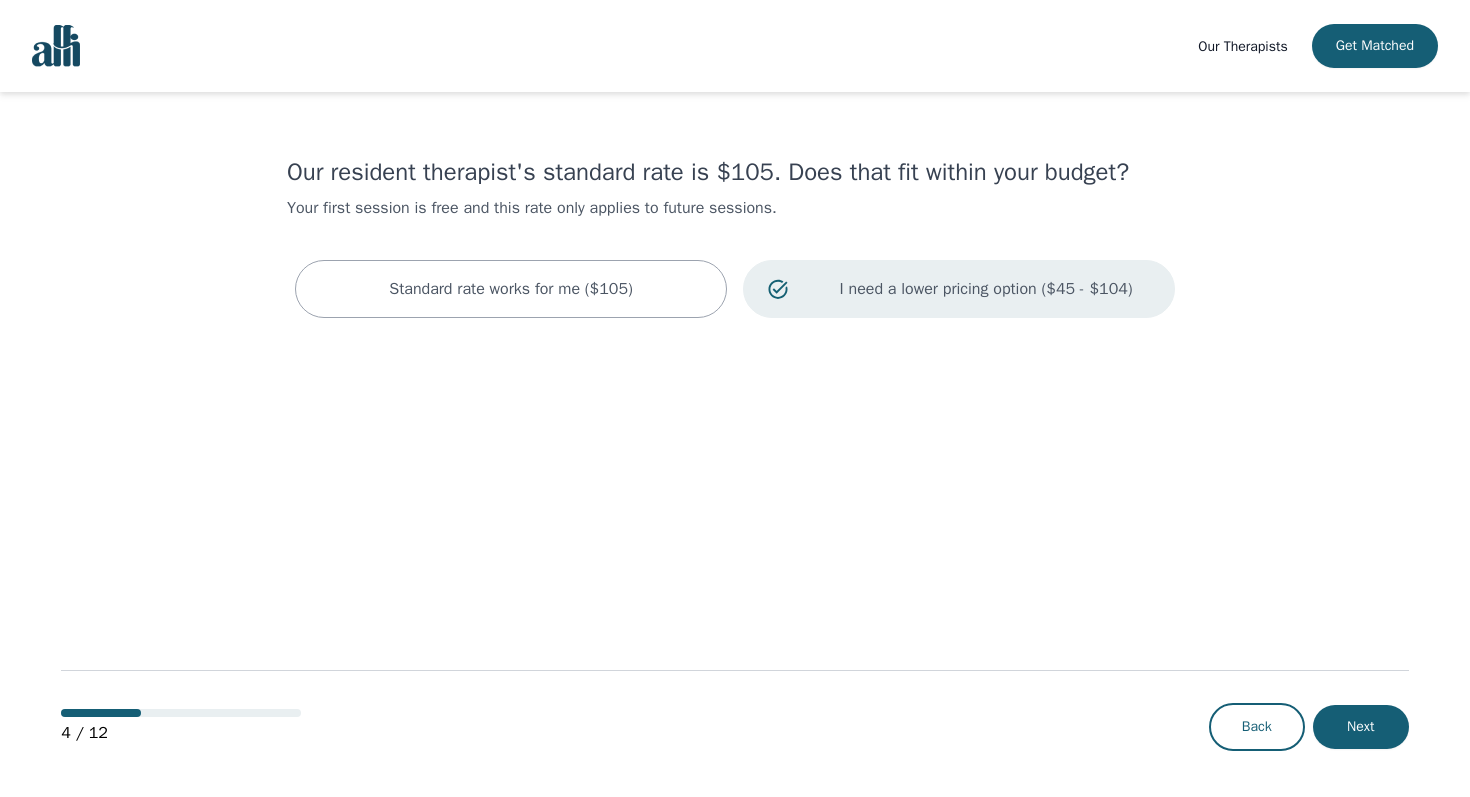 click on "Our resident therapist's standard rate is $105. Does that fit within your budget? Your first session is free and this rate only applies to future sessions. Standard rate works for me ($105) I need a lower pricing option ($45 - $104) 4 / 12 Back Next" at bounding box center (735, 445) 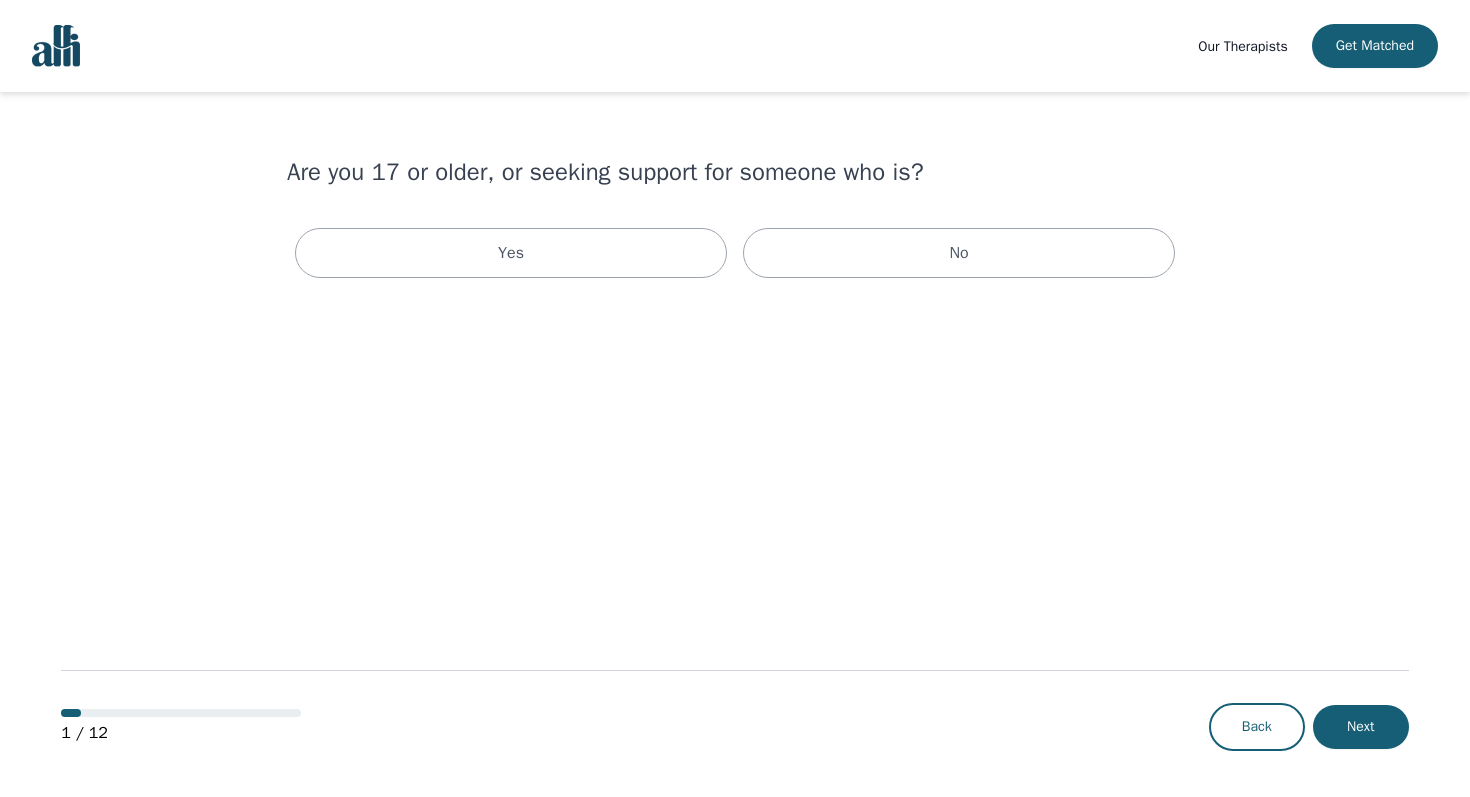 scroll, scrollTop: 0, scrollLeft: 0, axis: both 